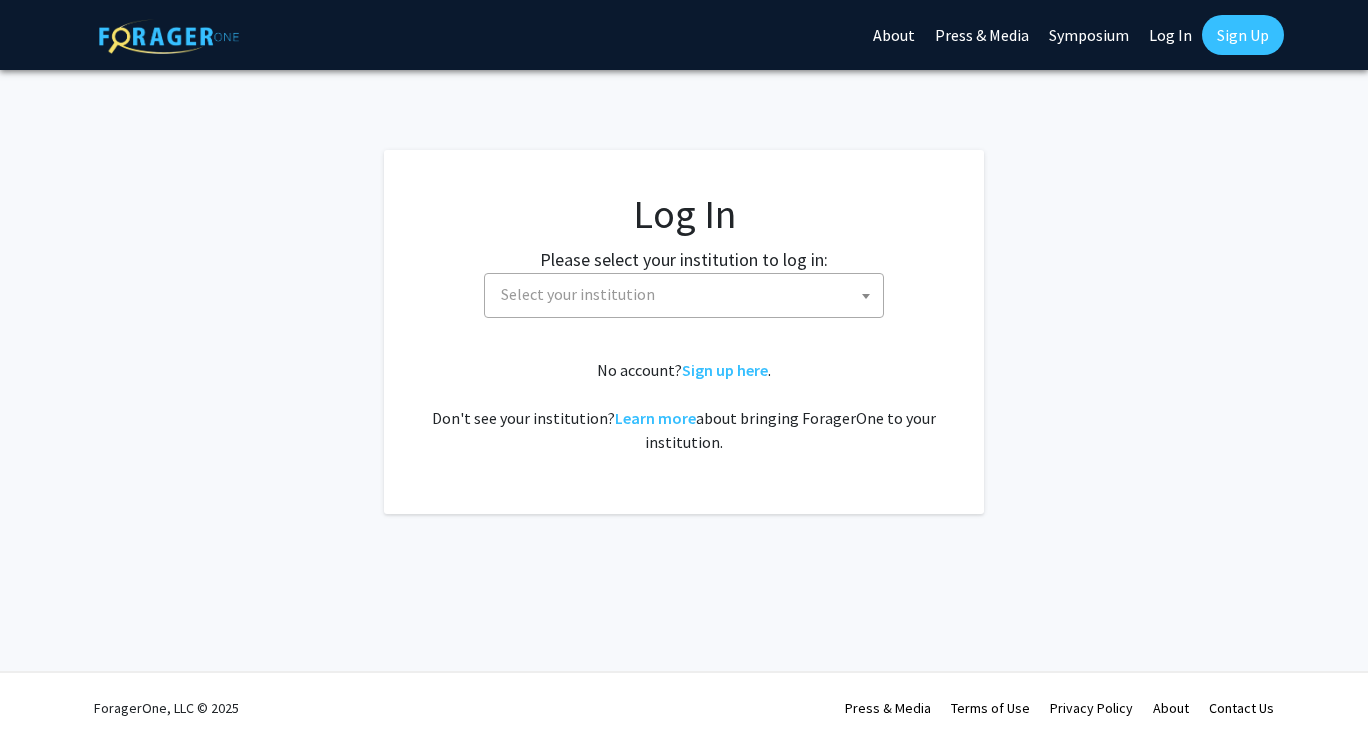 scroll, scrollTop: 0, scrollLeft: 0, axis: both 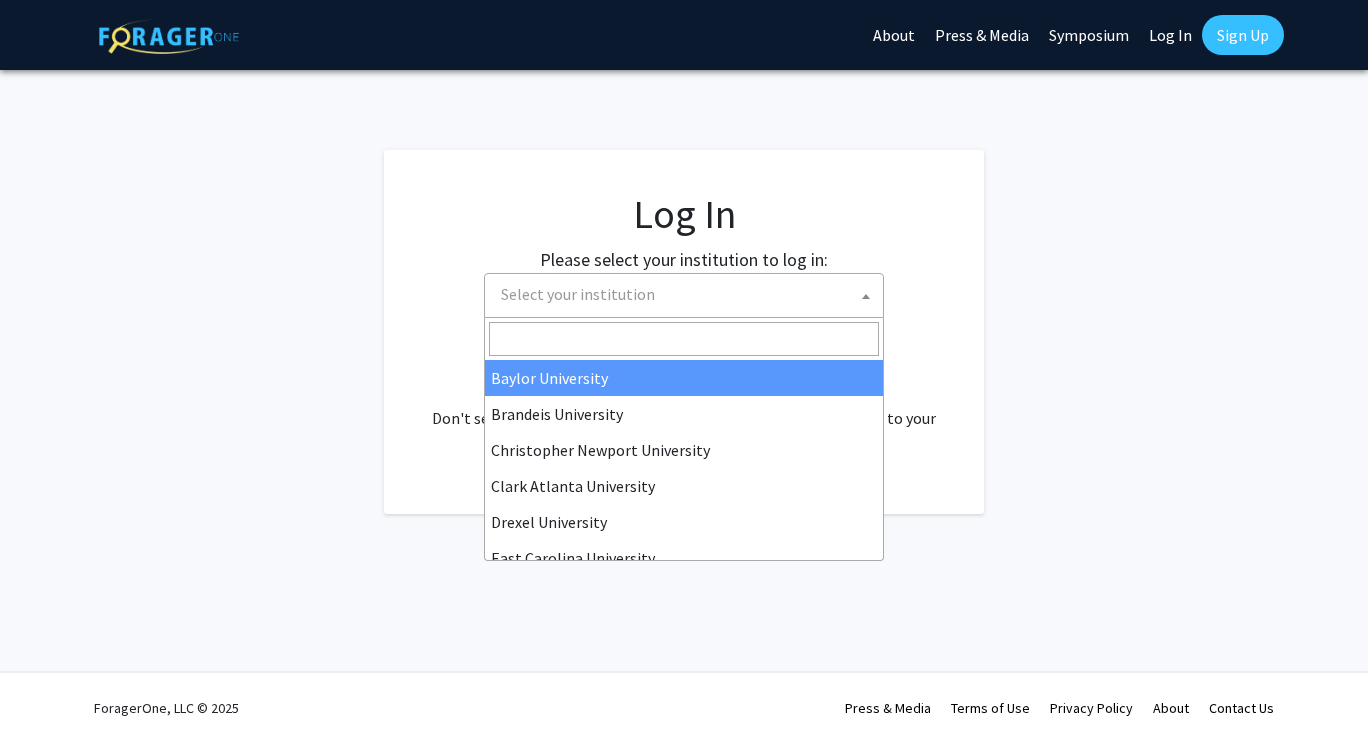 click on "Select your institution" at bounding box center [688, 294] 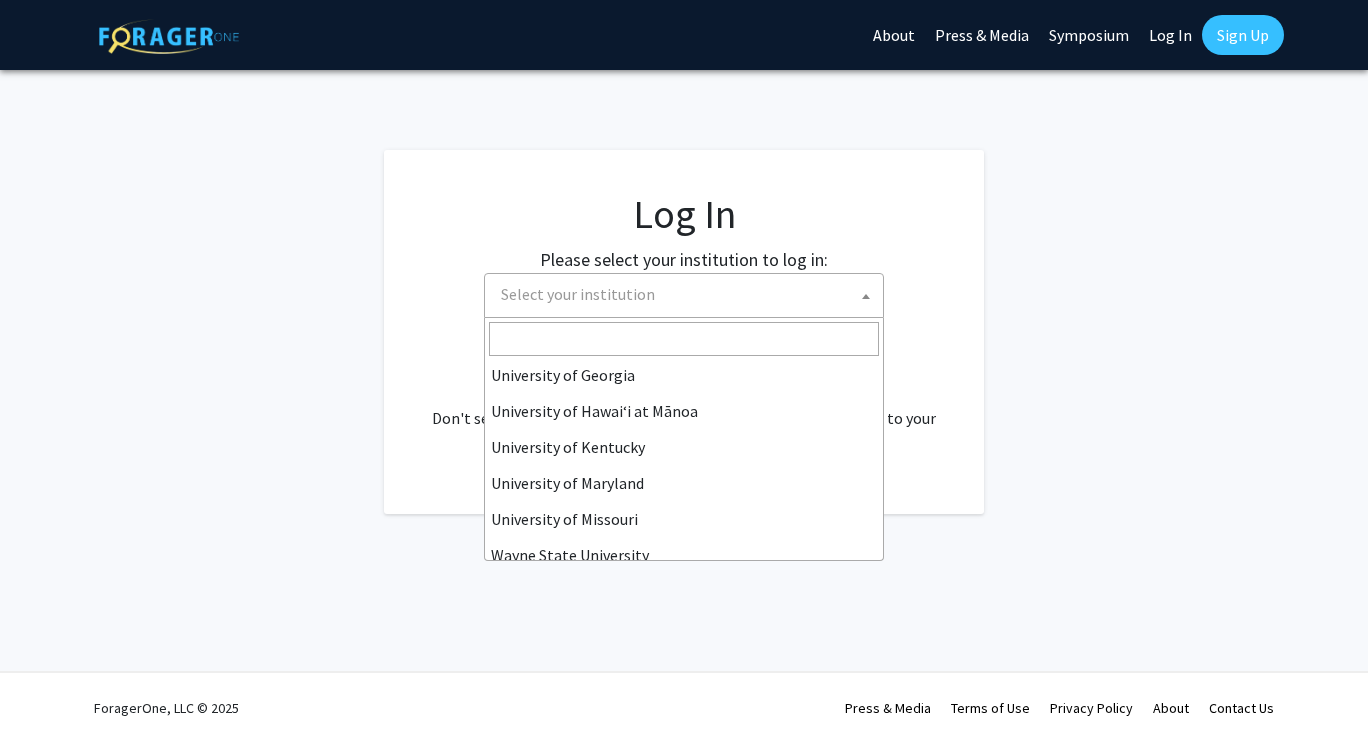 scroll, scrollTop: 700, scrollLeft: 0, axis: vertical 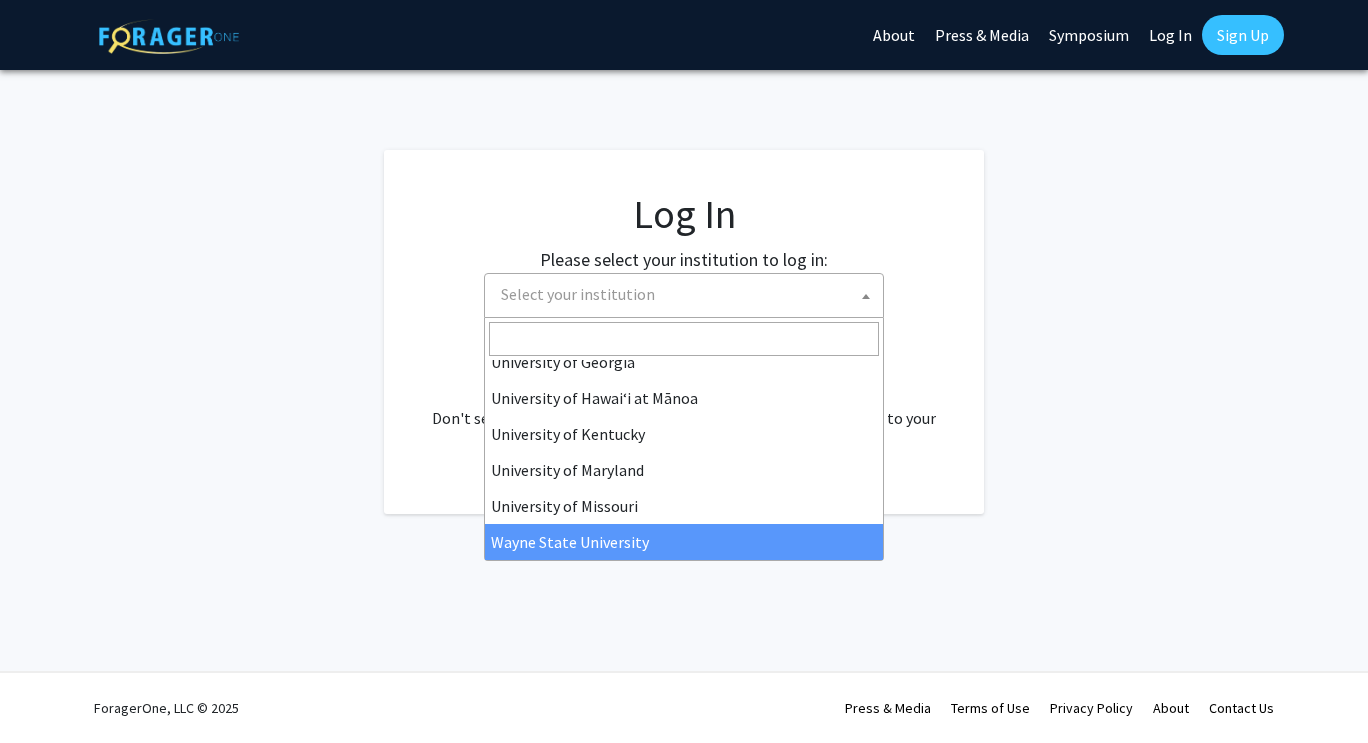 select on "21" 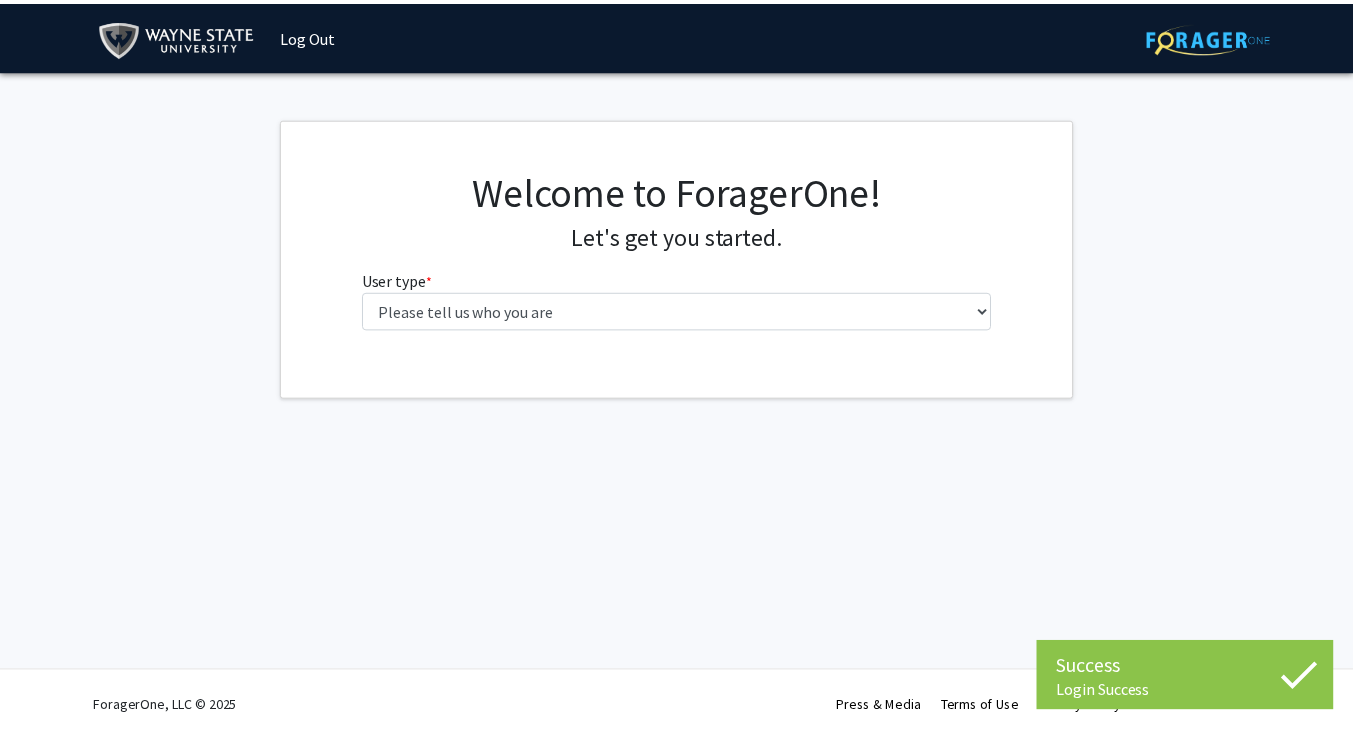 scroll, scrollTop: 0, scrollLeft: 0, axis: both 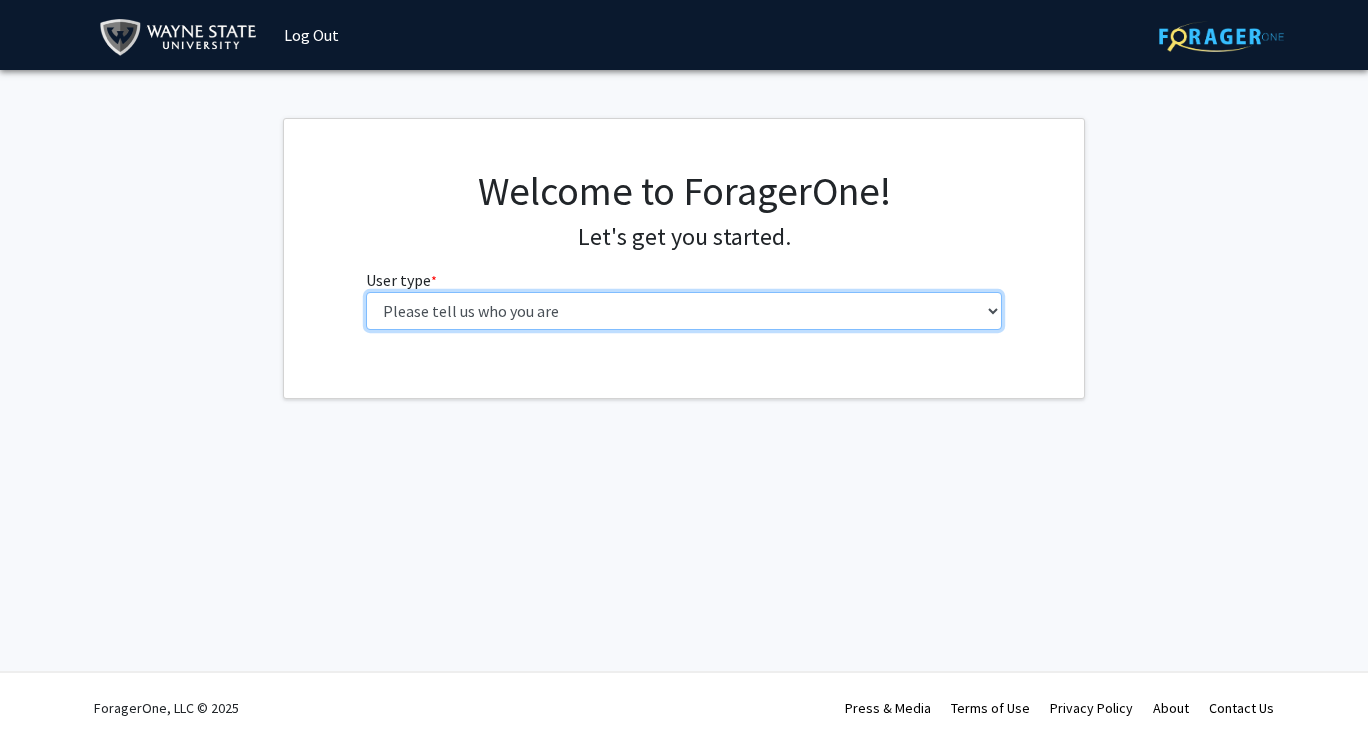 click on "Please tell us who you are  Undergraduate Student   Master's Student   Doctoral Candidate (PhD, MD, DMD, PharmD, etc.)   Postdoctoral Researcher / Research Staff / Medical Resident / Medical Fellow   Faculty   Administrative Staff" at bounding box center (684, 311) 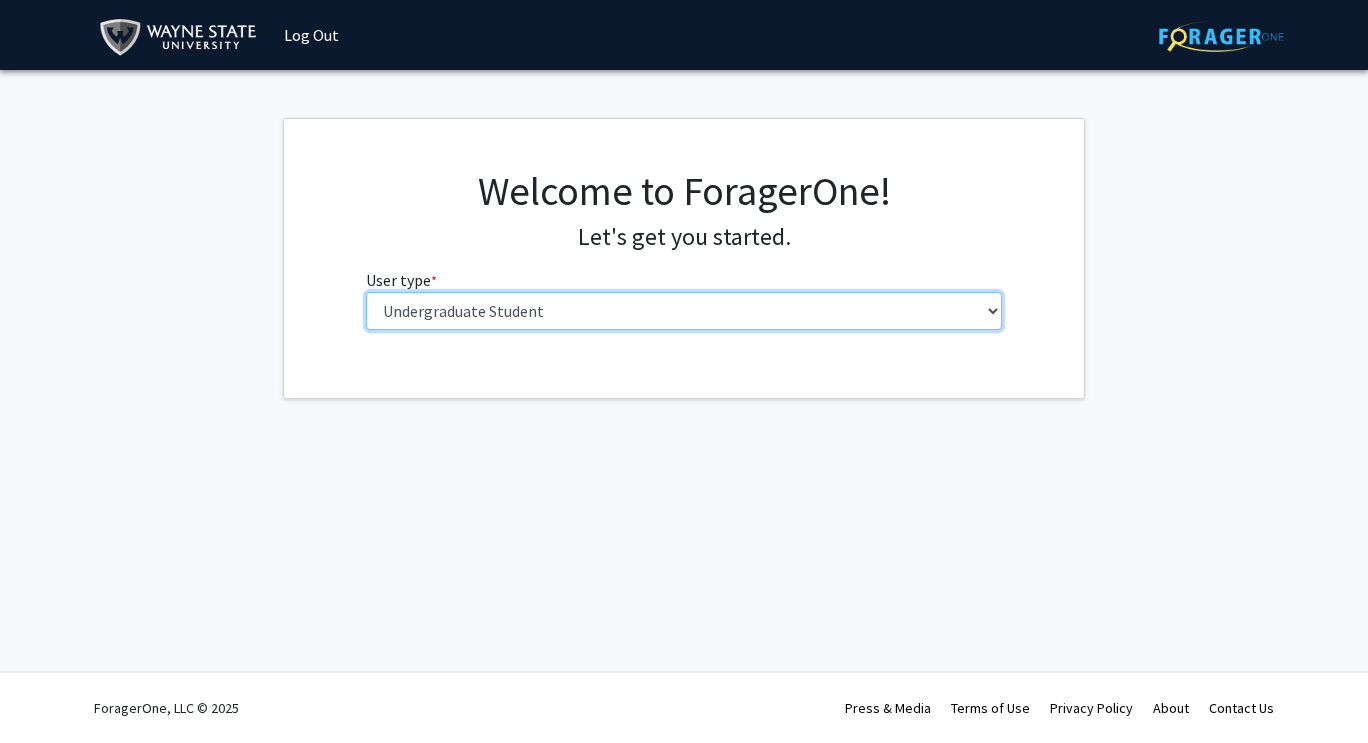 click on "Please tell us who you are  Undergraduate Student   Master's Student   Doctoral Candidate (PhD, MD, DMD, PharmD, etc.)   Postdoctoral Researcher / Research Staff / Medical Resident / Medical Fellow   Faculty   Administrative Staff" at bounding box center (684, 311) 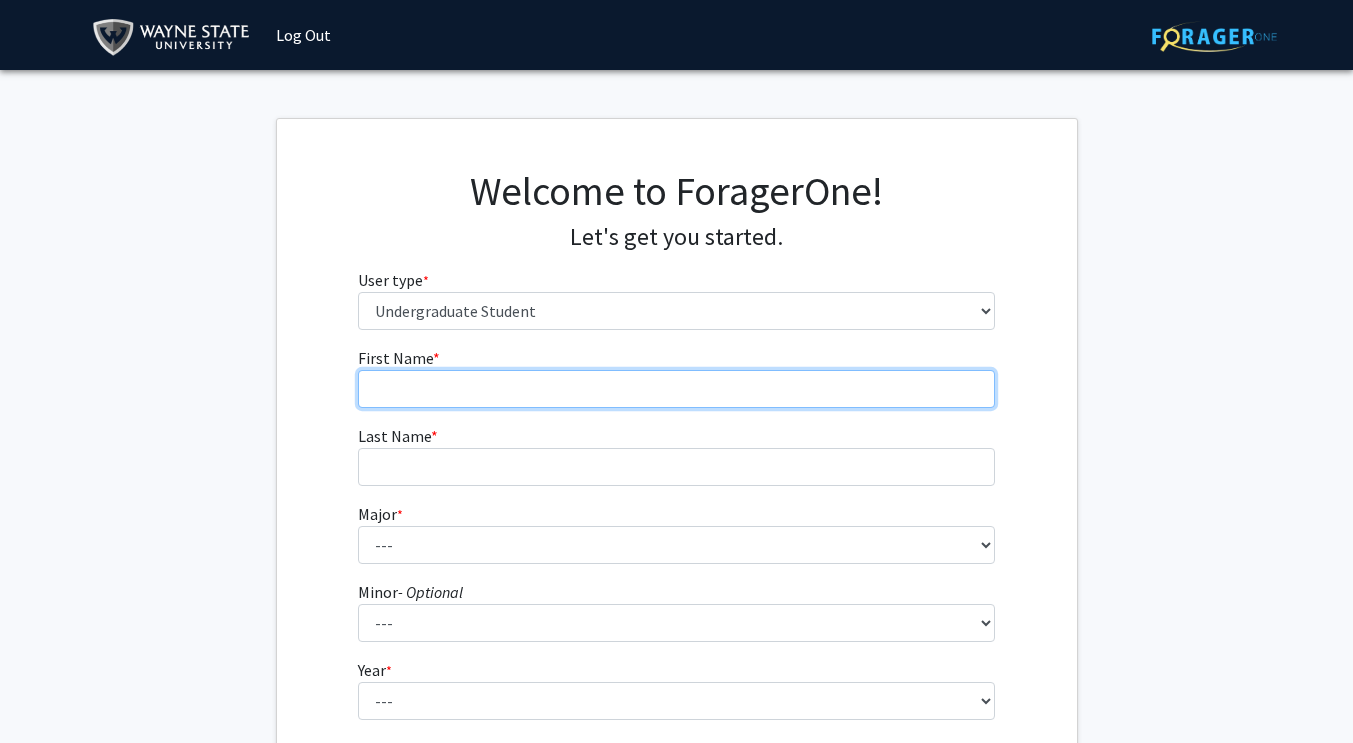 click on "First Name * required" at bounding box center [676, 389] 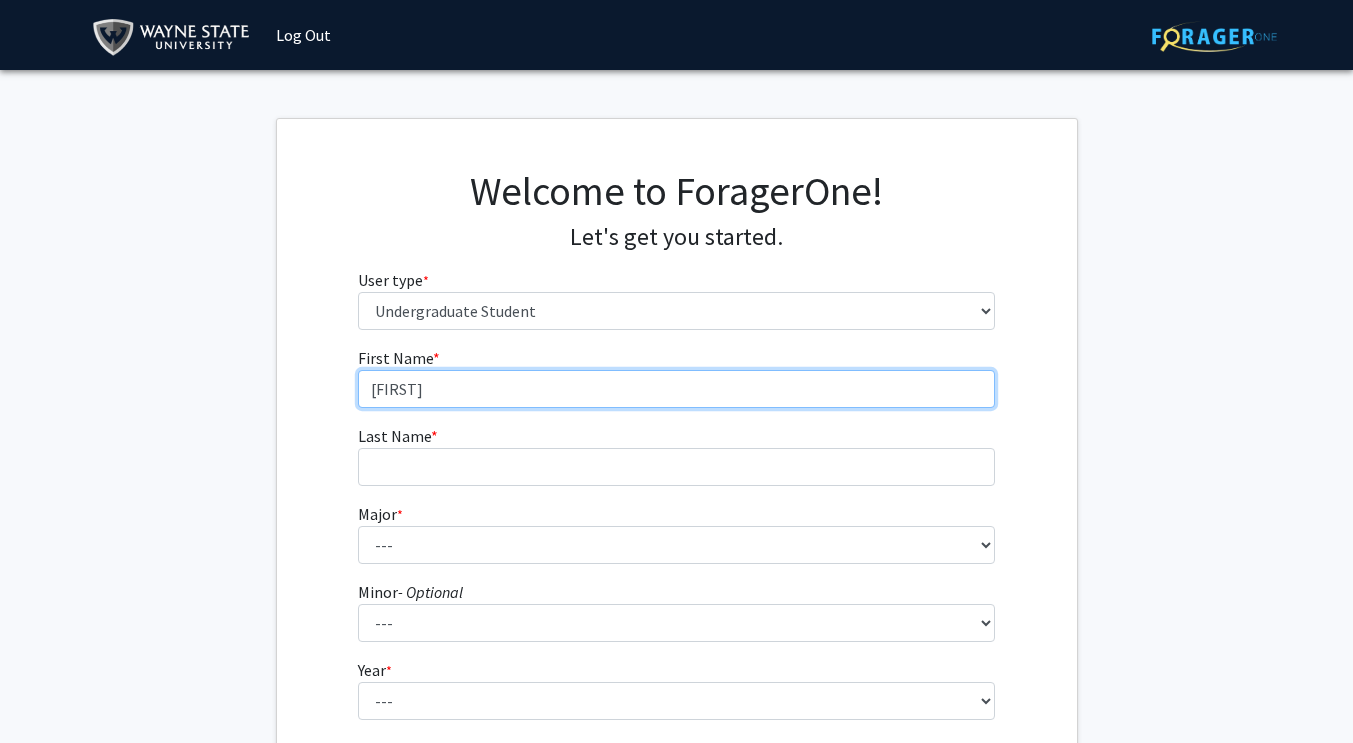 type on "[FIRST]" 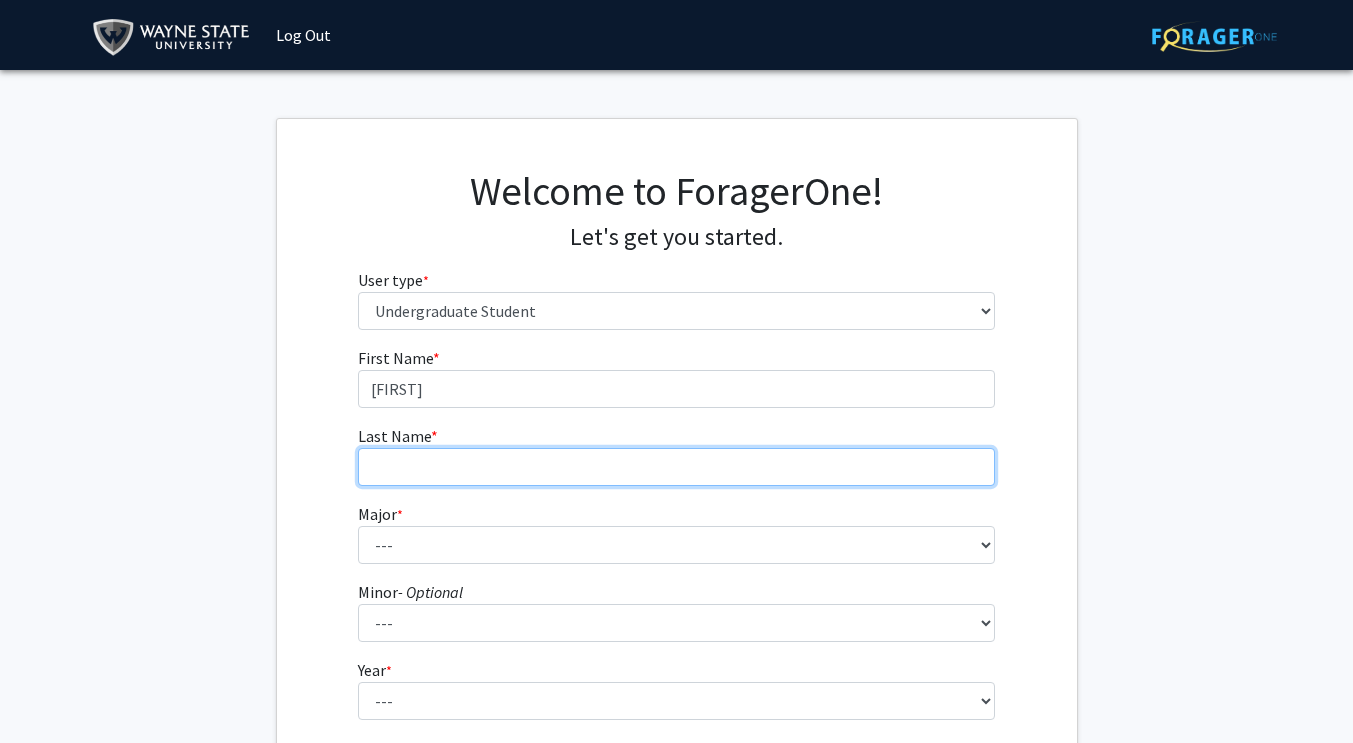 click on "Last Name * required" at bounding box center (676, 467) 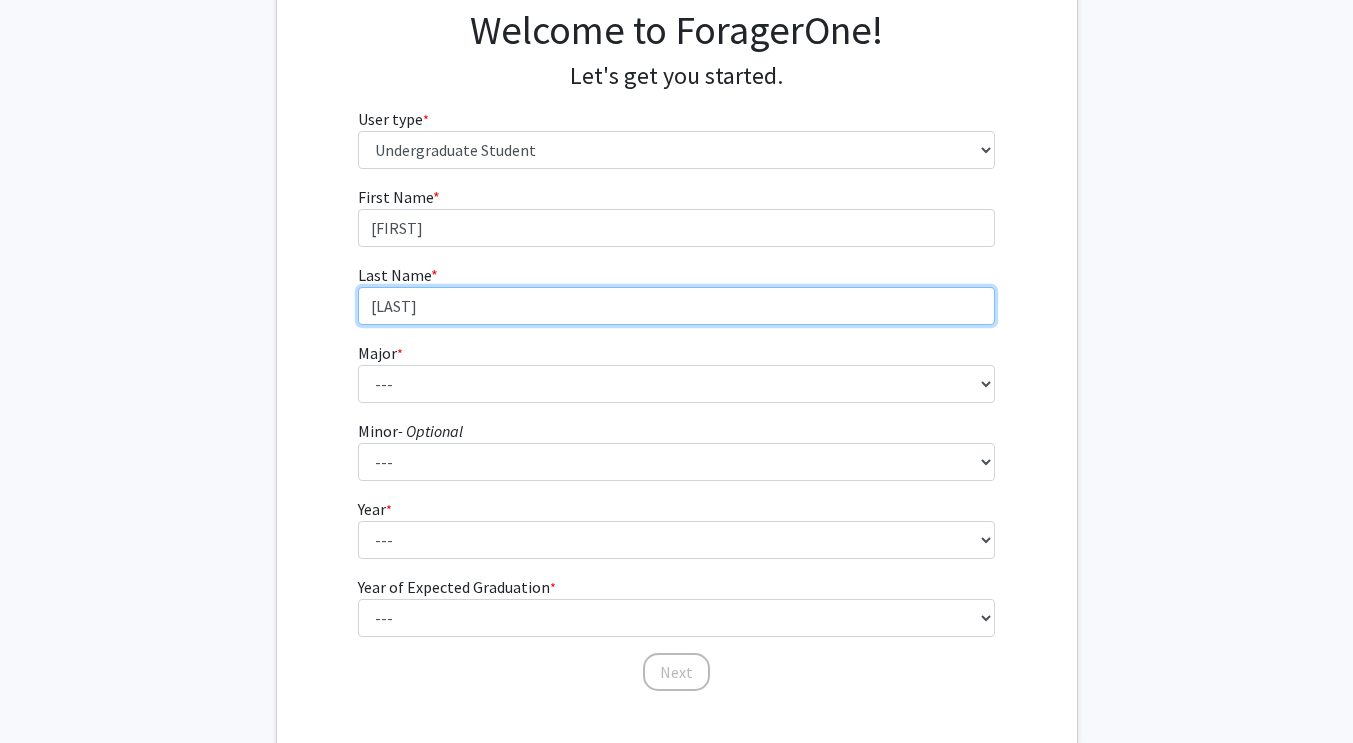 scroll, scrollTop: 171, scrollLeft: 0, axis: vertical 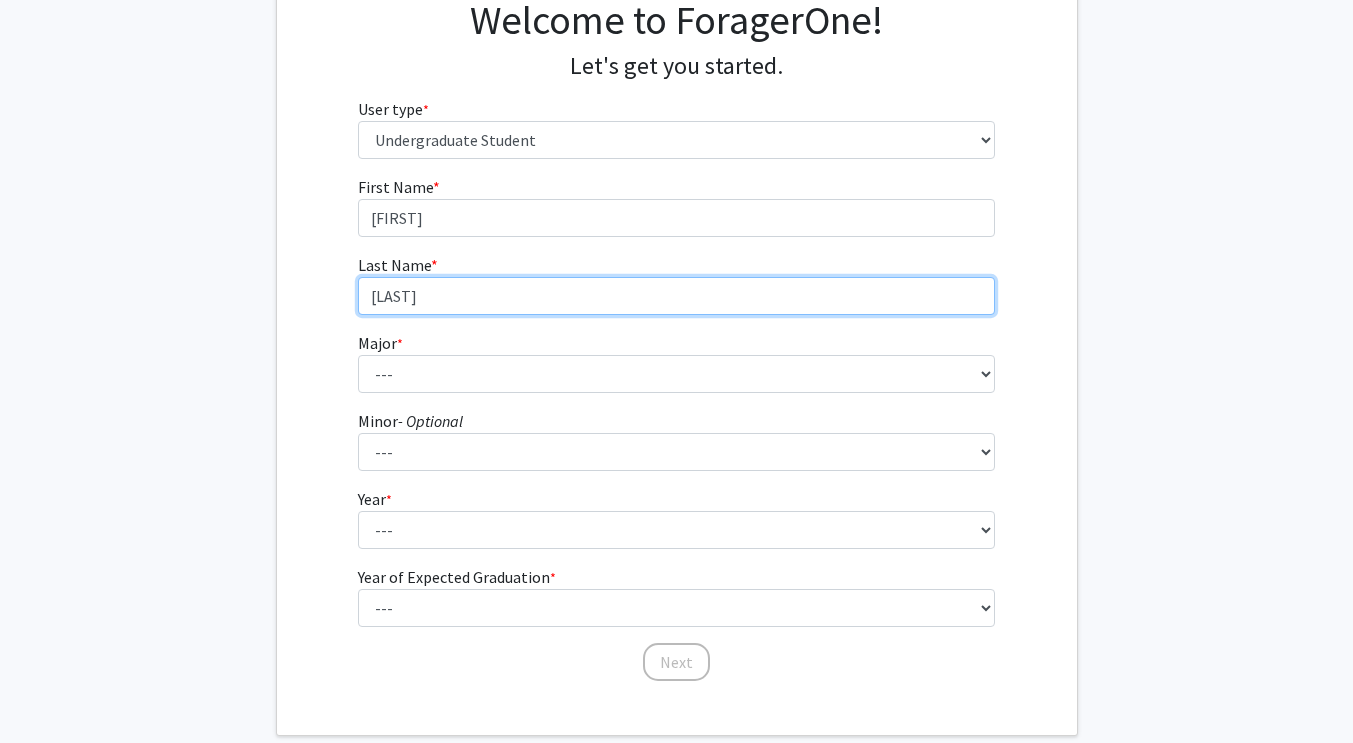 type on "[LAST]" 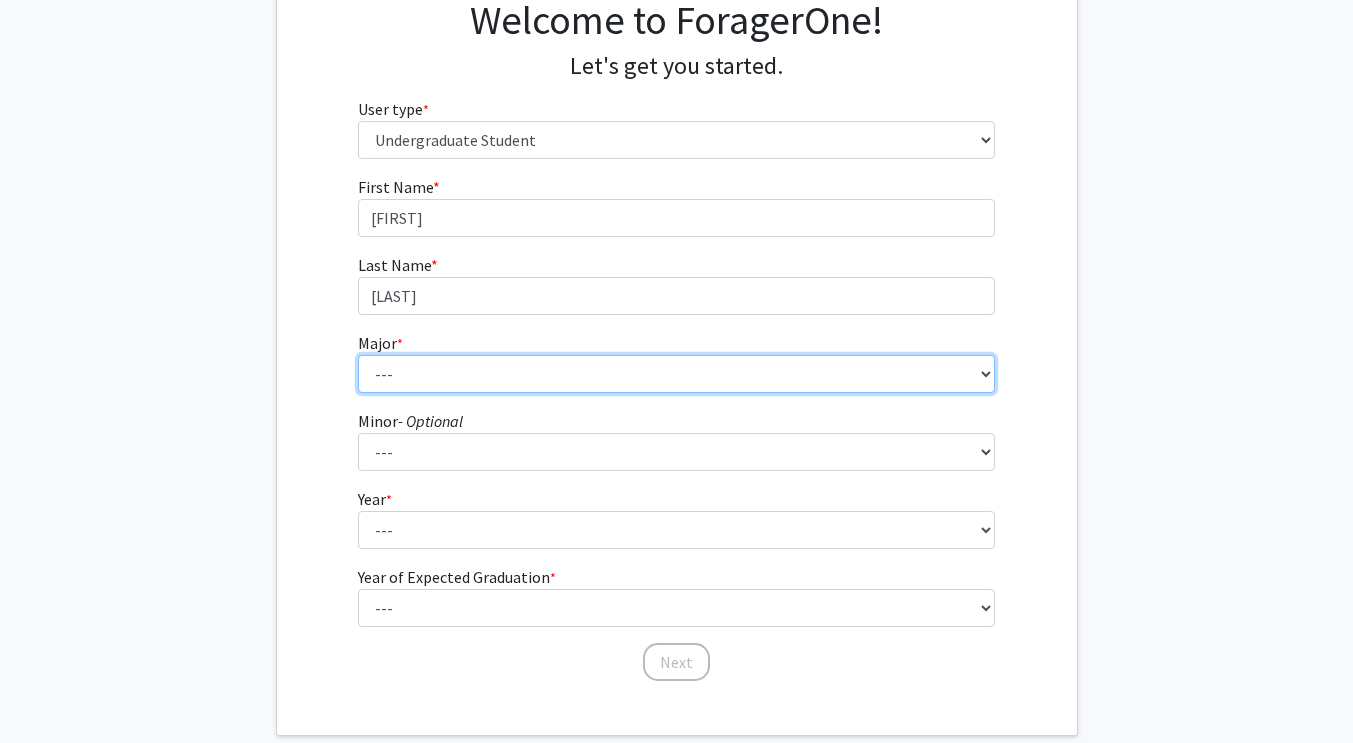 click on "---  Accounting   African American Studies   Anthropology   Applied Behavior Analysis   Arabic for the Health Care Professions   Art   Art Education   Art History   Astronomy   Bilingual/Bicultural Education   Biochemistry and Chemical Biology   Biological Sciences   Biomedical Engineering   Biomedical Physics   Cannabis Chemistry   Chemical Engineering   Chemistry   Civil Engineering   Communication Sciences and Disorders   Communication Studies   Community Health   Computer Science   Computer Technology   Construction Management   Conversational and Professional French   Criminal Justice   Dance   Design   Design and Merchandising   Economics   Electrical and Computer Engineering   Electrical/Electronic Engineering Tech.   Electromechanical Engineering Tech.   Elementary/Early Childhood Education   Employment & Labor Relations   English   English as a Second Language   Entrepreneurship and Innovation   Environmental Science   Exercise and Sport Science   Film   Finance   General Engineering   Geology   Law" at bounding box center [676, 374] 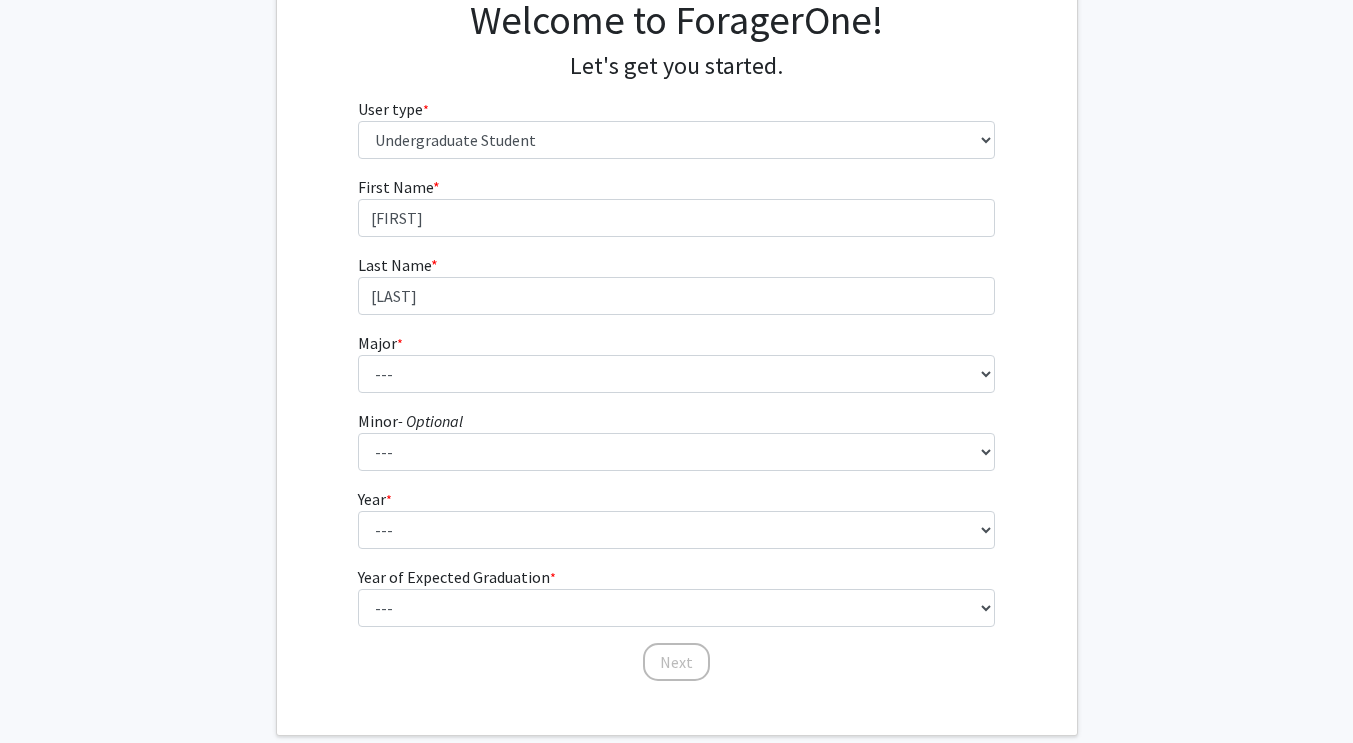 click on "First Name * required Jenna Last Name * required Peterson Major * required --- Accounting African American Studies Anthropology Applied Behavior Analysis Arabic for the Health Care Professions Art Art Education Art History Astronomy Bilingual/Bicultural Education Biochemistry and Chemical Biology Biological Sciences Biomedical Engineering Biomedical Physics Cannabis Chemistry Chemical Engineering Chemistry Civil Engineering Communication Sciences and Disorders Communication Studies Community Health Computer Science Computer Technology Construction Management Conversational and Professional French Criminal Justice Dance Design Design and Merchandising Economics Electrical and Computer Engineering Electrical/Electronic Engineering Tech. Electromechanical Engineering Tech. Elementary/Early Childhood Education Employment & Labor Relations English English as a Second Language Entrepreneurship and Innovation Environmental Science Film" 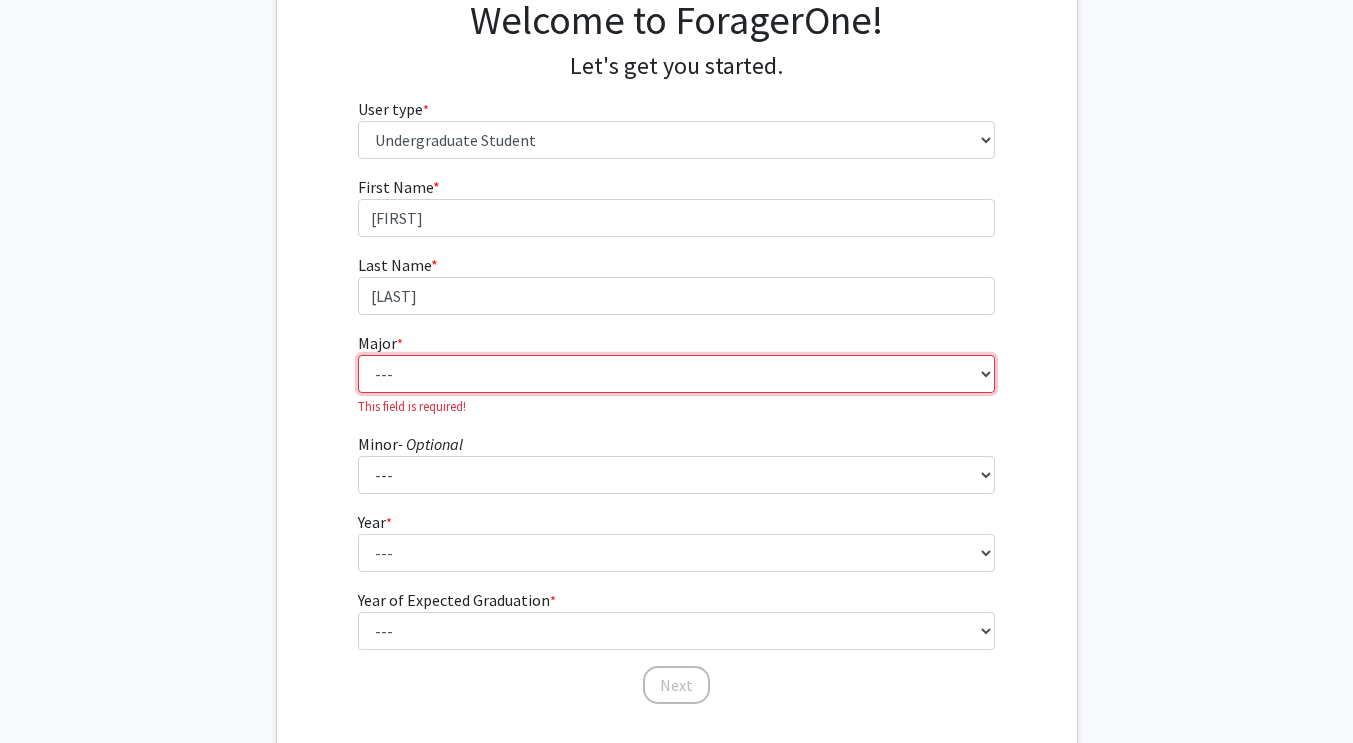 click on "---  Accounting   African American Studies   Anthropology   Applied Behavior Analysis   Arabic for the Health Care Professions   Art   Art Education   Art History   Astronomy   Bilingual/Bicultural Education   Biochemistry and Chemical Biology   Biological Sciences   Biomedical Engineering   Biomedical Physics   Cannabis Chemistry   Chemical Engineering   Chemistry   Civil Engineering   Communication Sciences and Disorders   Communication Studies   Community Health   Computer Science   Computer Technology   Construction Management   Conversational and Professional French   Criminal Justice   Dance   Design   Design and Merchandising   Economics   Electrical and Computer Engineering   Electrical/Electronic Engineering Tech.   Electromechanical Engineering Tech.   Elementary/Early Childhood Education   Employment & Labor Relations   English   English as a Second Language   Entrepreneurship and Innovation   Environmental Science   Exercise and Sport Science   Film   Finance   General Engineering   Geology   Law" at bounding box center (676, 374) 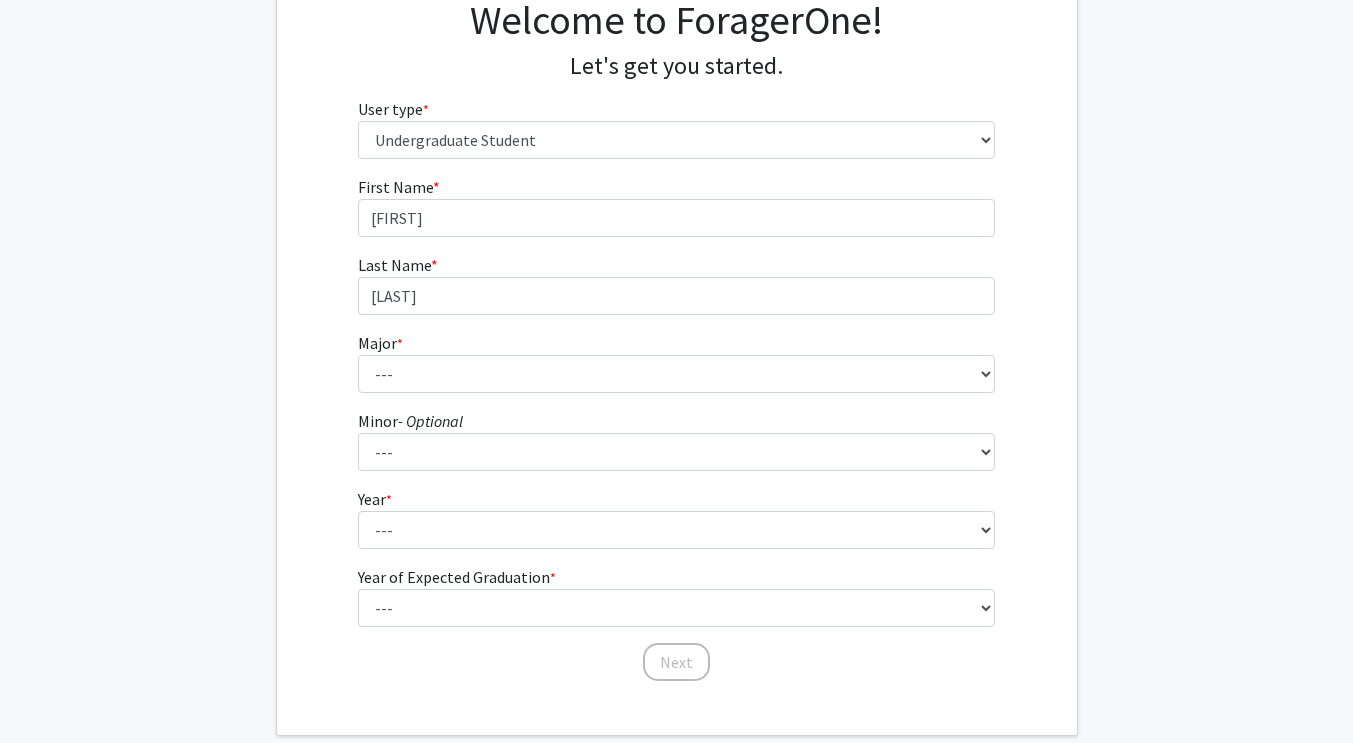 click on "First Name * required Jenna Last Name * required Peterson Major * required --- Accounting African American Studies Anthropology Applied Behavior Analysis Arabic for the Health Care Professions Art Art Education Art History Astronomy Bilingual/Bicultural Education Biochemistry and Chemical Biology Biological Sciences Biomedical Engineering Biomedical Physics Cannabis Chemistry Chemical Engineering Chemistry Civil Engineering Communication Sciences and Disorders Communication Studies Community Health Computer Science Computer Technology Construction Management Conversational and Professional French Criminal Justice Dance Design Design and Merchandising Economics Electrical and Computer Engineering Electrical/Electronic Engineering Tech. Electromechanical Engineering Tech. Elementary/Early Childhood Education Employment & Labor Relations English English as a Second Language Entrepreneurship and Innovation Environmental Science Film" 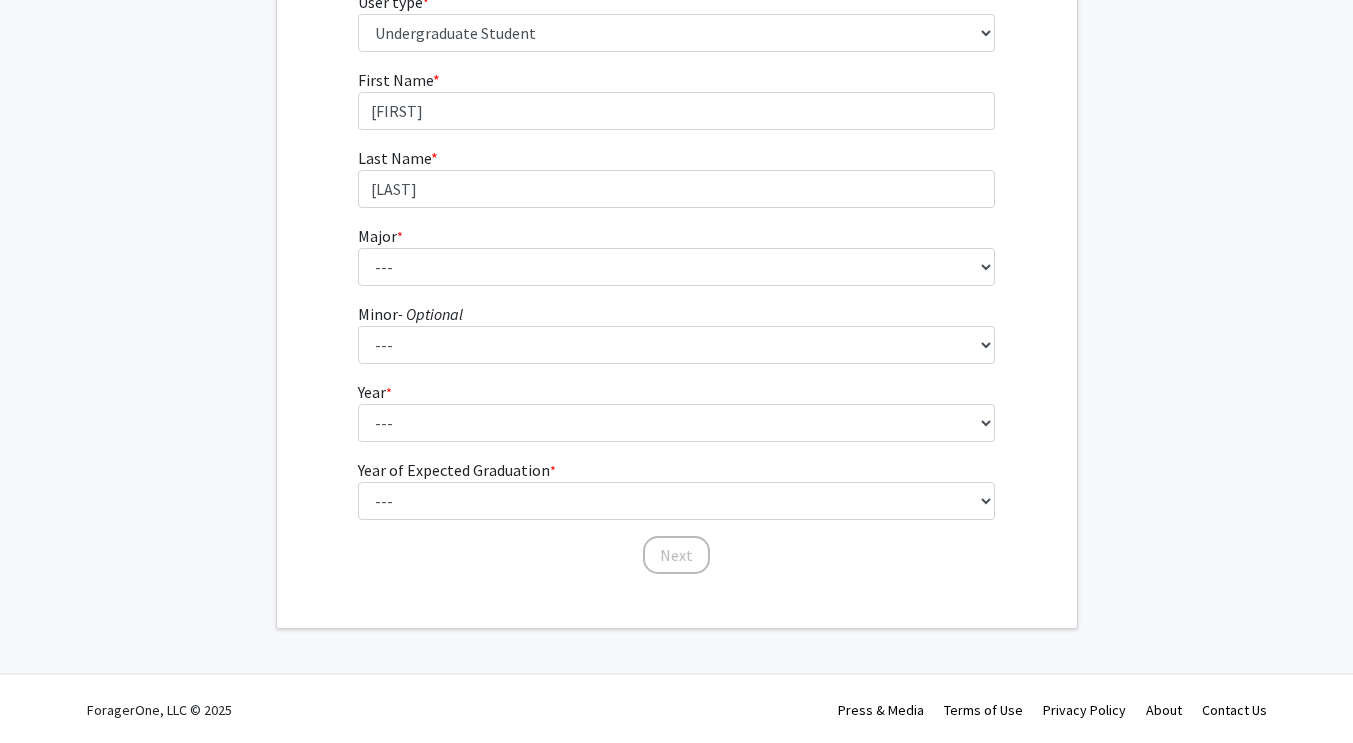 scroll, scrollTop: 279, scrollLeft: 0, axis: vertical 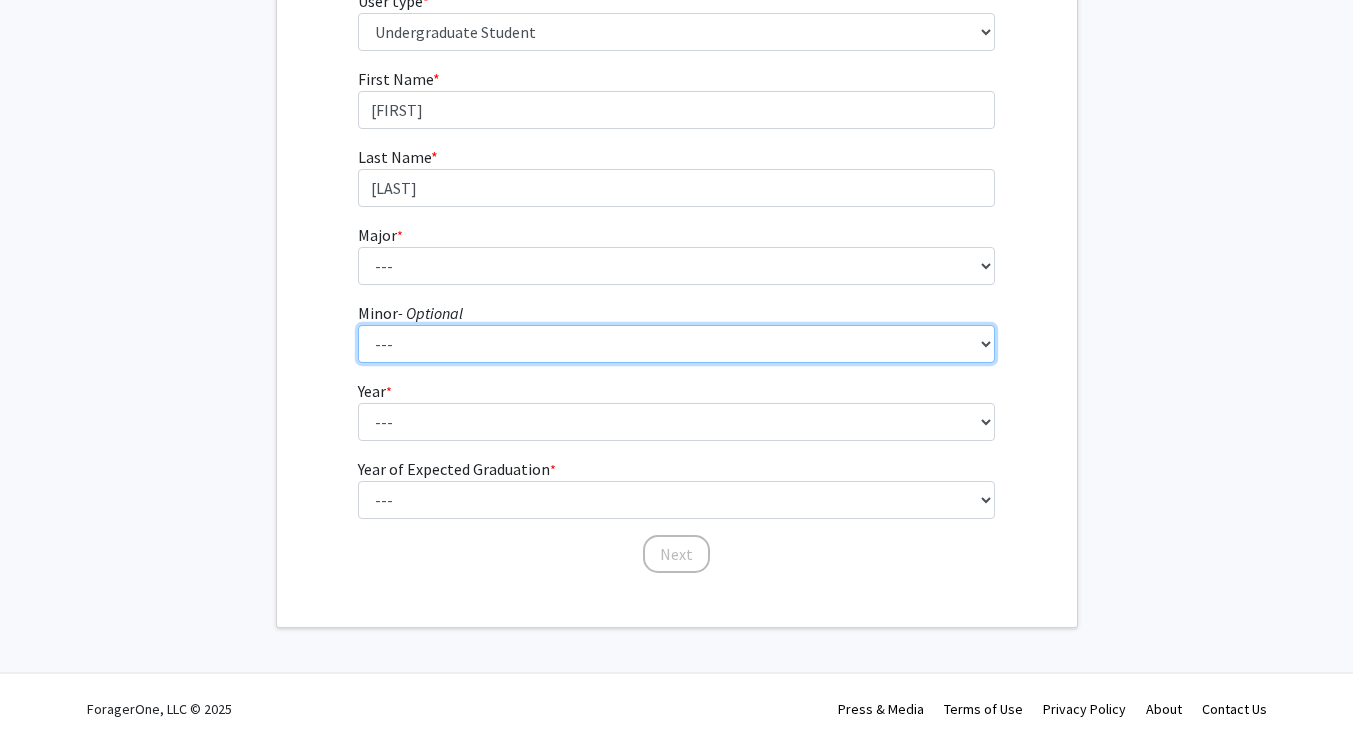 click on "---  African American Studies   Africana Theatre and Dance   Animation and Interactivity   Anthropology   Applied Behavior Analysis   Arabic   Archaeology   Art   Art History   Asian Studies   Astronomy   Biochemistry and Chemical Biology   Biological Sciences   Biomedical Physics   Blacksmithing   Business Administration   Ceramics   Chemistry   Classical Civilization   Communication Science and Disorders   Communication Studies   Community Health   Computer Science   Creative Writing   Criminal Justice   Dance   Deaf Studies   Design   Digital Art and Photography   Digital Humanities   Economics   Electrical and Computer Engineering   English   Environmental Science   Exercise and Sport Science   Fashion Design   Film   Film and Media Studies   Folklore and Fairy-Tale Studies   Forensics and Investigation   French   Gender, Sexuality and Women's Studies   Geochemistry   Geology   Geophysics   German   Global Health and Social Medicine   Global Studies   Graphic Design   Health Care Ethics   History   Latin" at bounding box center [676, 344] 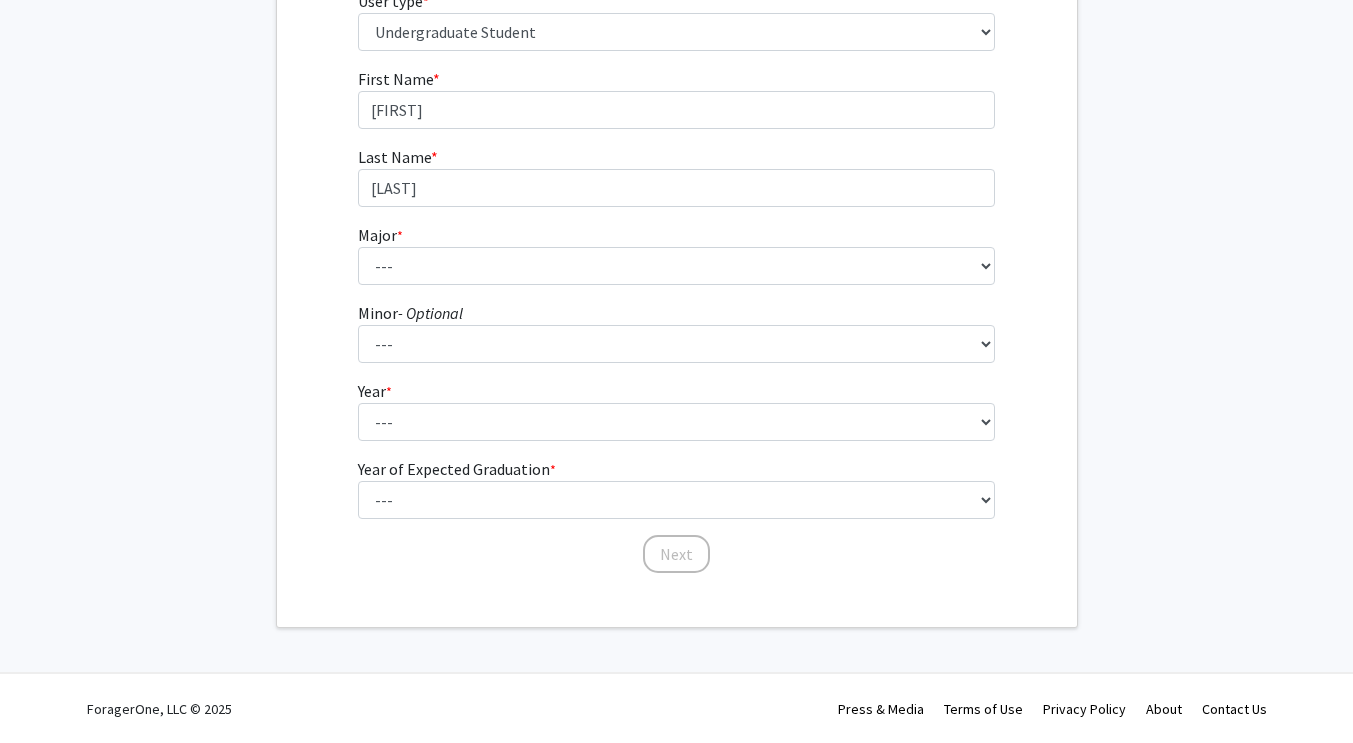 click on "First Name * required Jenna Last Name * required Peterson Major * required --- Accounting African American Studies Anthropology Applied Behavior Analysis Arabic for the Health Care Professions Art Art Education Art History Astronomy Bilingual/Bicultural Education Biochemistry and Chemical Biology Biological Sciences Biomedical Engineering Biomedical Physics Cannabis Chemistry Chemical Engineering Chemistry Civil Engineering Communication Sciences and Disorders Communication Studies Community Health Computer Science Computer Technology Construction Management Conversational and Professional French Criminal Justice Dance Design Design and Merchandising Economics Electrical and Computer Engineering Electrical/Electronic Engineering Tech. Electromechanical Engineering Tech. Elementary/Early Childhood Education Employment & Labor Relations English English as a Second Language Entrepreneurship and Innovation Environmental Science Film" 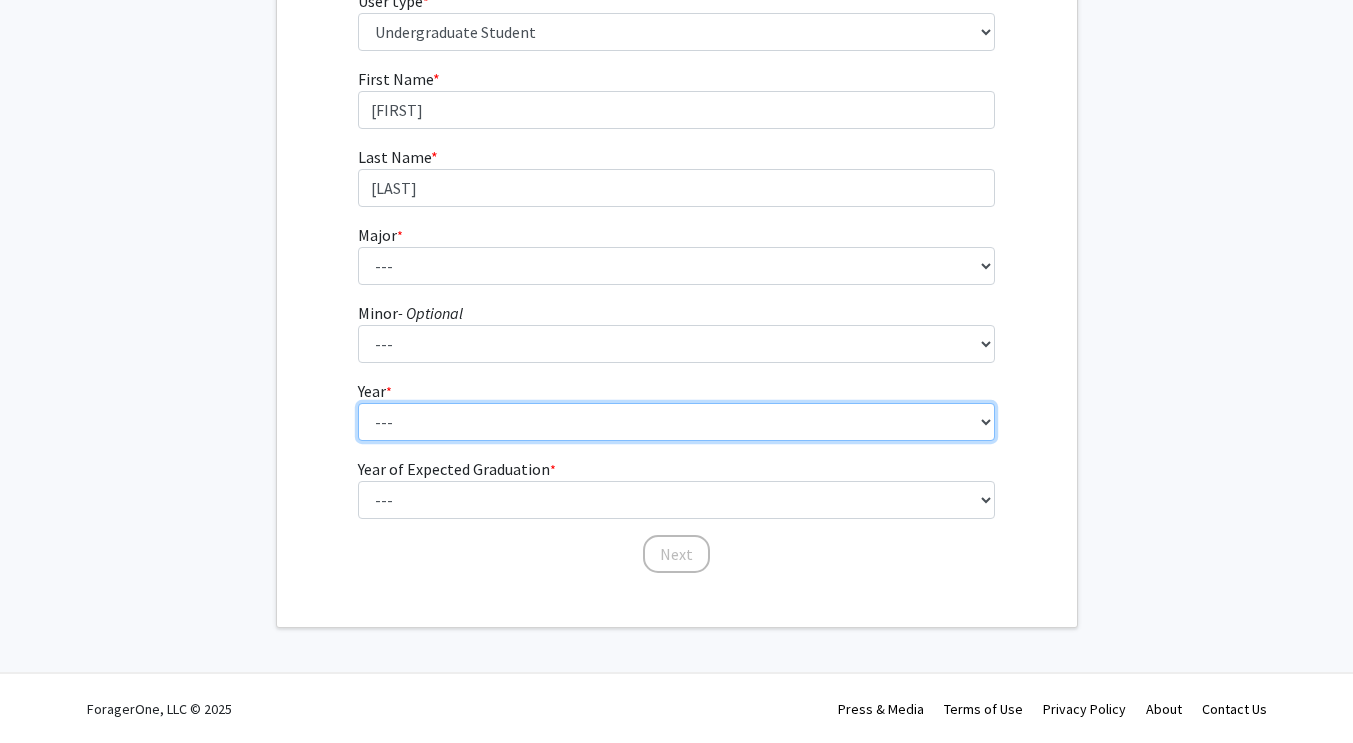 click on "---  First-year   Sophomore   Junior   Senior   Postbaccalaureate Certificate" at bounding box center [676, 422] 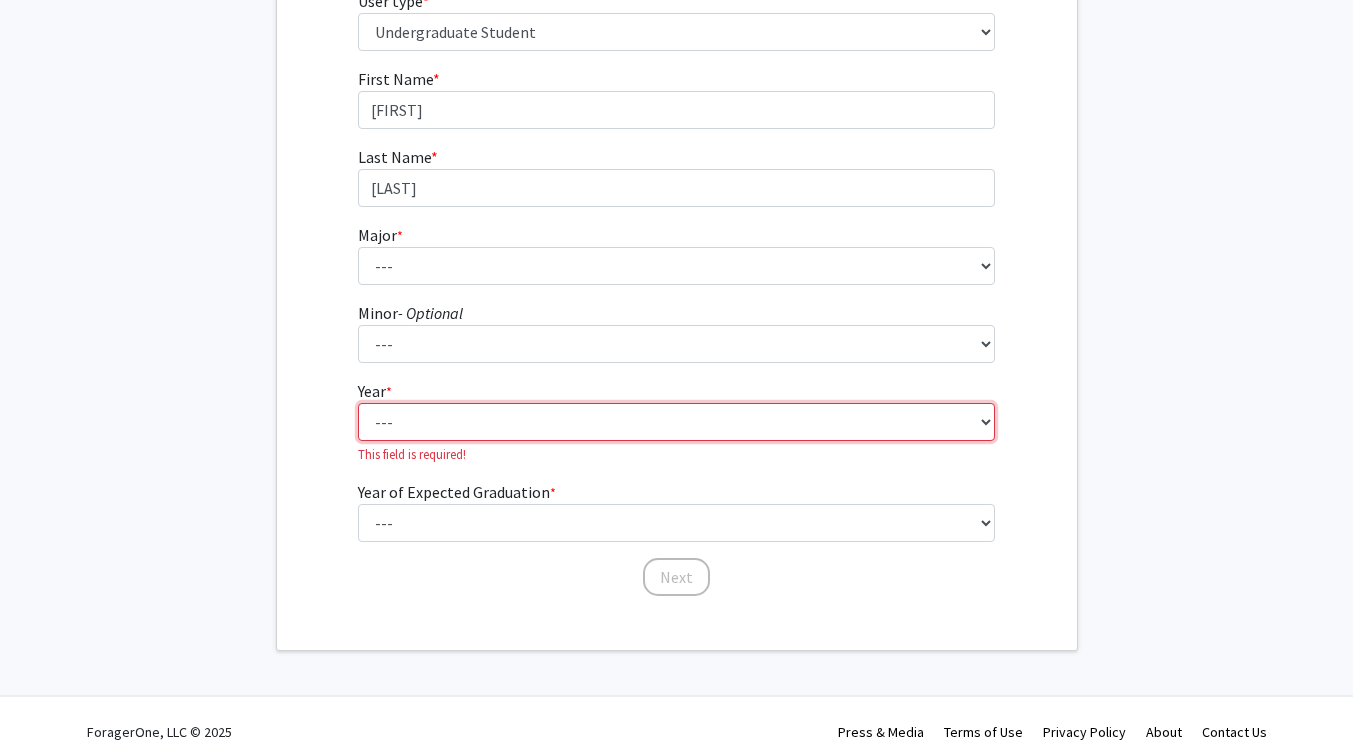 click on "---  First-year   Sophomore   Junior   Senior   Postbaccalaureate Certificate" at bounding box center (676, 422) 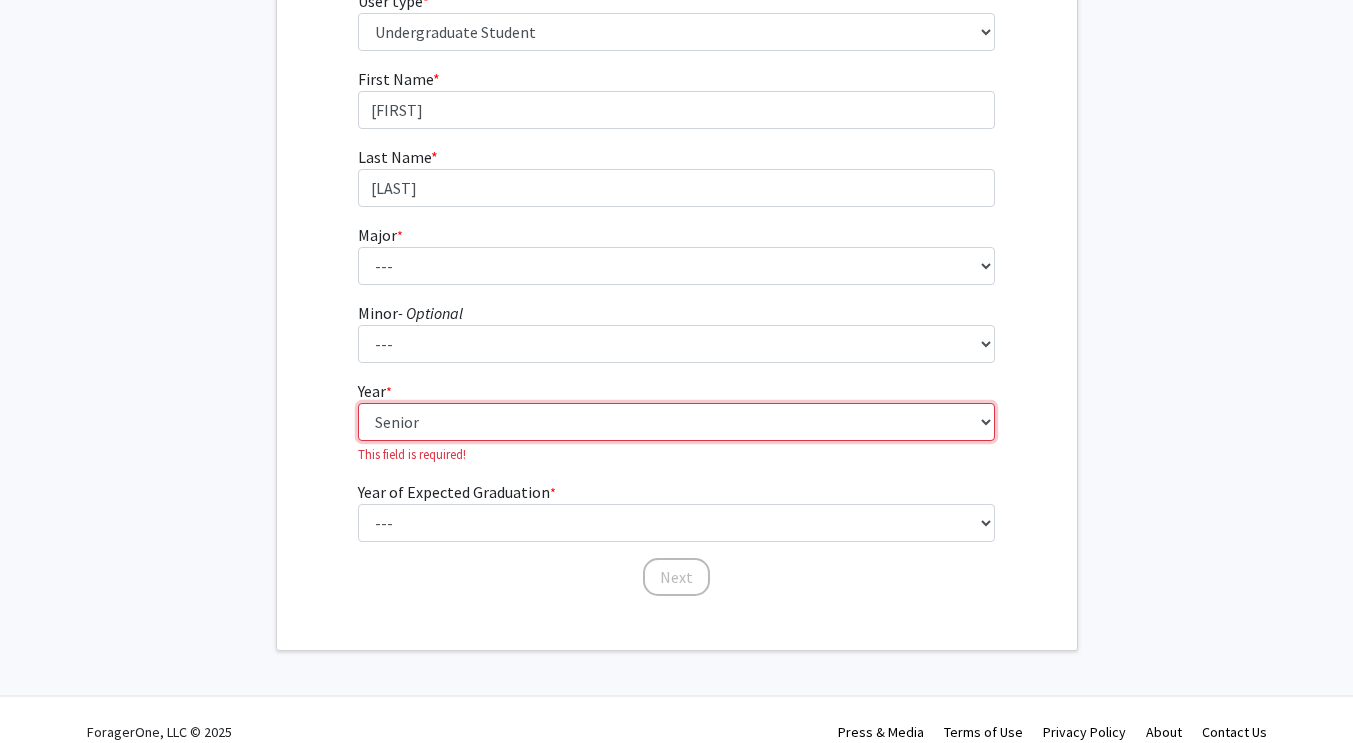 click on "---  First-year   Sophomore   Junior   Senior   Postbaccalaureate Certificate" at bounding box center (676, 422) 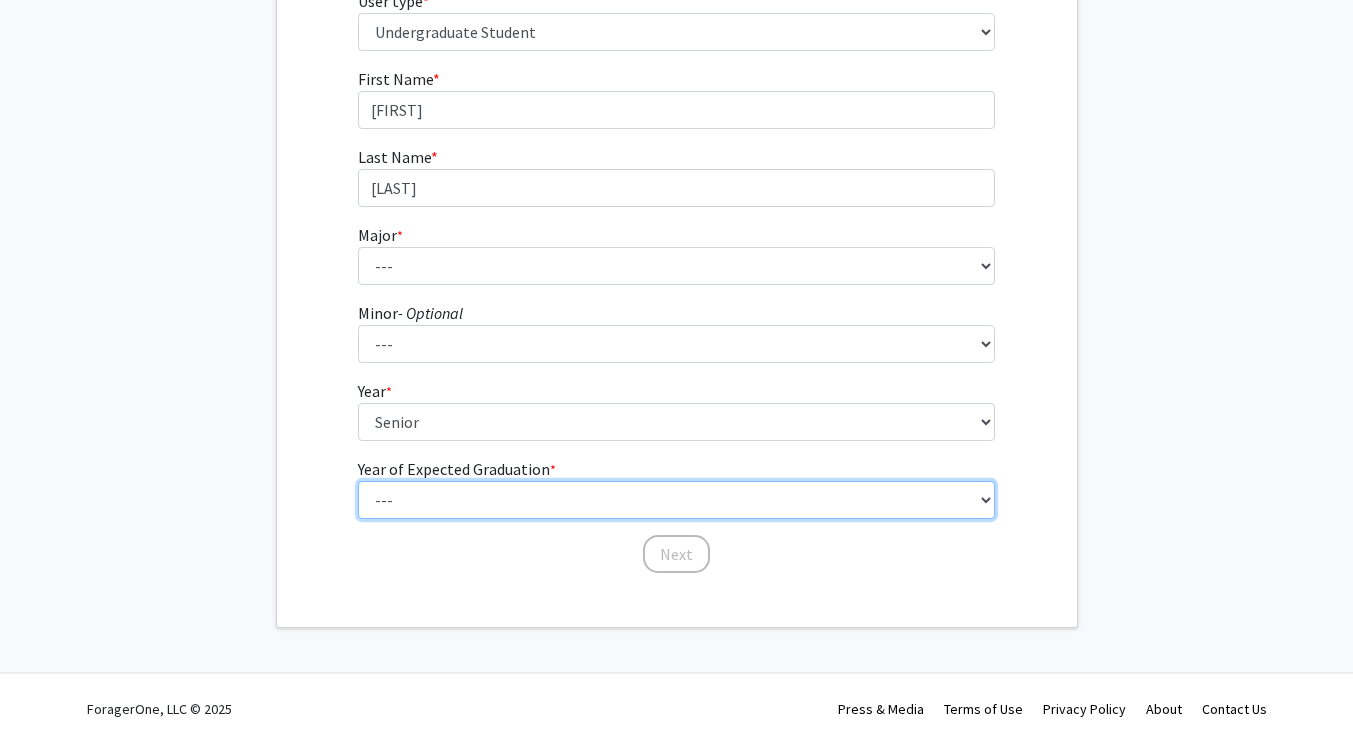 click on "---  2025   2026   2027   2028   2029   2030   2031   2032   2033   2034" at bounding box center (676, 500) 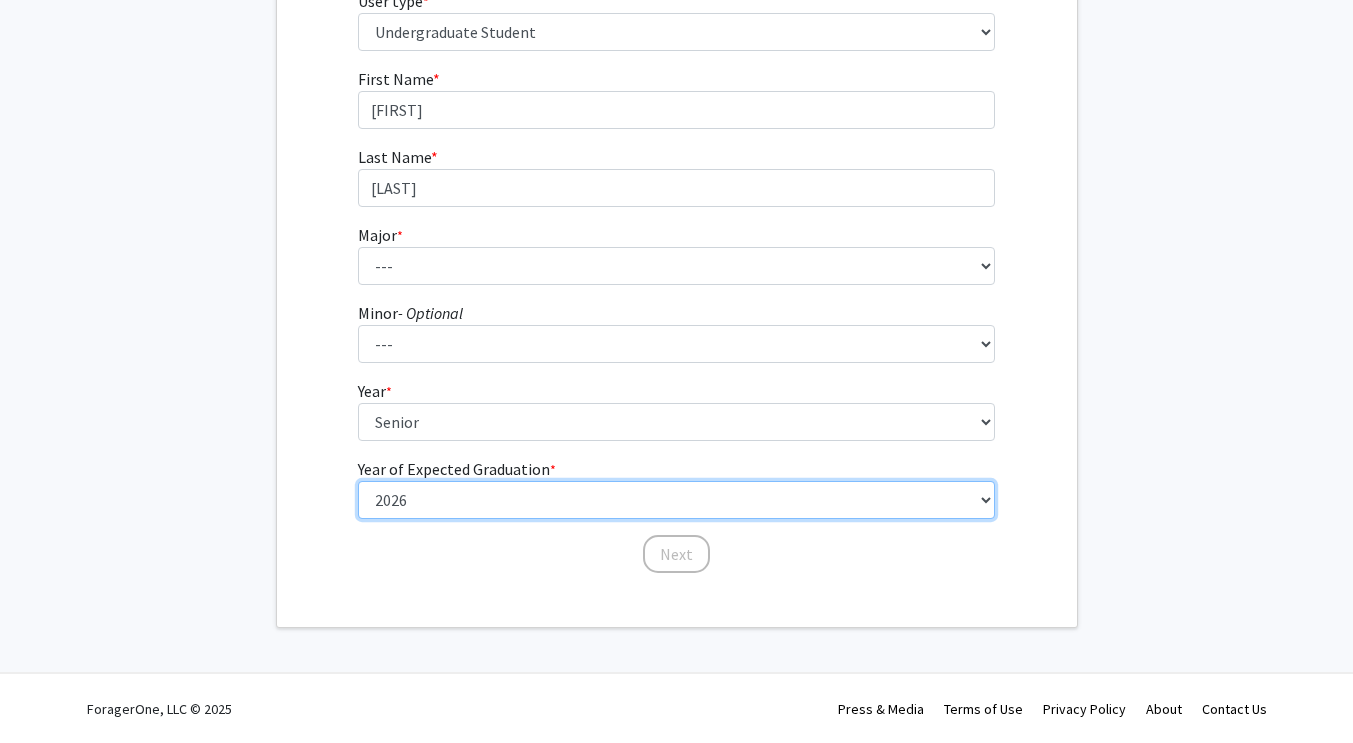 click on "---  2025   2026   2027   2028   2029   2030   2031   2032   2033   2034" at bounding box center [676, 500] 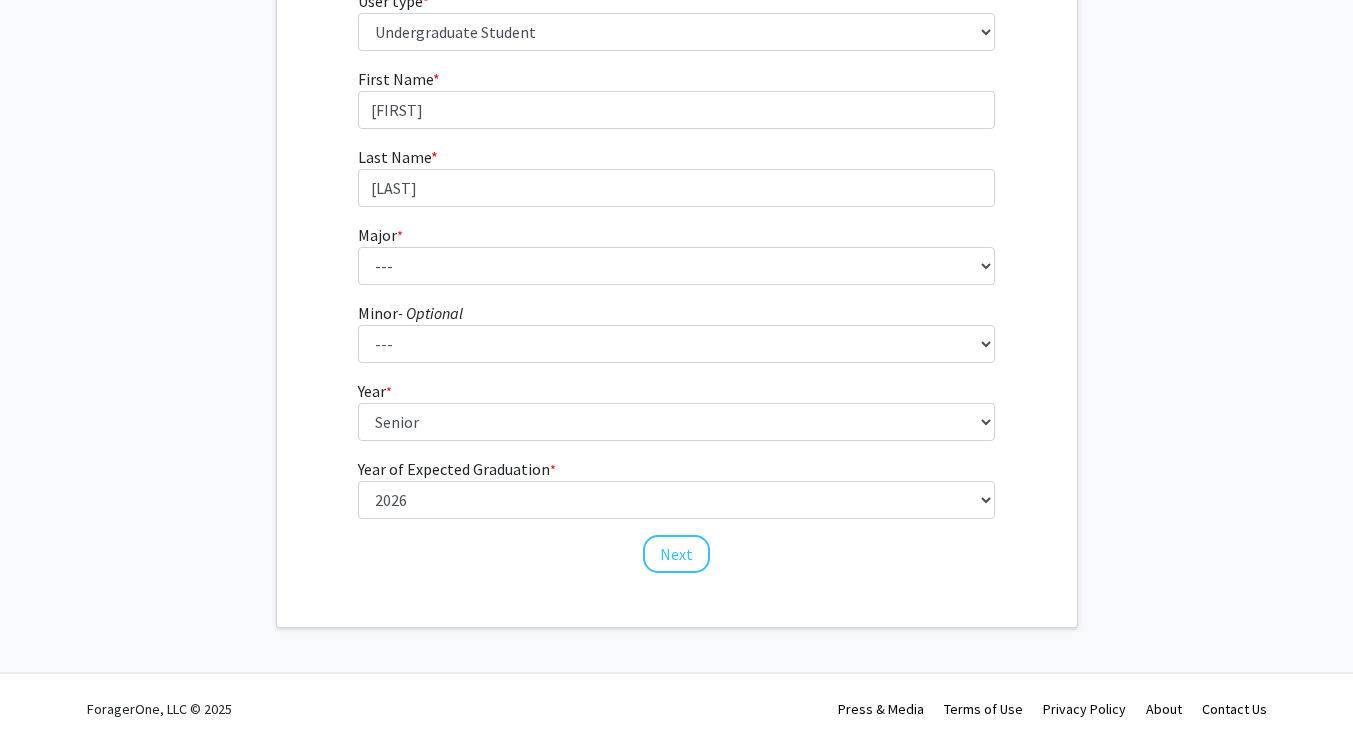 click on "Welcome to ForagerOne! Let's get you started. User type * required Please tell us who you are Undergraduate Student Master's Student Doctoral Candidate (PhD, MD, DMD, PharmD, etc.) Postdoctoral Researcher / Research Staff / Medical Resident / Medical Fellow Faculty Administrative Staff First Name * required Jenna Last Name * required Peterson Major * required --- Accounting African American Studies Anthropology Applied Behavior Analysis Arabic for the Health Care Professions Art Art Education Art History Astronomy Bilingual/Bicultural Education Biochemistry and Chemical Biology Biological Sciences Biomedical Engineering Biomedical Physics Cannabis Chemistry Chemical Engineering Chemistry Civil Engineering Communication Sciences and Disorders Communication Studies Community Health Computer Science Computer Technology Construction Management Conversational and Professional French Criminal Justice Dance Design Design and Merchandising ---" 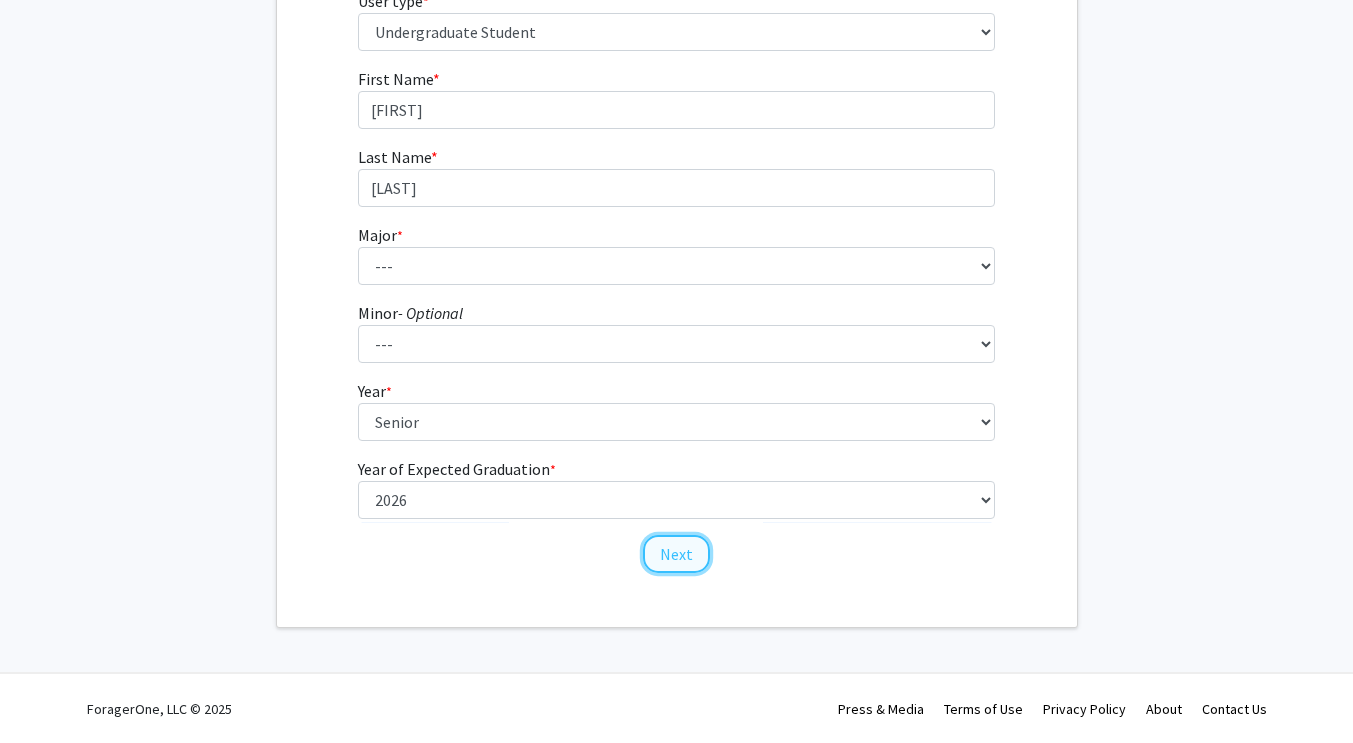 click on "Next" 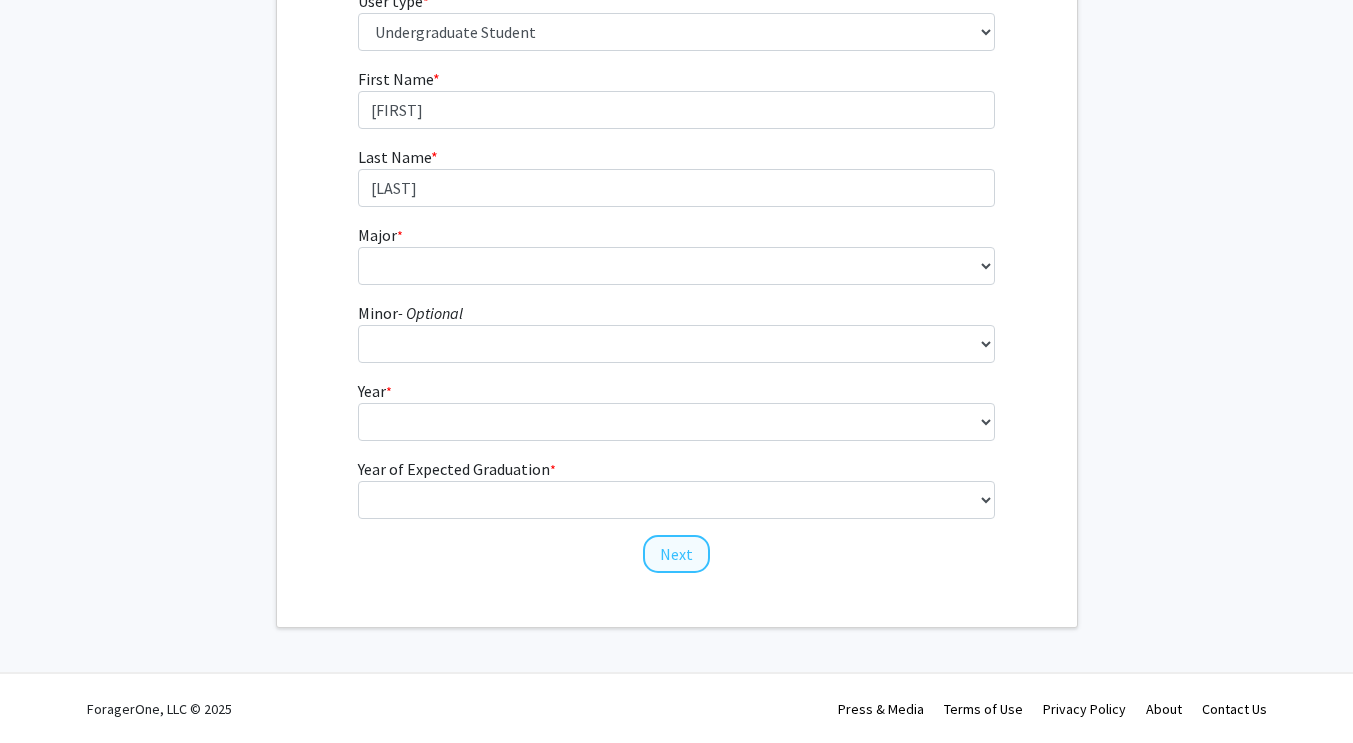 scroll, scrollTop: 0, scrollLeft: 0, axis: both 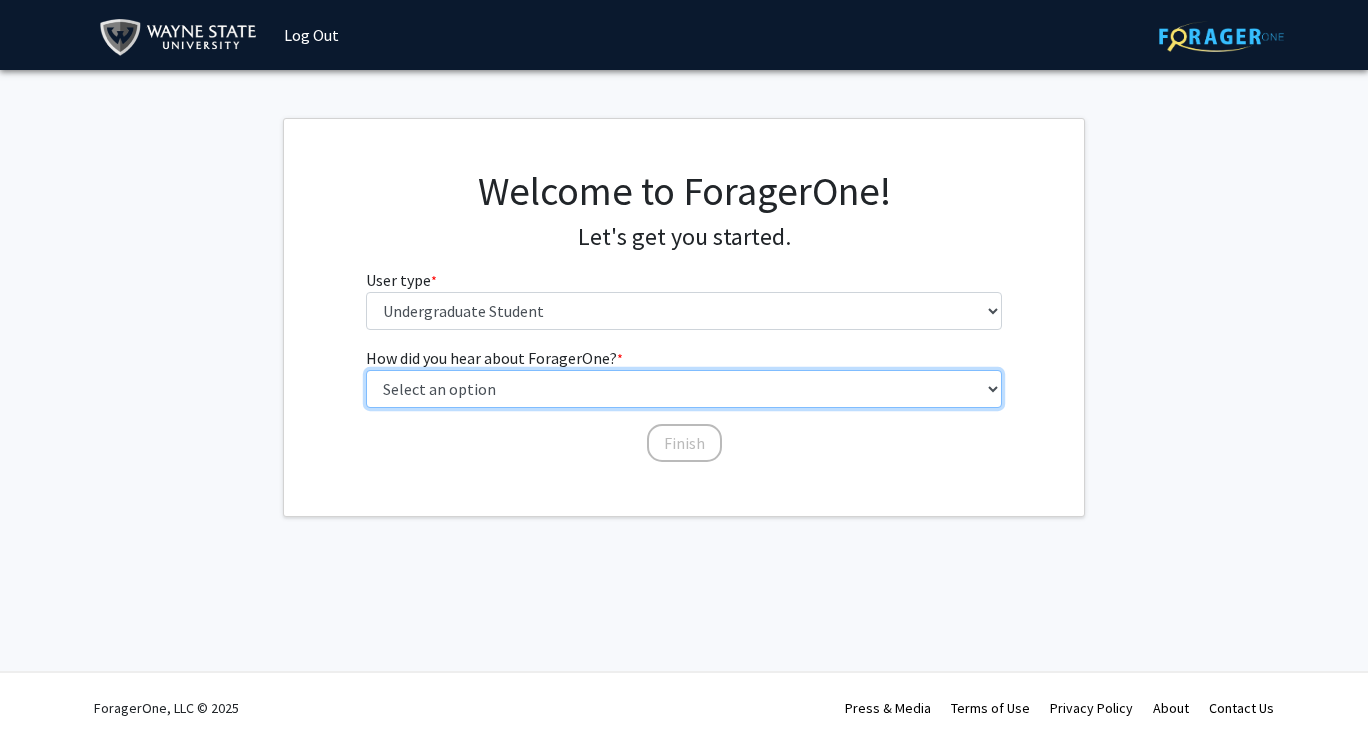click on "Select an option  Peer/student recommendation   Faculty/staff recommendation   University website   University email or newsletter   Other" at bounding box center [684, 389] 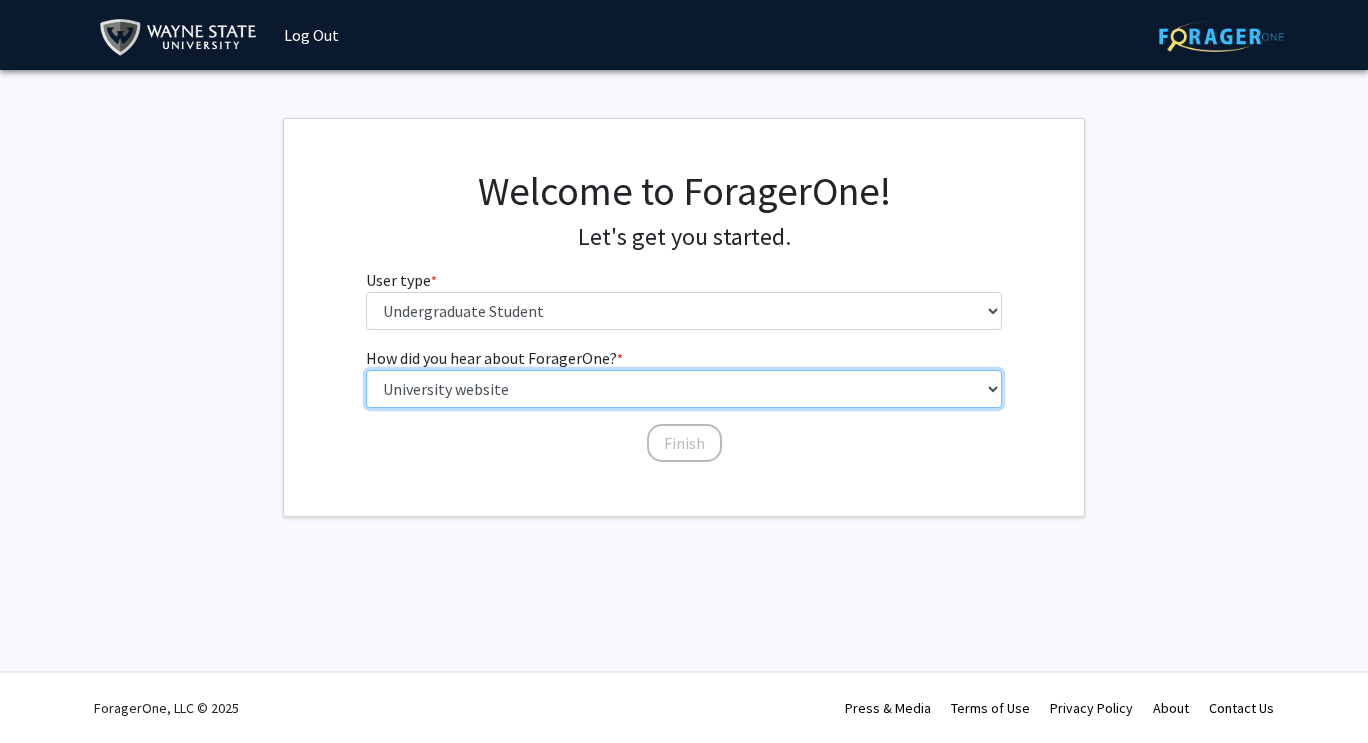 click on "Select an option  Peer/student recommendation   Faculty/staff recommendation   University website   University email or newsletter   Other" at bounding box center [684, 389] 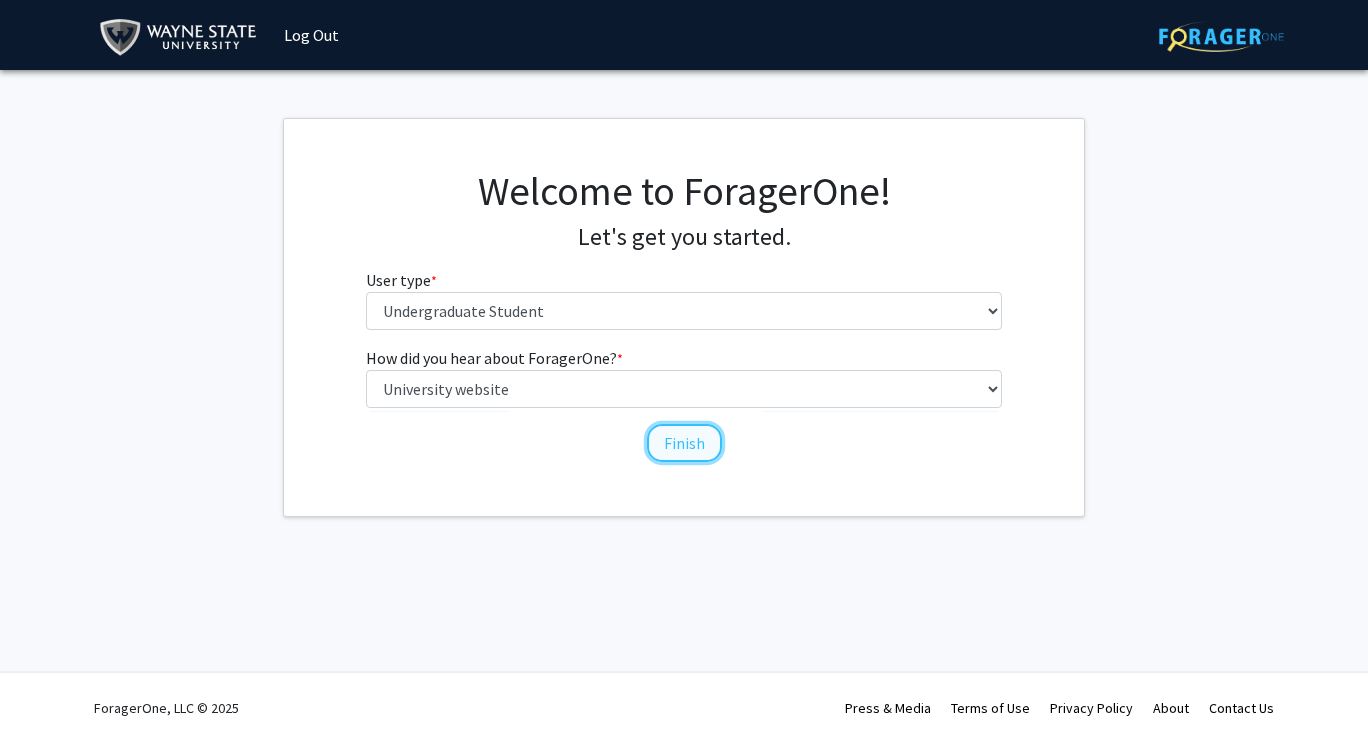 click on "Finish" 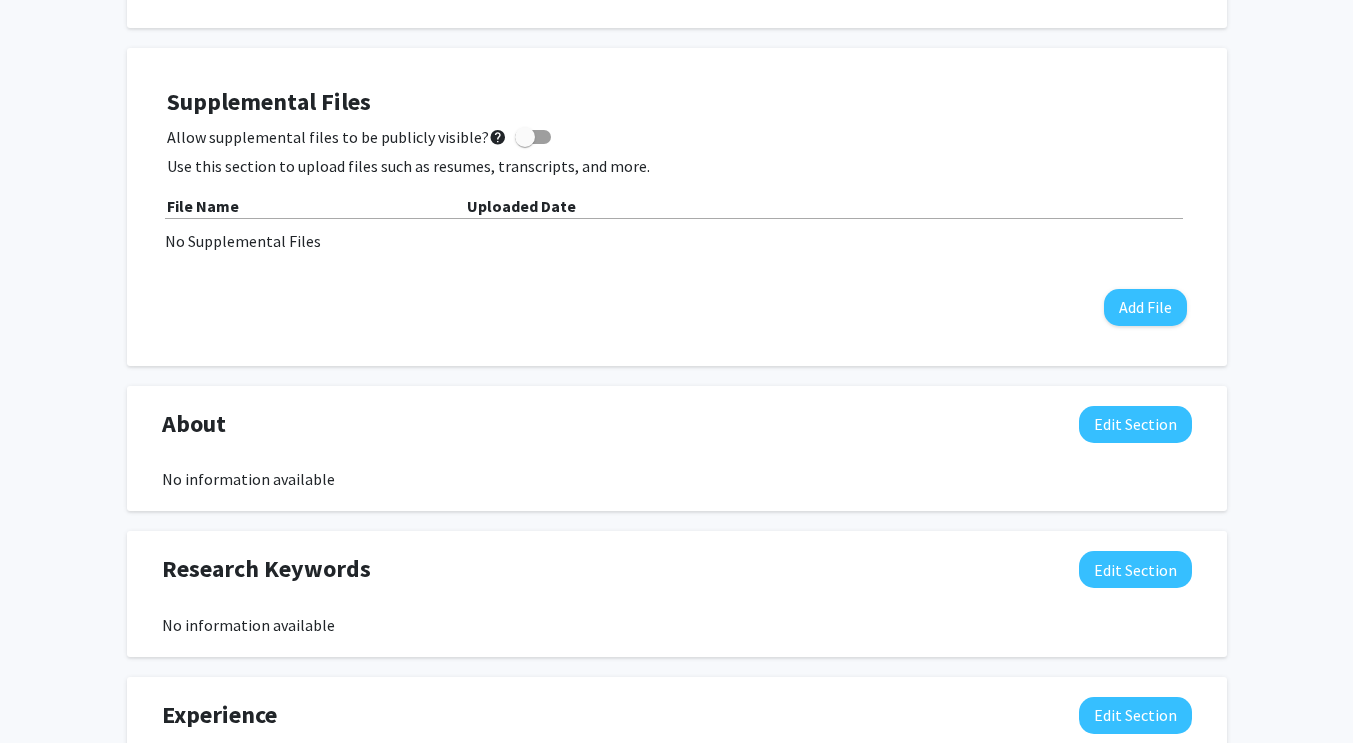 scroll, scrollTop: 562, scrollLeft: 0, axis: vertical 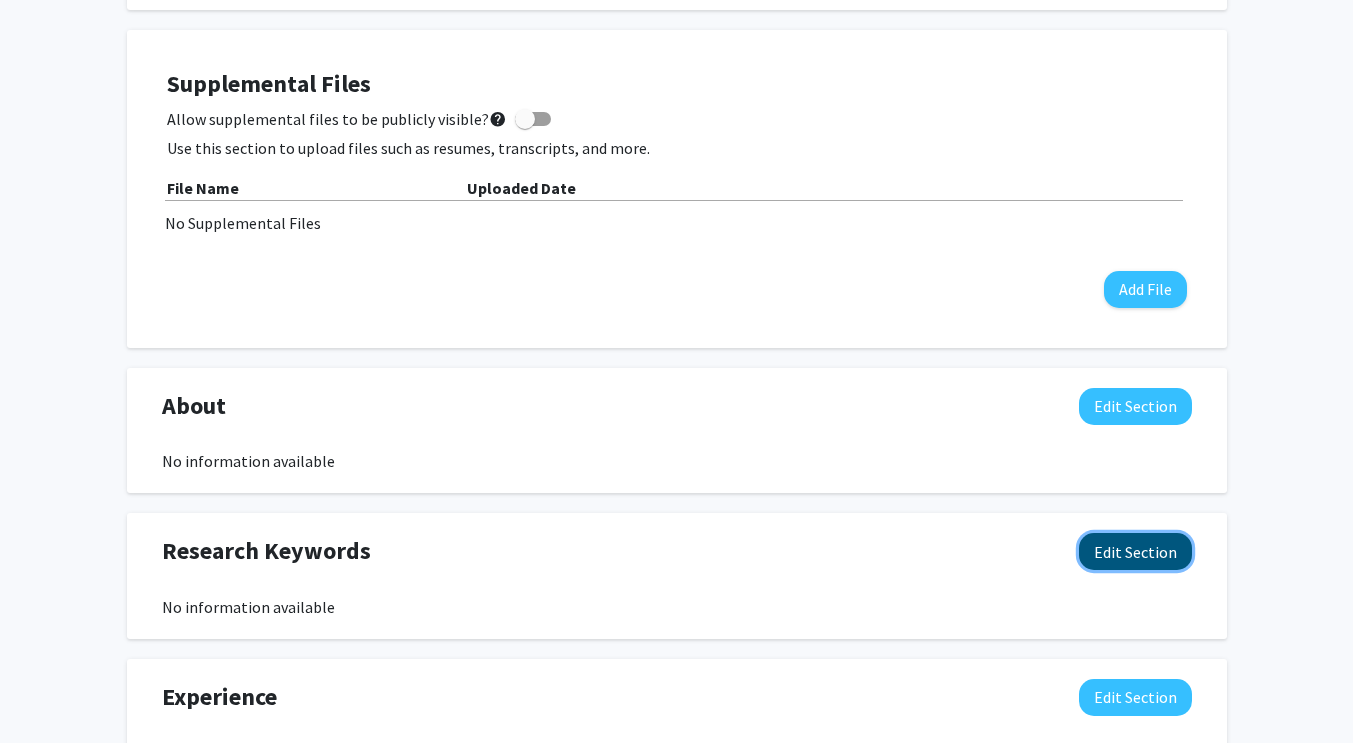 click on "Edit Section" 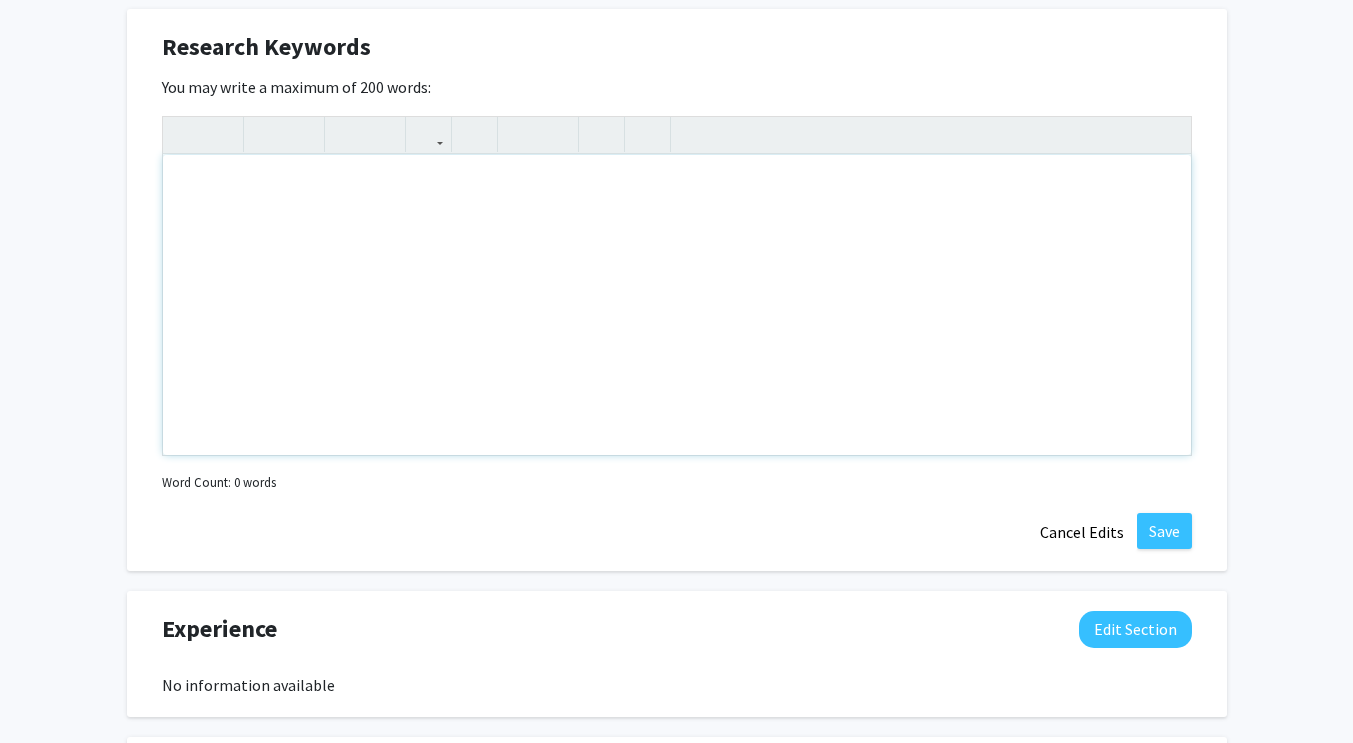 scroll, scrollTop: 1065, scrollLeft: 0, axis: vertical 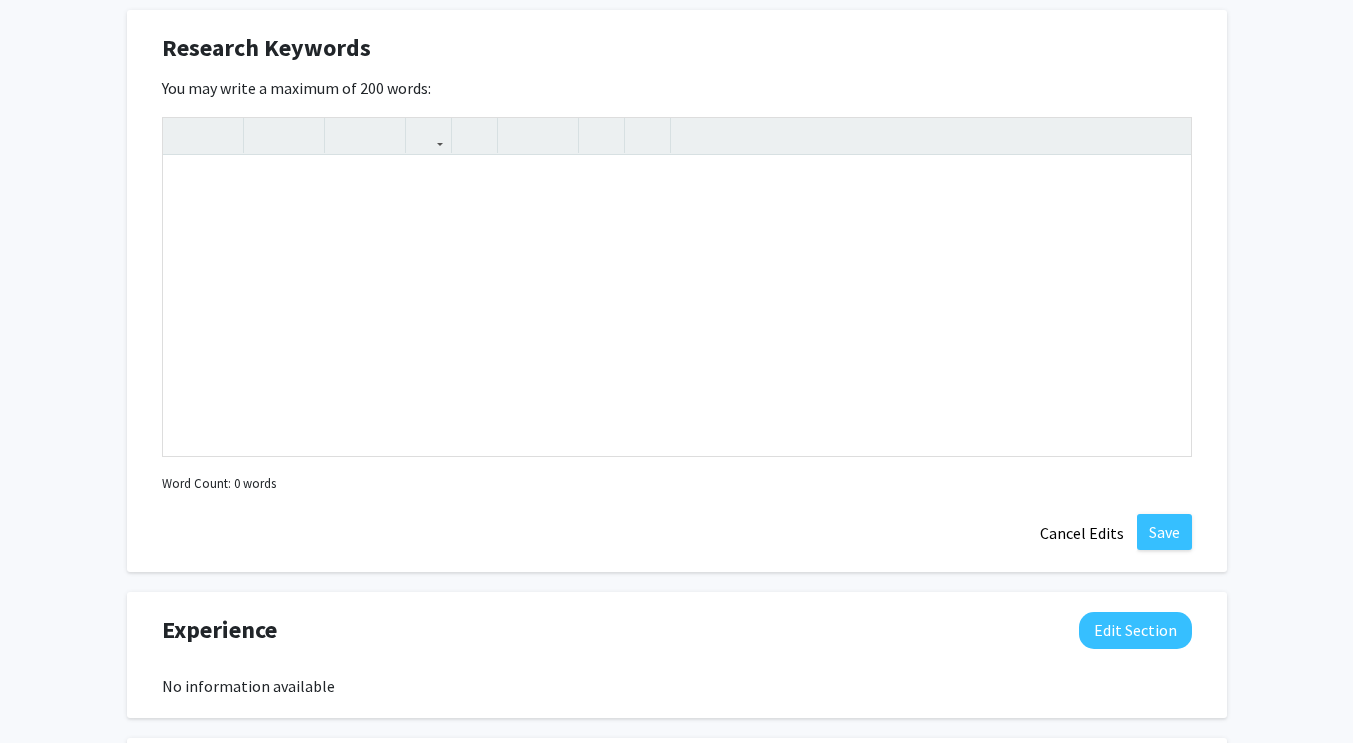 click on "Seeking Opportunities?  Indicate to faculty/staff and other users that you are looking for opportunities to join collaborative projects.    Seeking Collaborators?  Indicate if you are looking for other students to join you on collaborative projects.       Supplemental Files    Allow supplemental files to be publicly visible?  help  Use this section to upload files such as resumes, transcripts, and more. File Name Uploaded Date No Supplemental Files  Add File  About  Edit Section  No information available  You may write a maximum of 1,000 words:  Insert link Remove link Word Count: 0 words Save  Cancel Edits  Research Keywords  Edit Section   You may write a maximum of 200 words:  Insert link Remove link Word Count: 0 words Save  Cancel Edits  Experience  Edit Section  No information available  You may write a maximum of 750 words:  Insert link Remove link Word Count: 0 words Save  Cancel Edits  Presentations/Competitions/Performances  Edit Section  No information available Insert link Remove link Save Save" 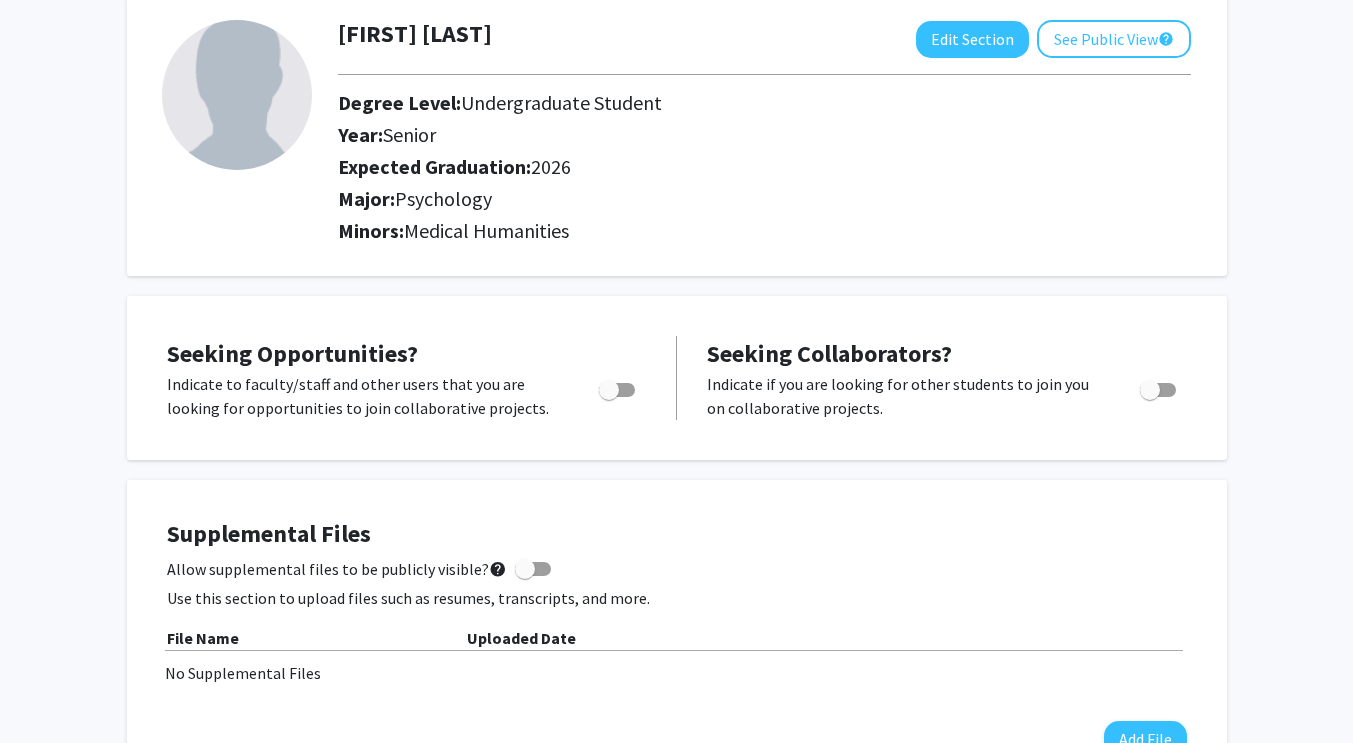 scroll, scrollTop: 0, scrollLeft: 0, axis: both 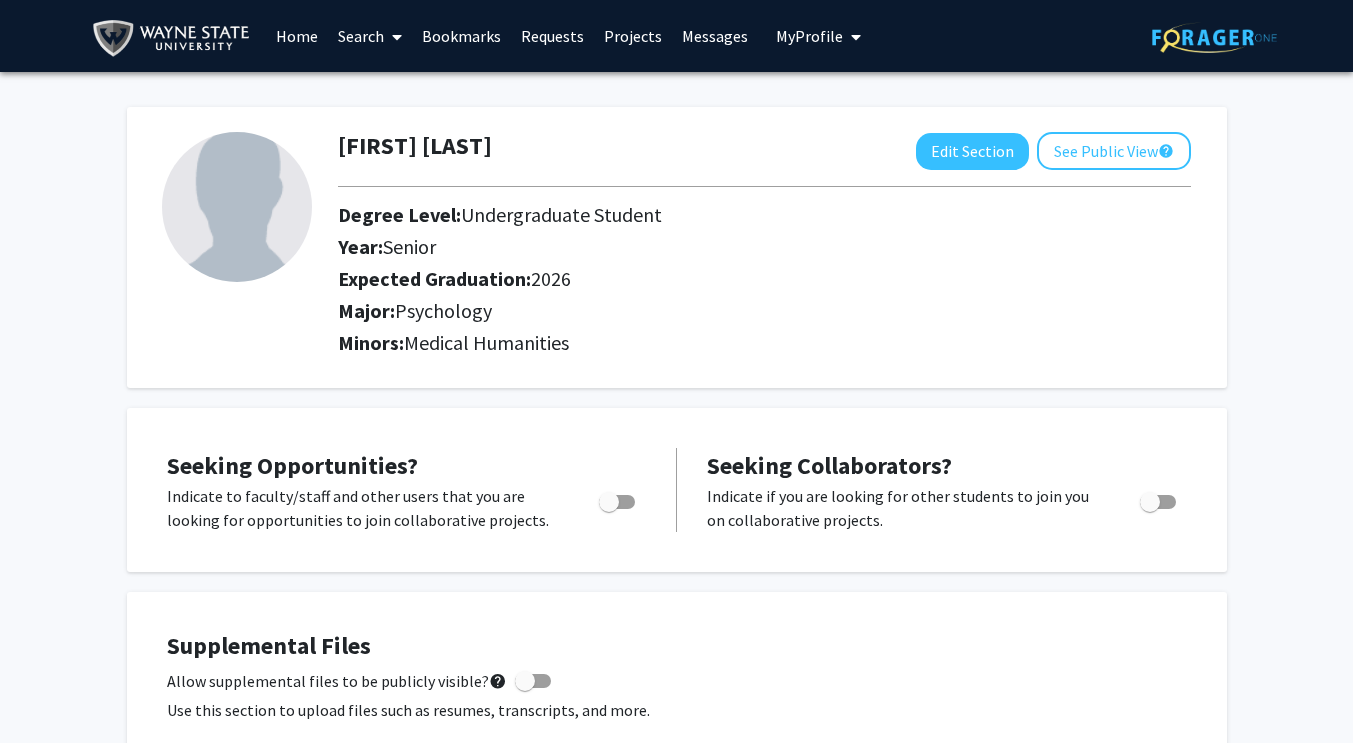 click at bounding box center [852, 37] 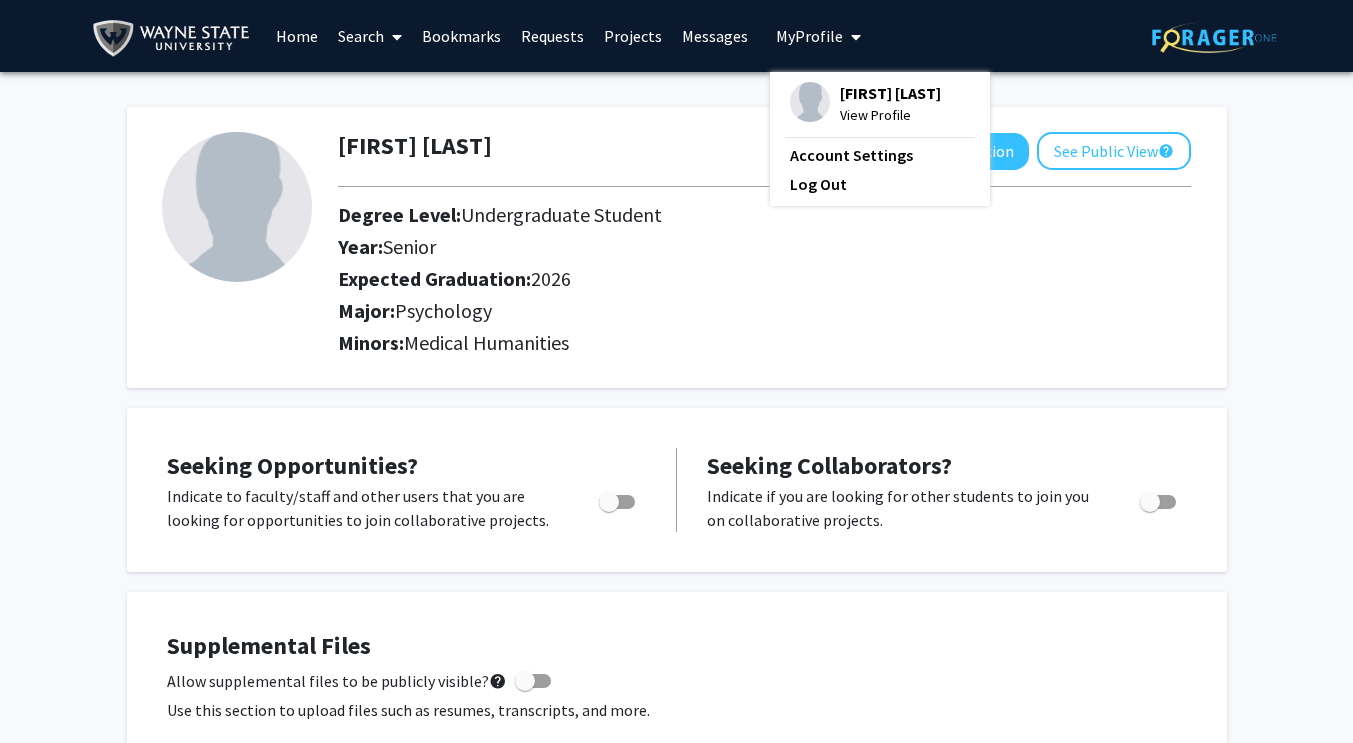 click on "[FIRST] [LAST] Edit Section See Public View help Degree Level: Undergraduate Student Year: Senior Expected Graduation: 2026 Major: Psychology Minors: Medical Humanities" 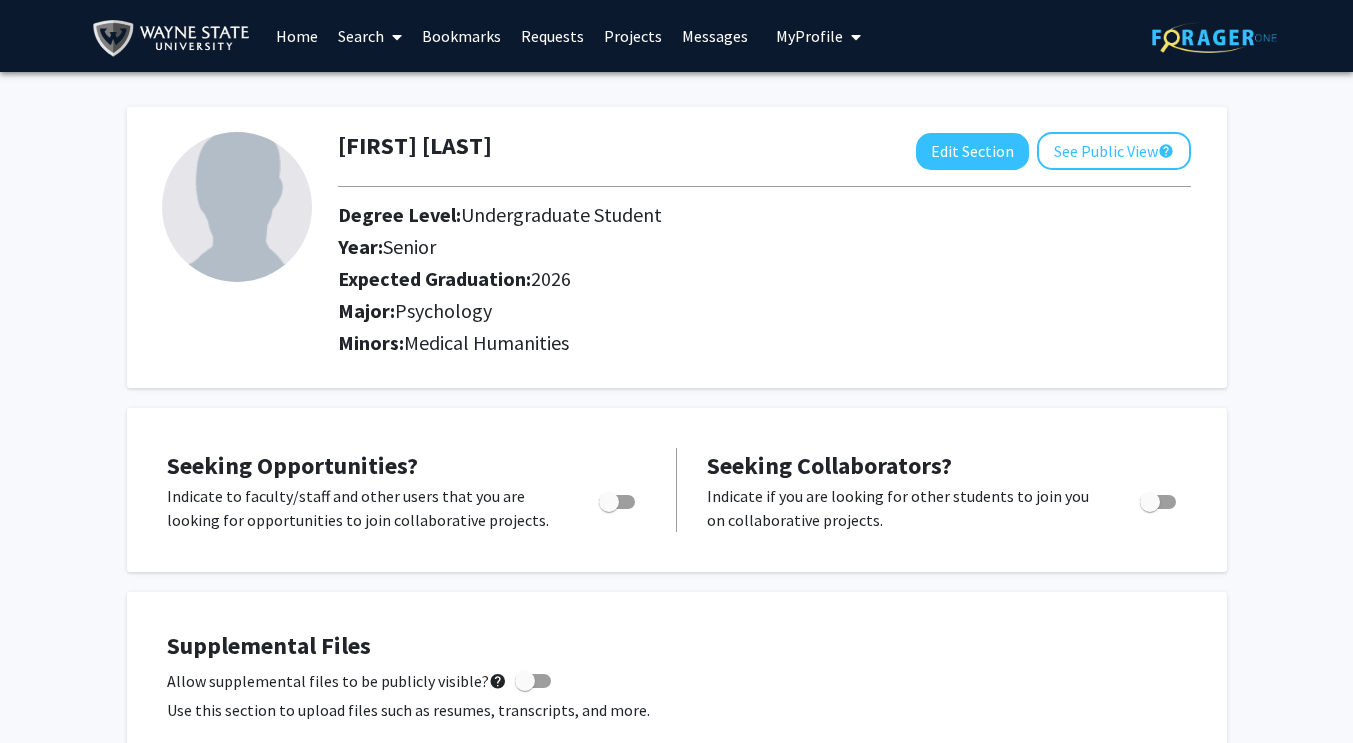 click on "Search" at bounding box center (370, 36) 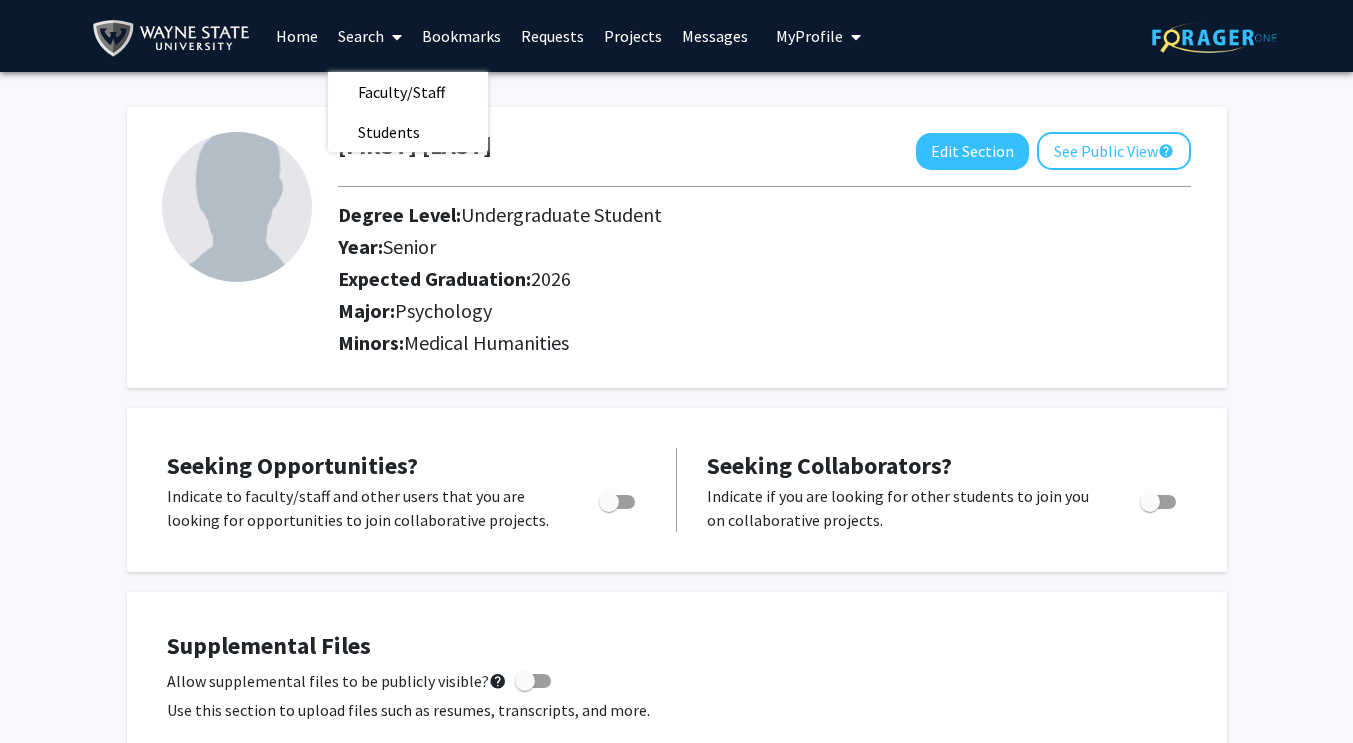 click on "[FIRST] [LAST] Edit Section See Public View help Degree Level: Undergraduate Student Year: Senior Expected Graduation: 2026 Major: Psychology Minors: Medical Humanities" 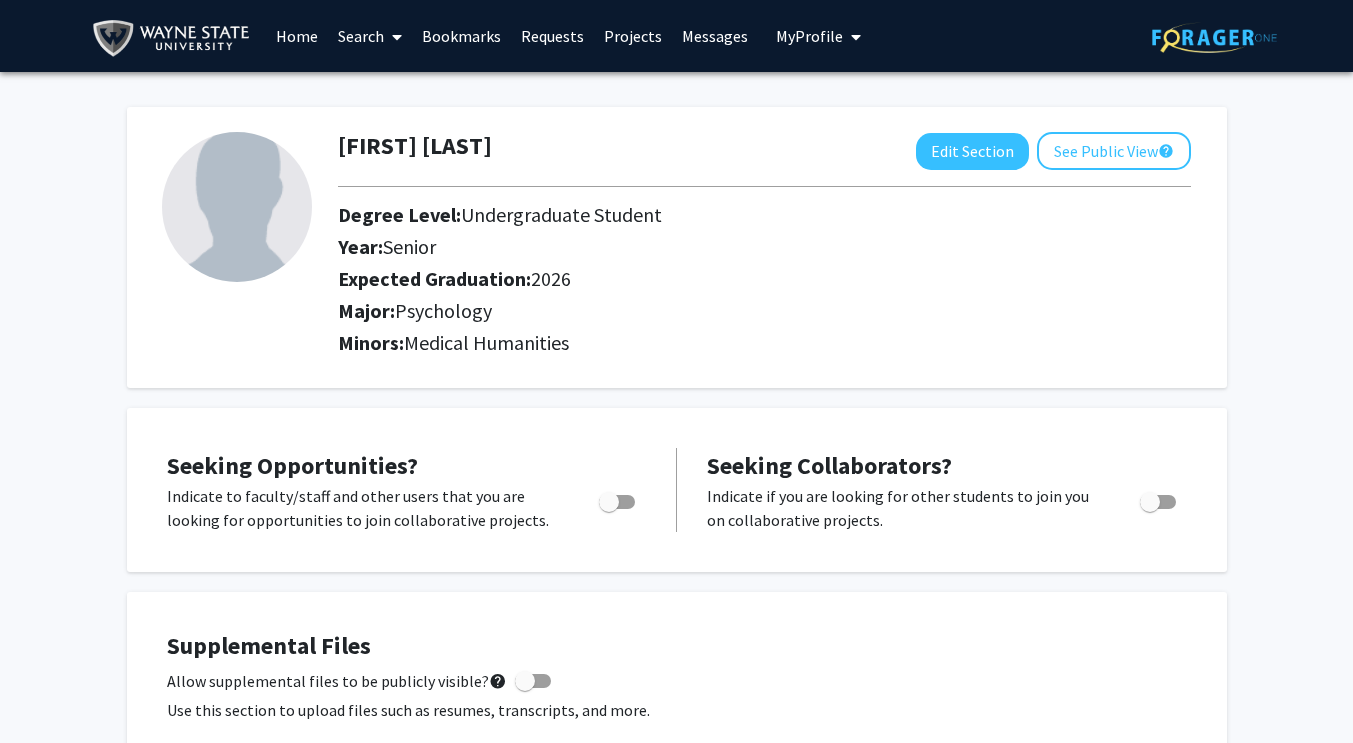 click at bounding box center [175, 38] 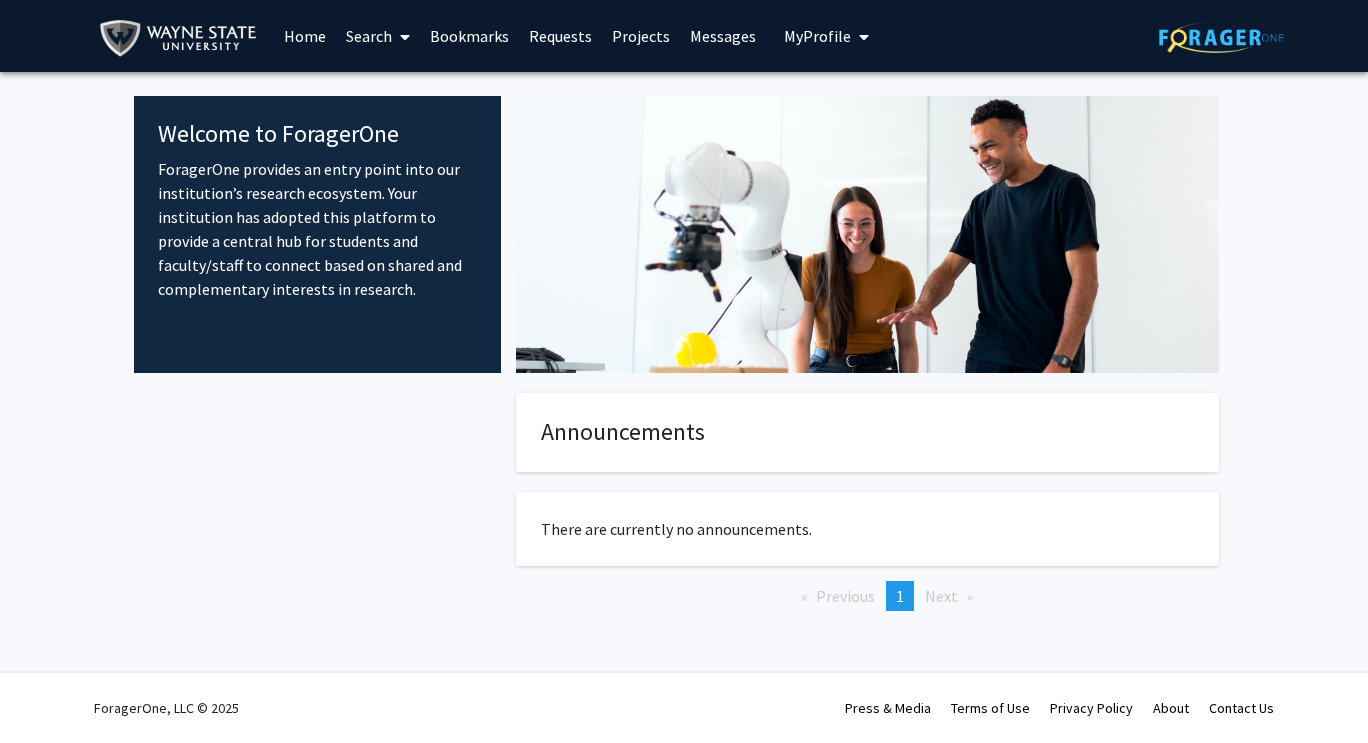 click on "Search" at bounding box center [378, 36] 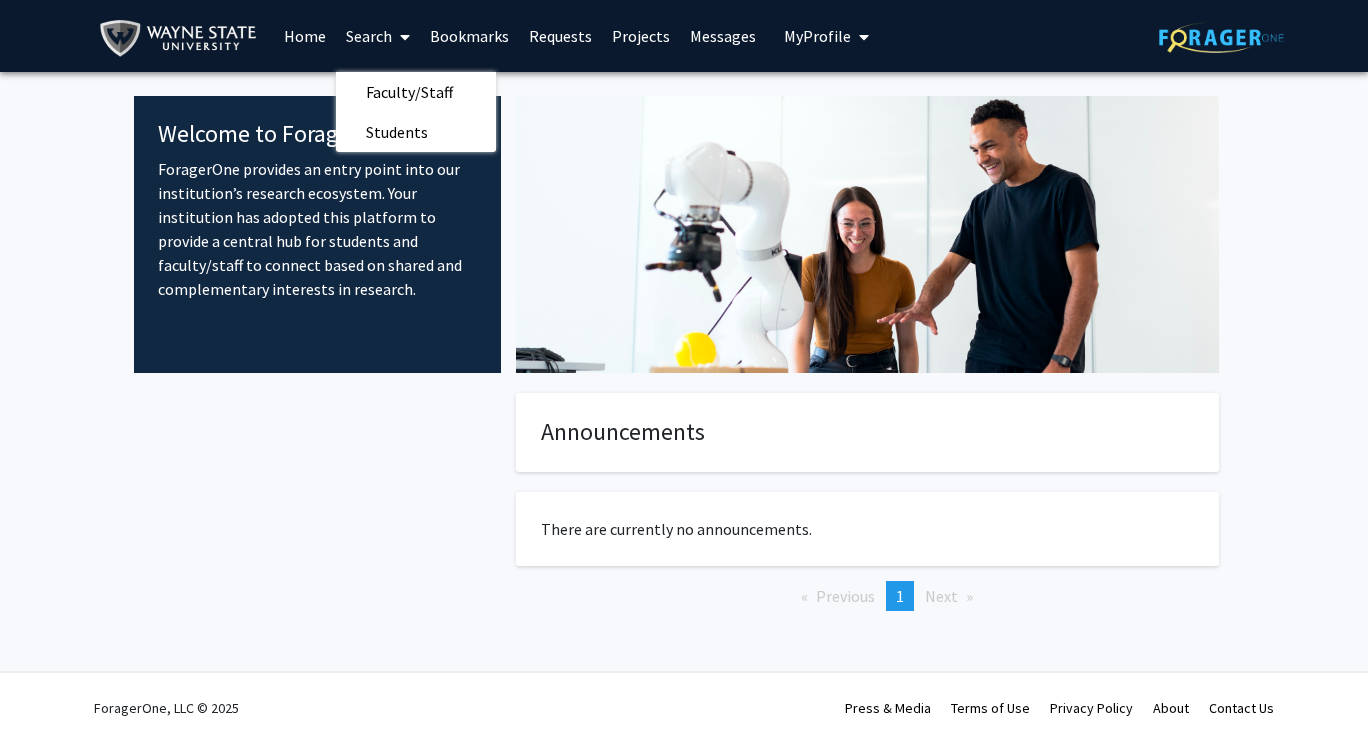 click on "Welcome to ForagerOne  ForagerOne provides an entry point into our institution’s research ecosystem. Your institution has adopted this platform to provide a central hub for students and faculty/staff to connect based on shared and complementary interests in research.  Announcements There are currently no announcements.  Previous  page  1 / 1  You're on page  1  Next  page" 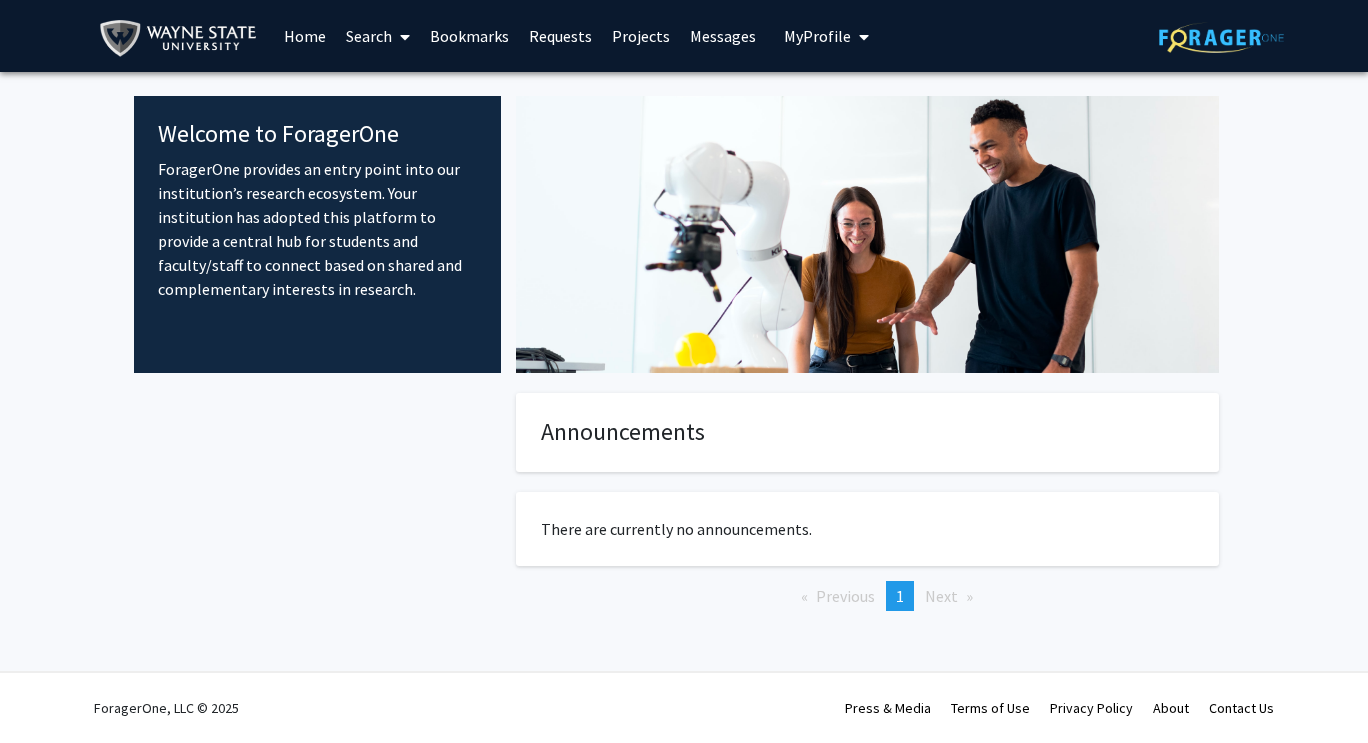 click 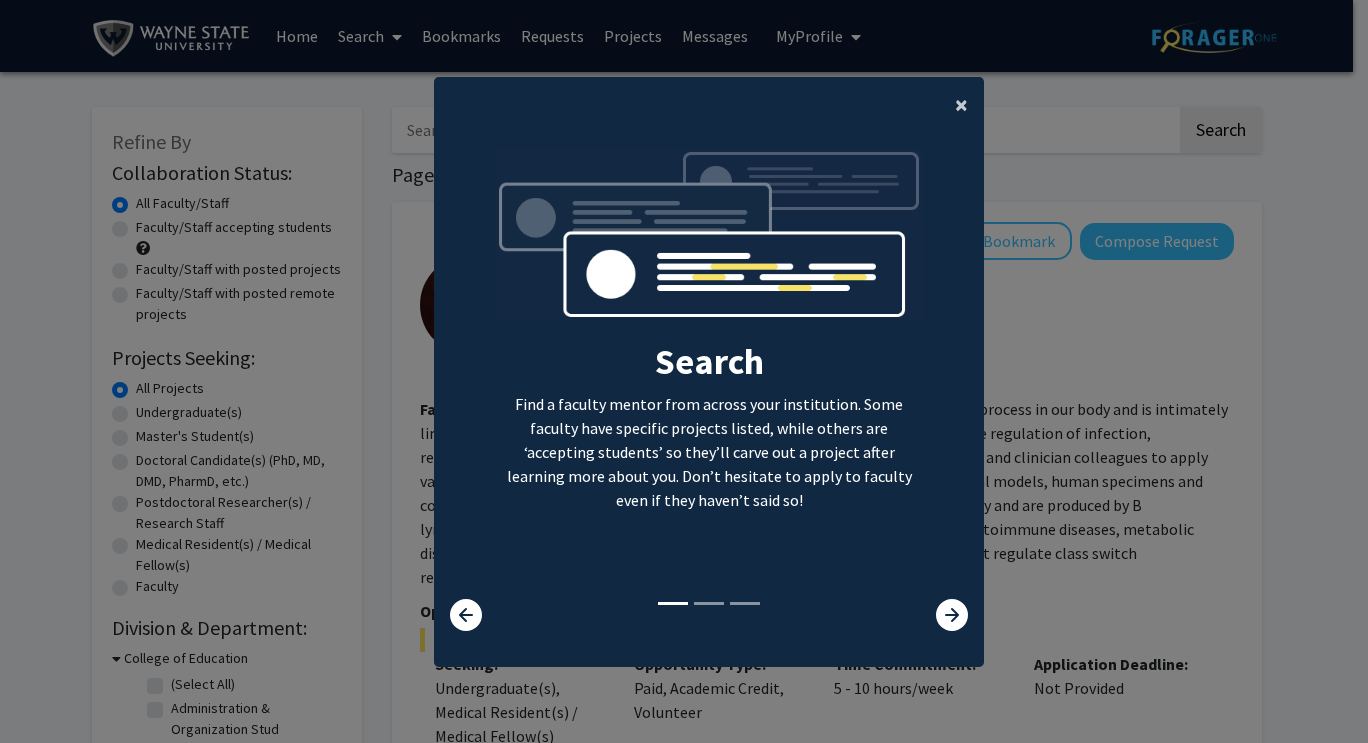 click on "×" 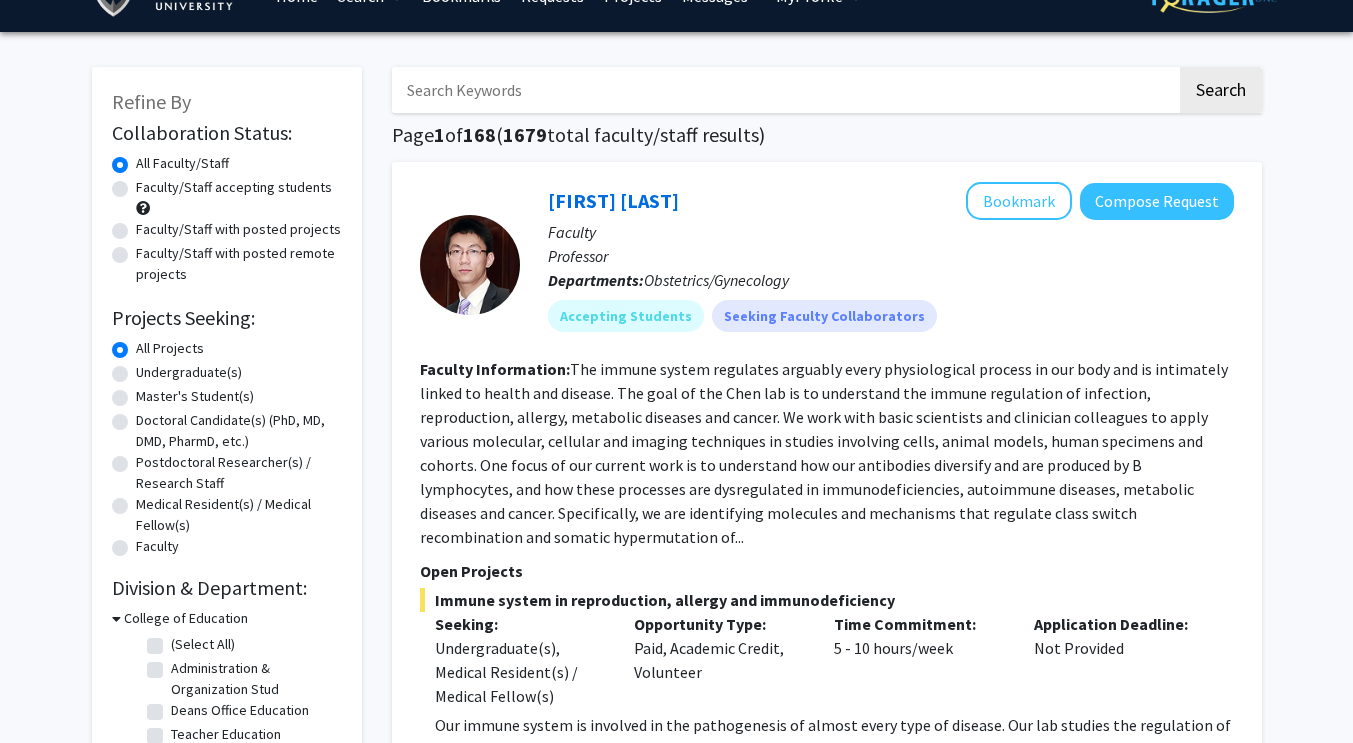 scroll, scrollTop: 48, scrollLeft: 0, axis: vertical 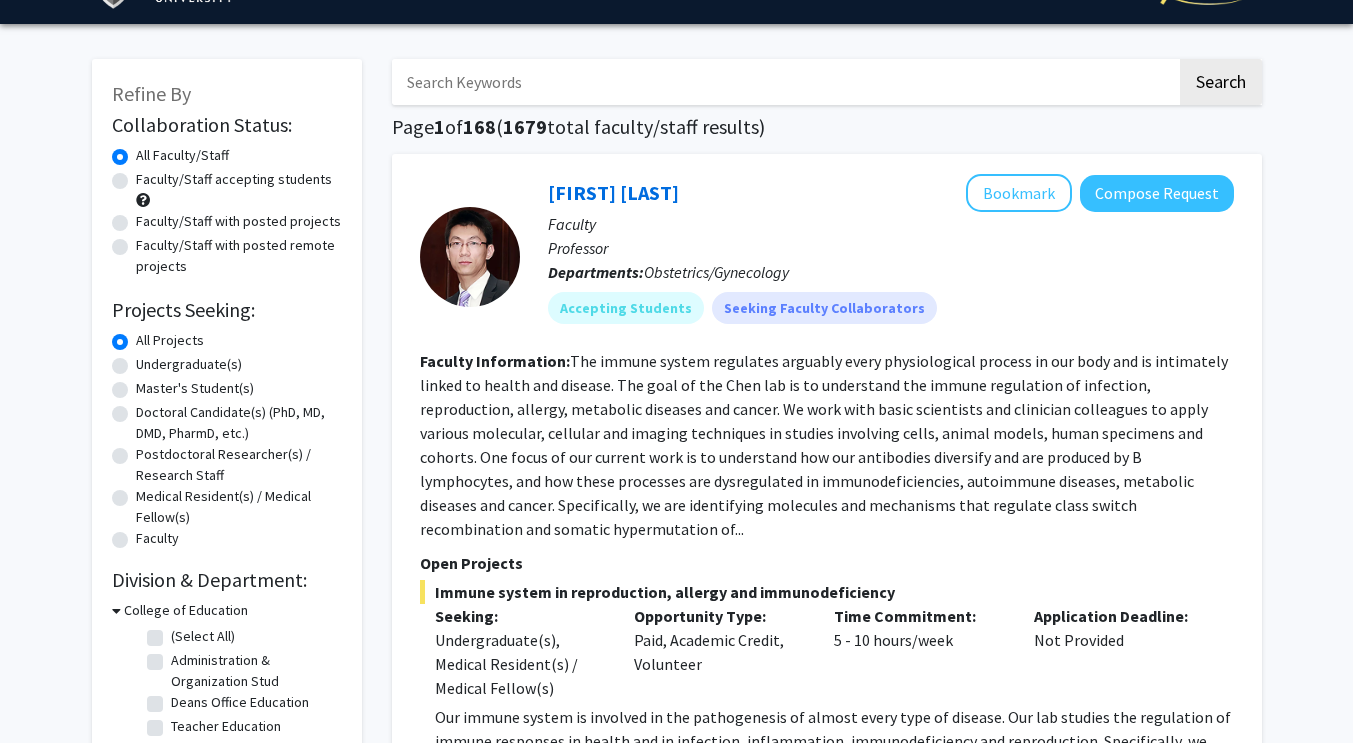 click on "Undergraduate(s)" 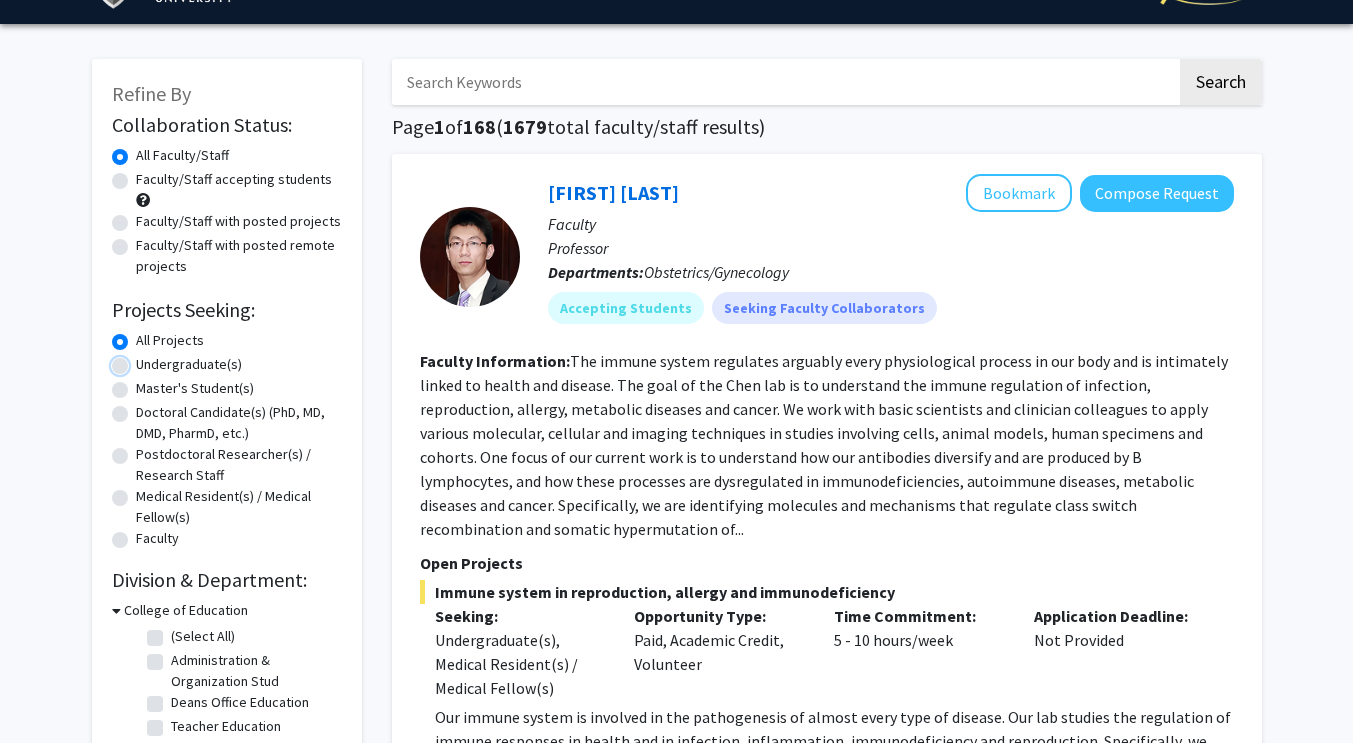 click on "Undergraduate(s)" at bounding box center [142, 360] 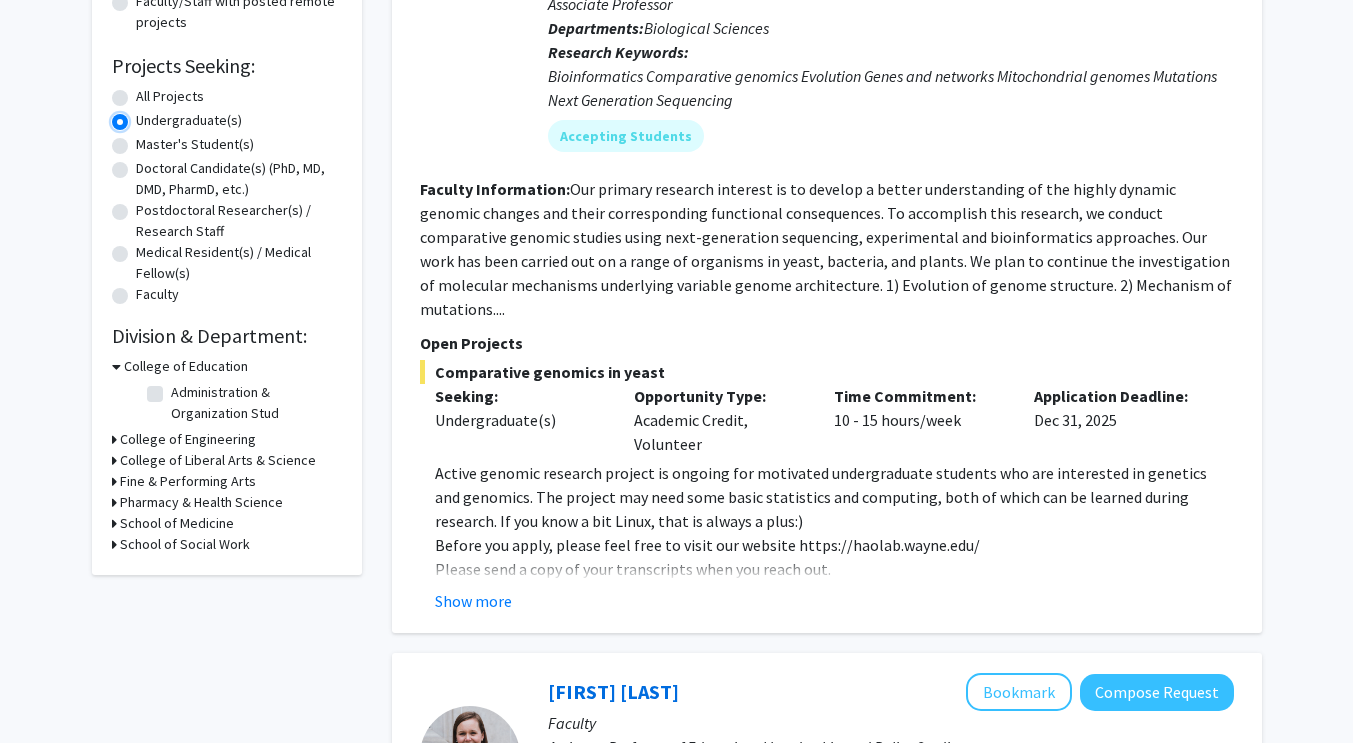 scroll, scrollTop: 293, scrollLeft: 0, axis: vertical 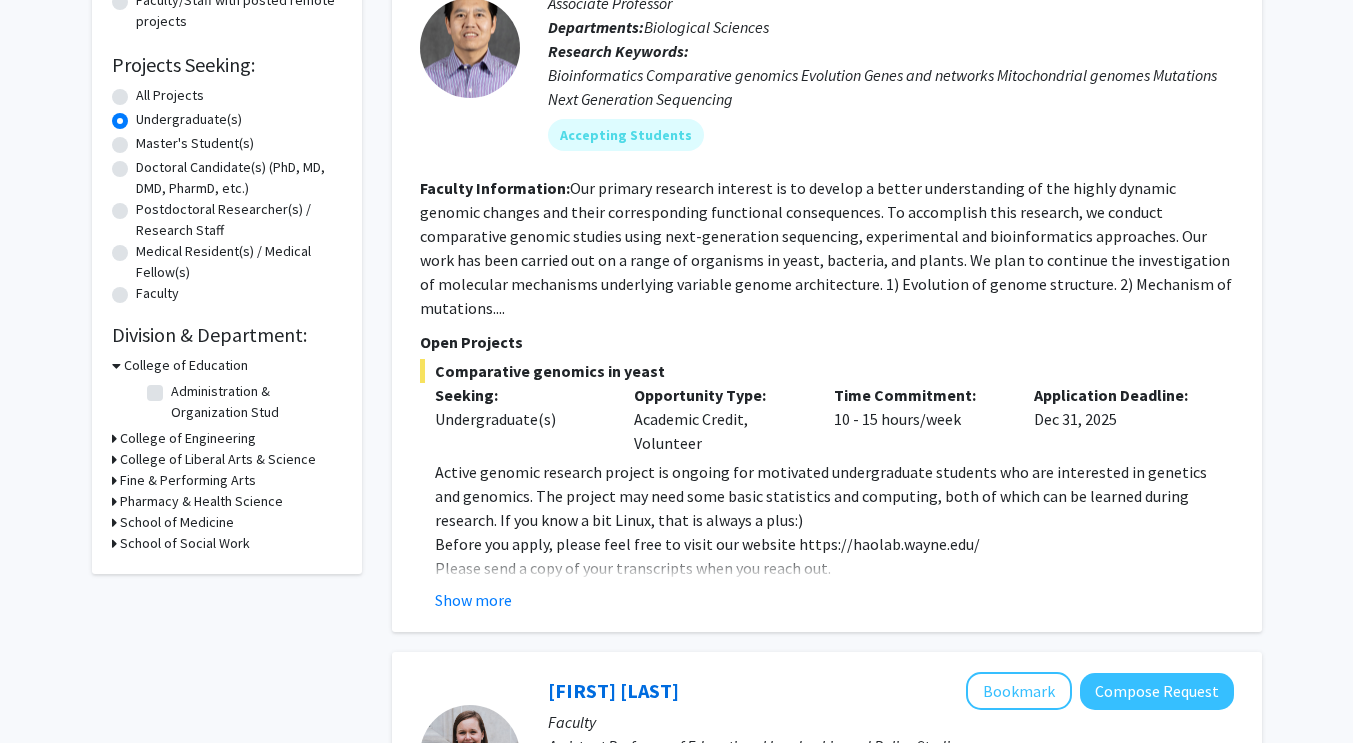 click on "College of Liberal Arts & Science" at bounding box center [218, 459] 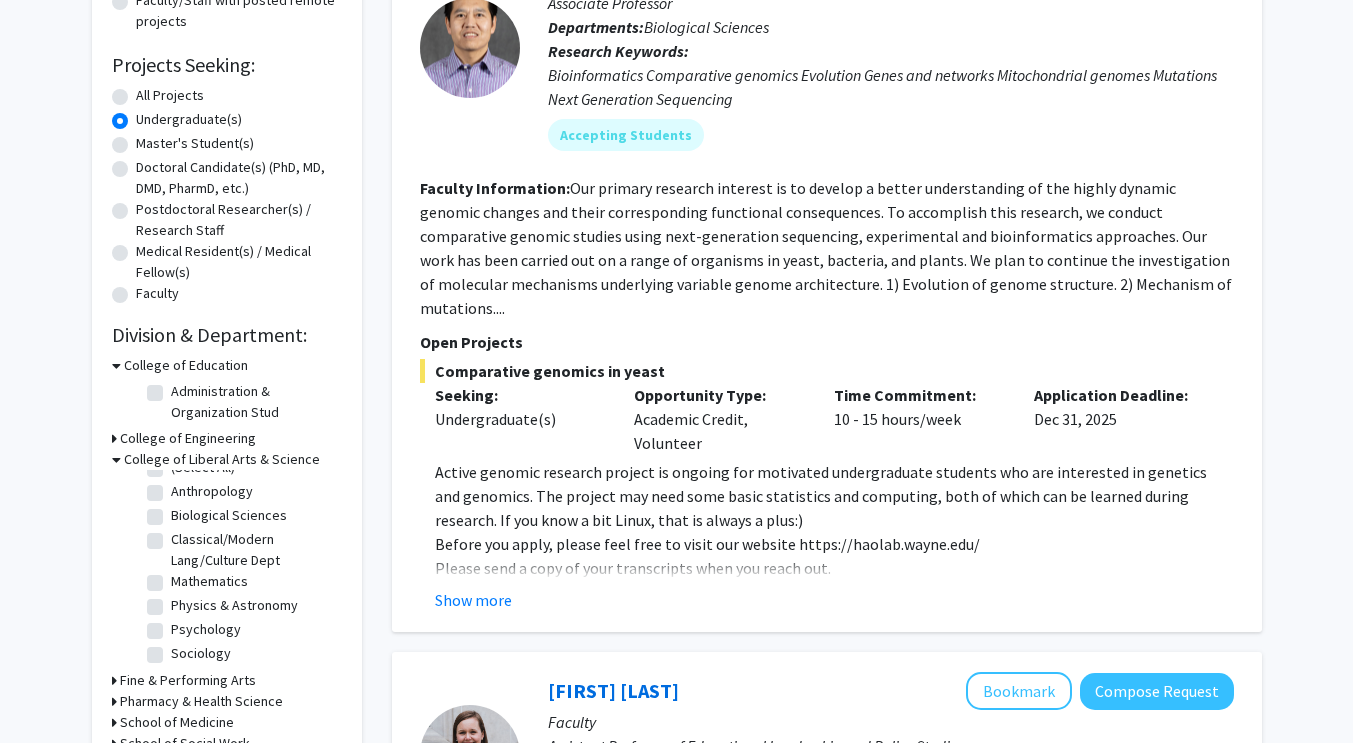 scroll, scrollTop: 20, scrollLeft: 0, axis: vertical 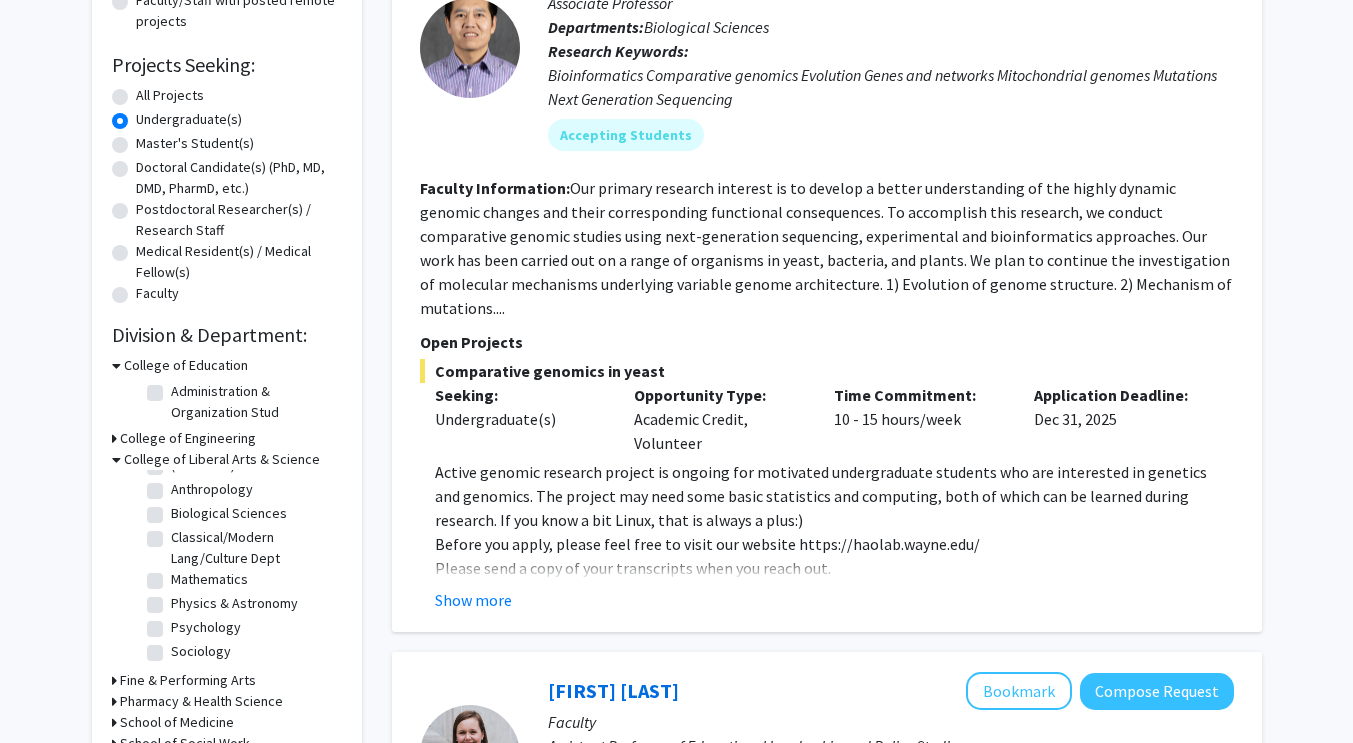 click on "Psychology" 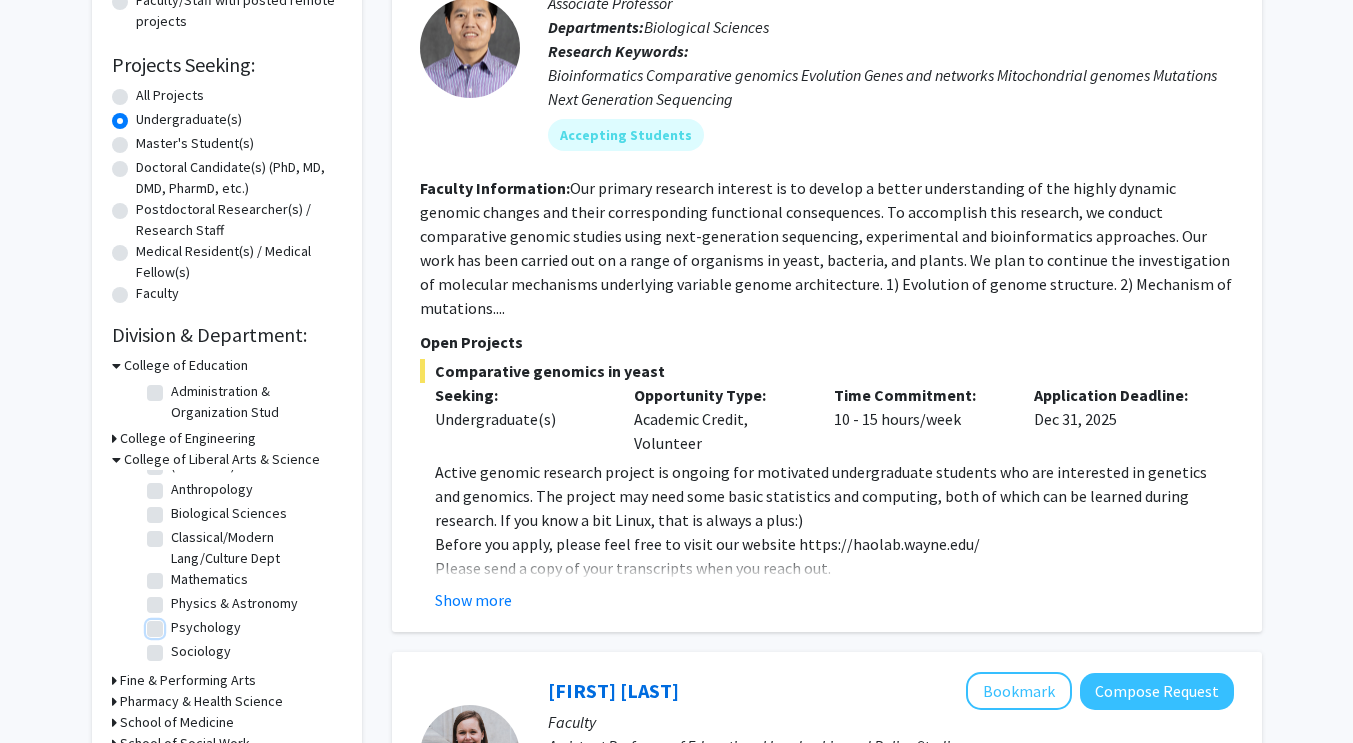 click on "Psychology" at bounding box center (177, 623) 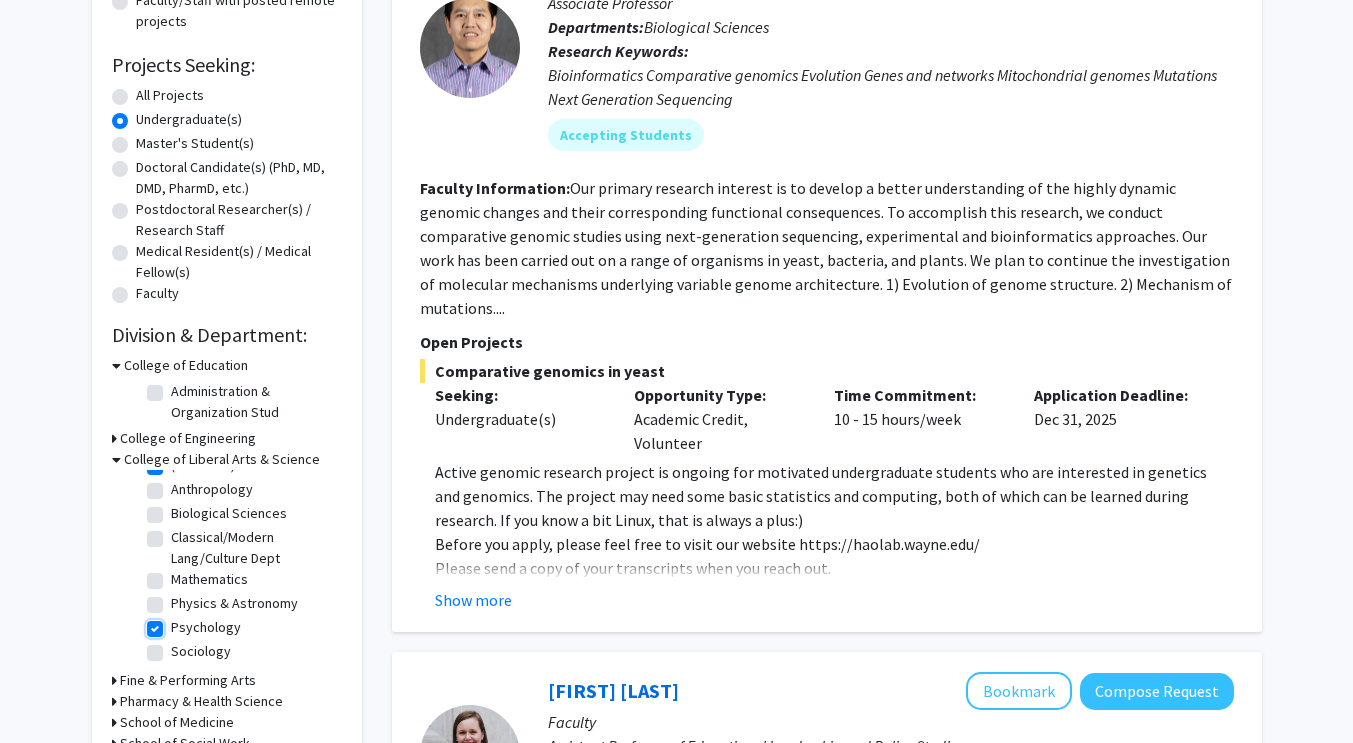 checkbox on "true" 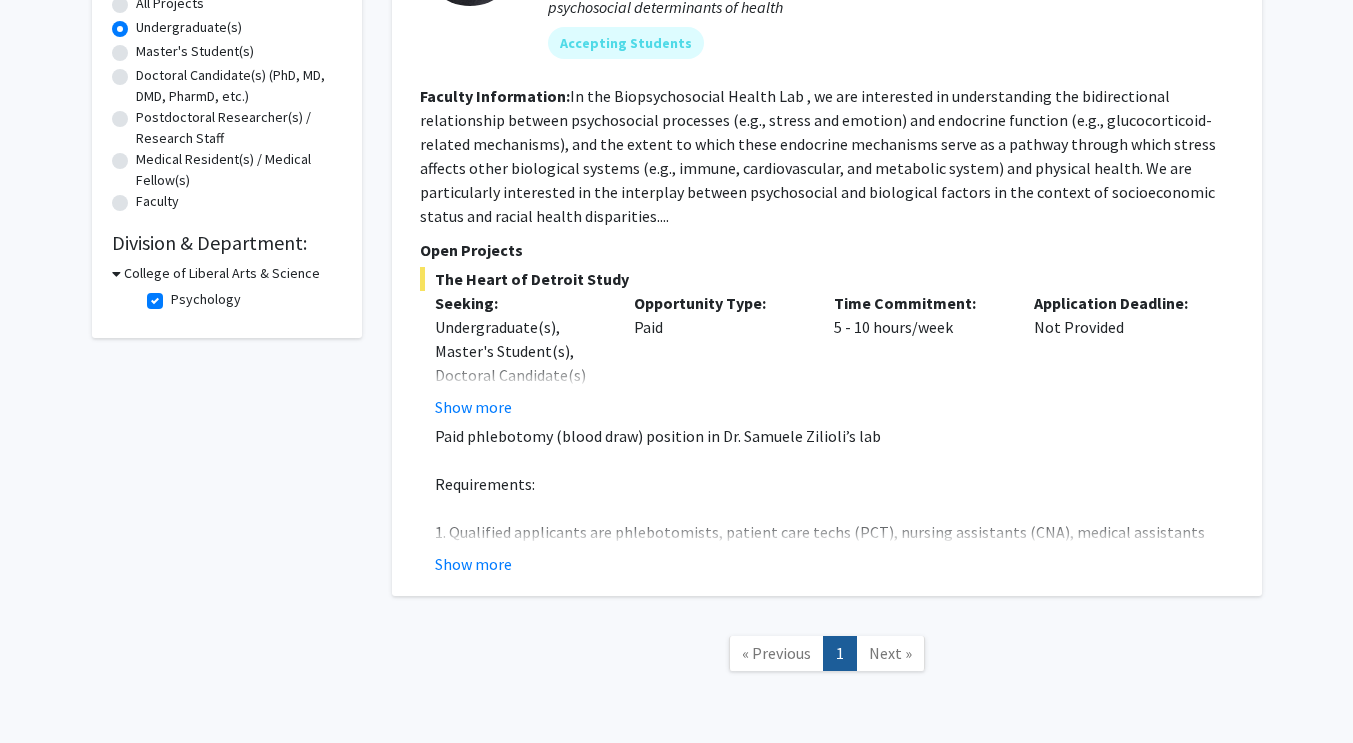scroll, scrollTop: 386, scrollLeft: 0, axis: vertical 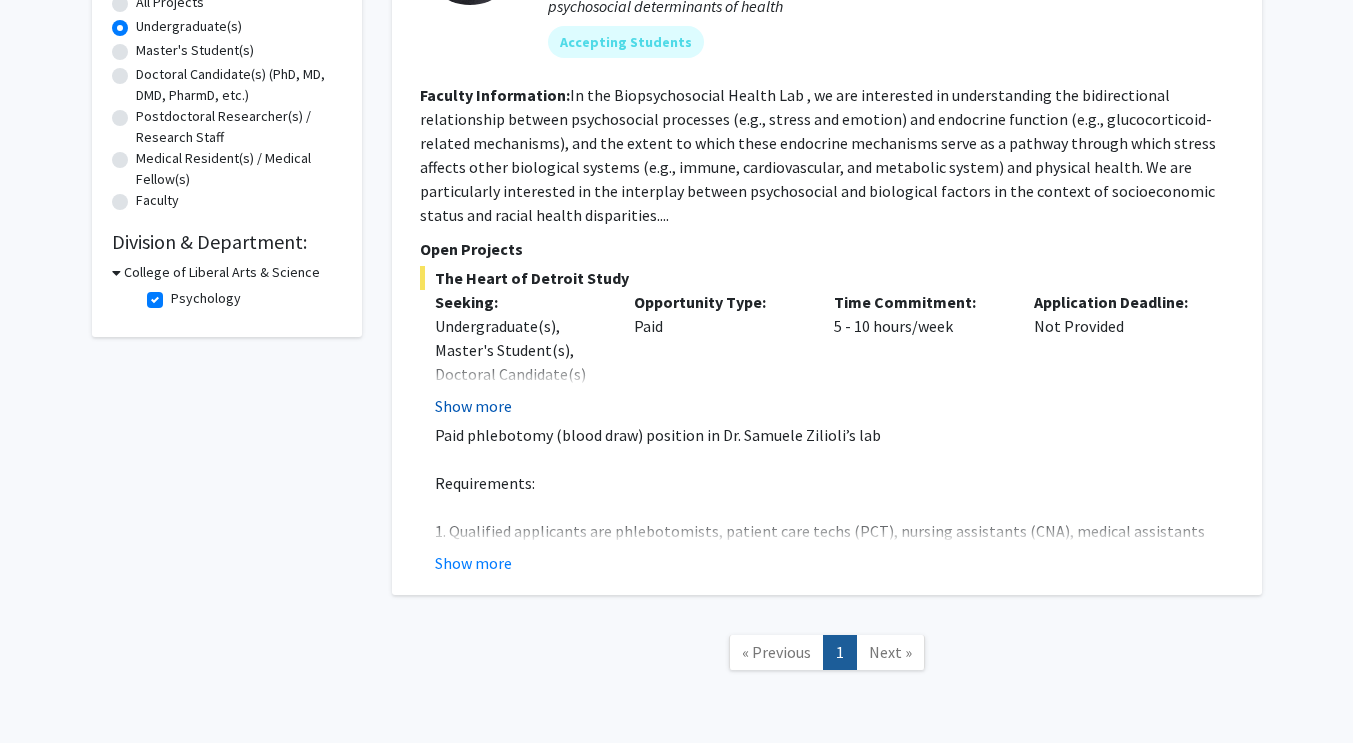 click on "Show more" 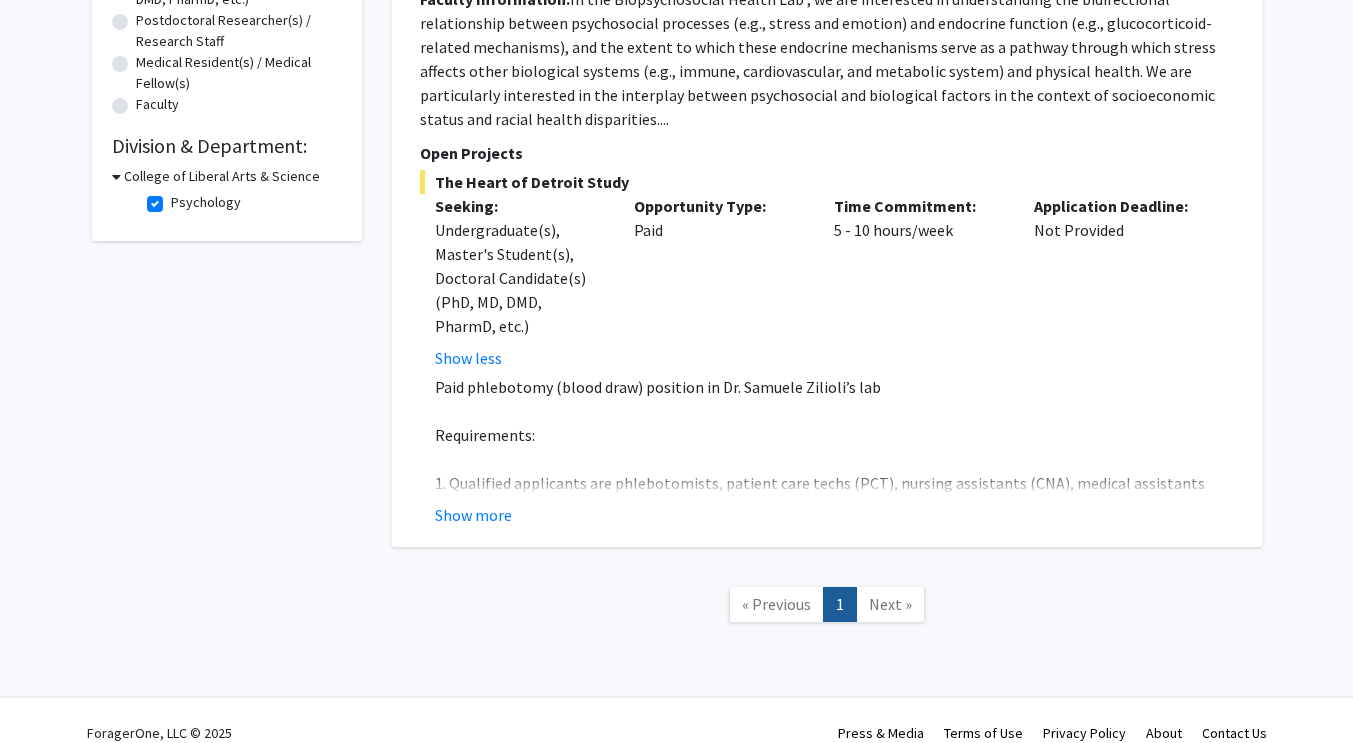scroll, scrollTop: 483, scrollLeft: 0, axis: vertical 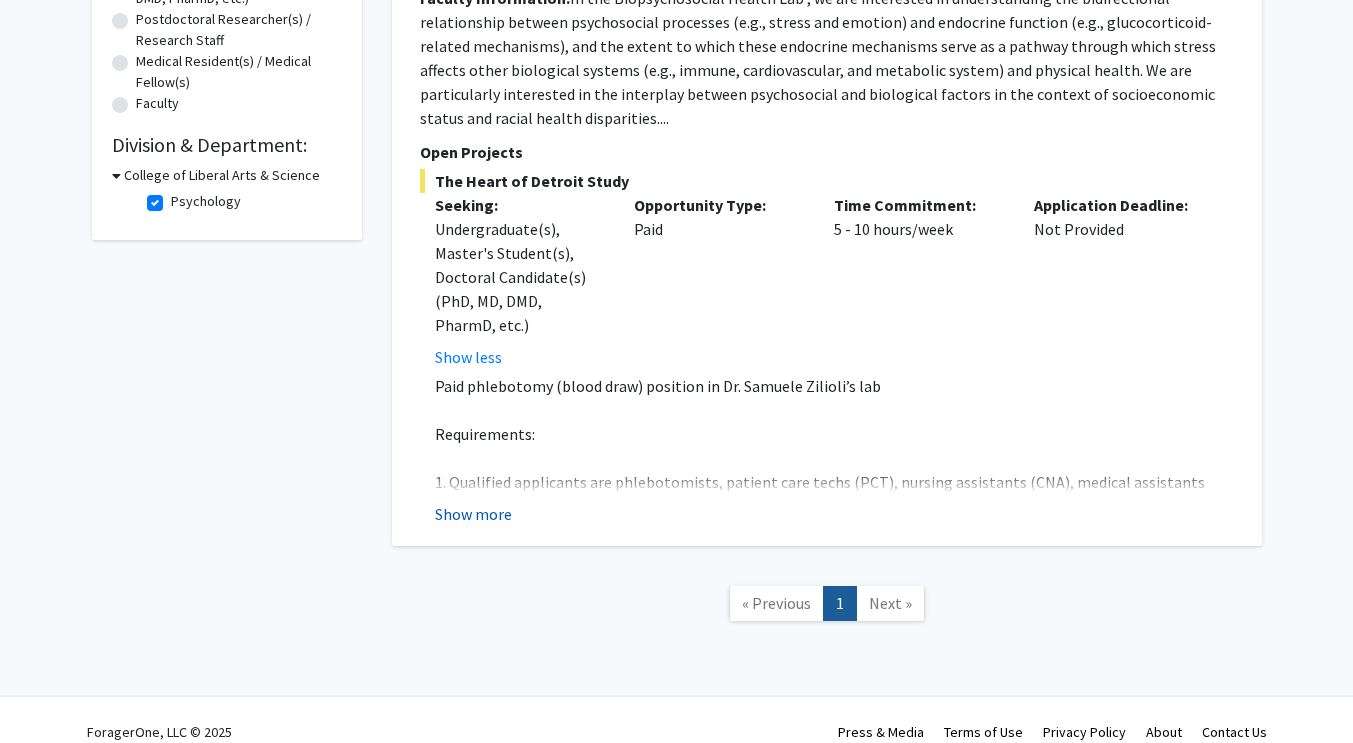 click on "Show more" 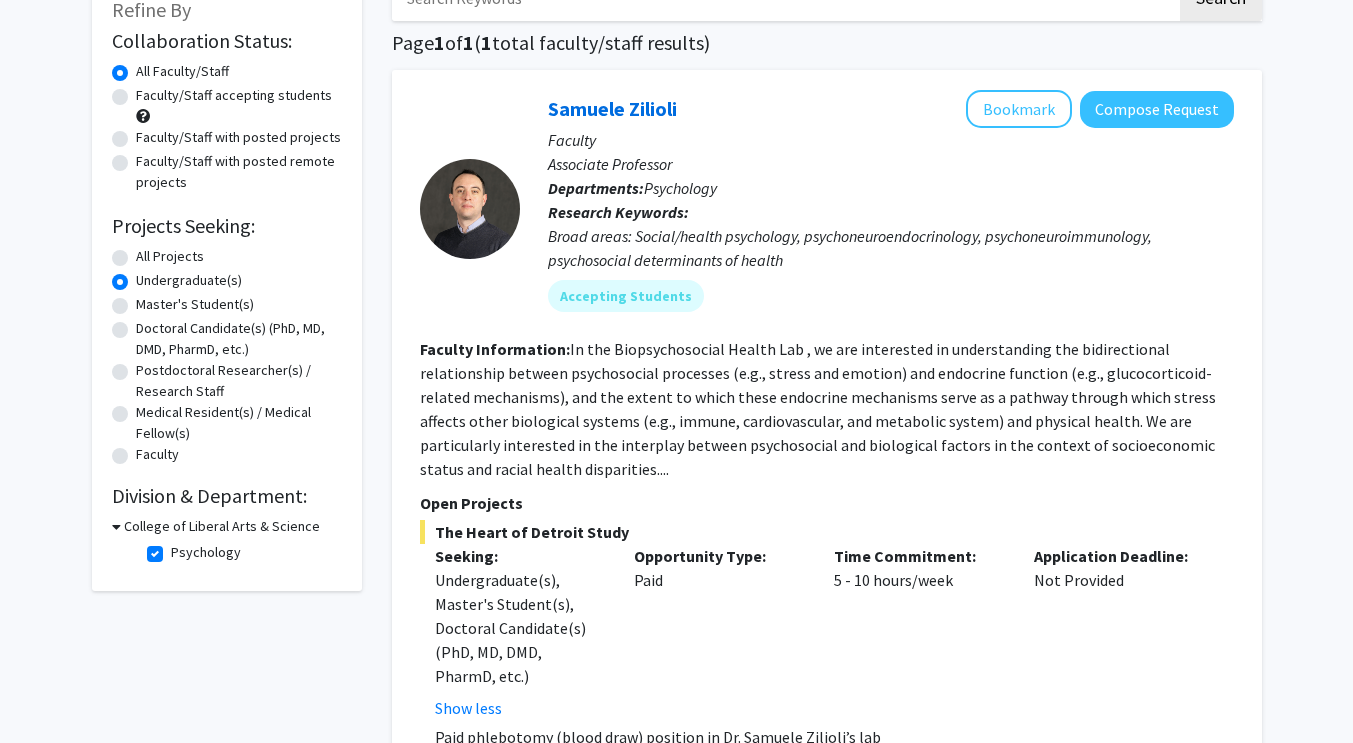 scroll, scrollTop: 133, scrollLeft: 0, axis: vertical 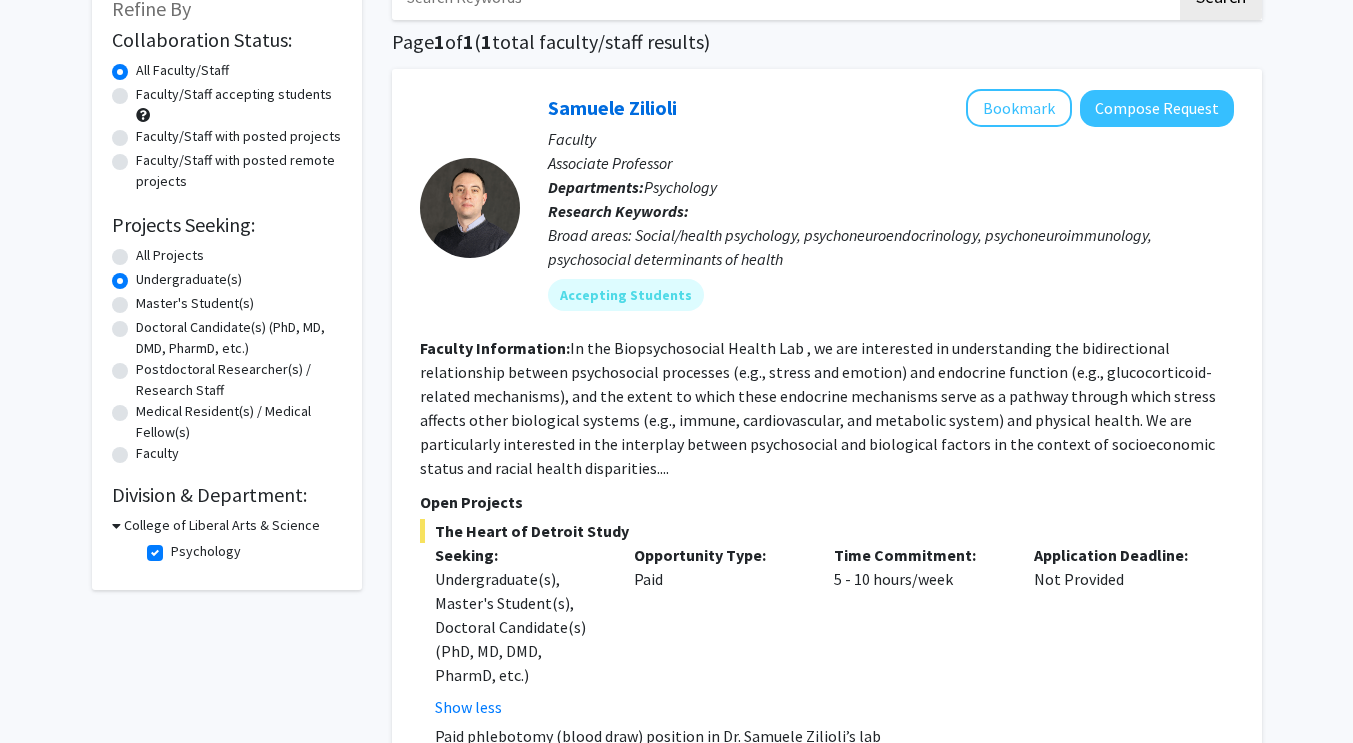 click on "Psychology" 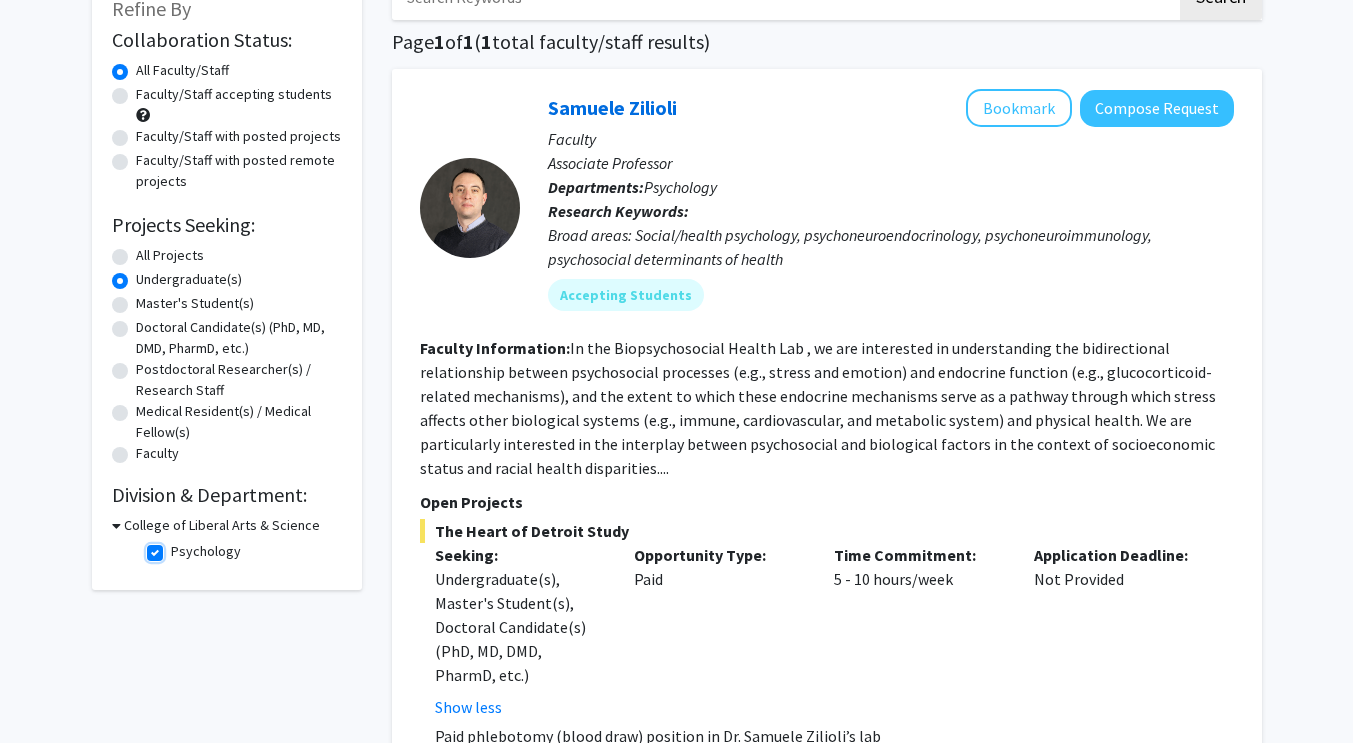 click on "Psychology" at bounding box center (177, 547) 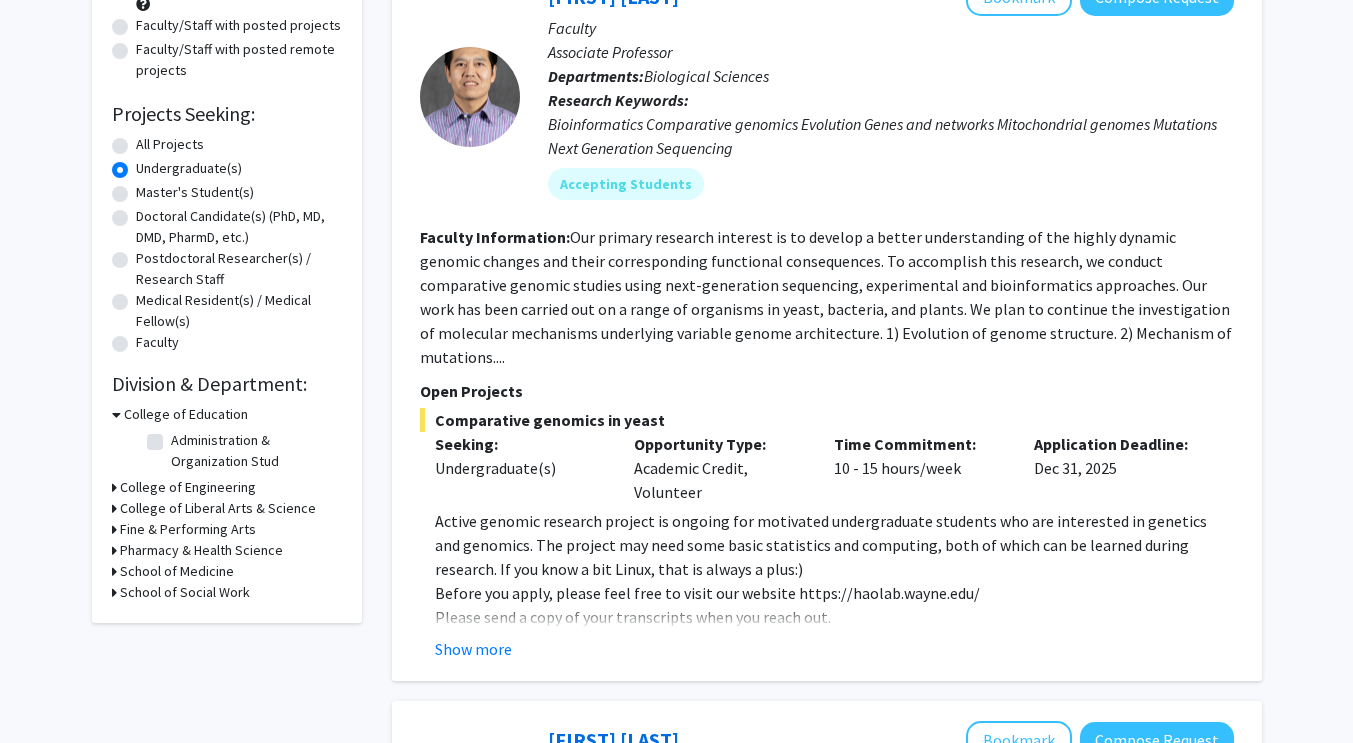scroll, scrollTop: 251, scrollLeft: 0, axis: vertical 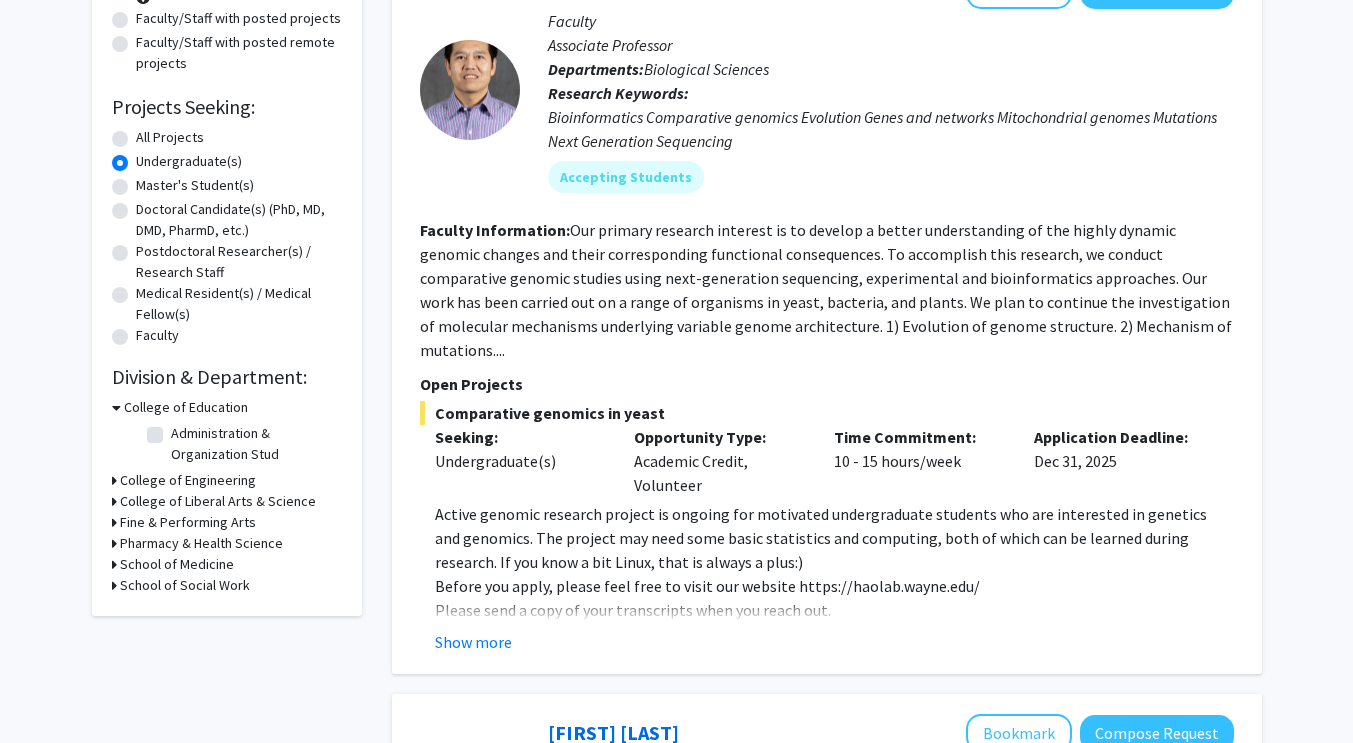 click on "School of Social Work" at bounding box center (185, 585) 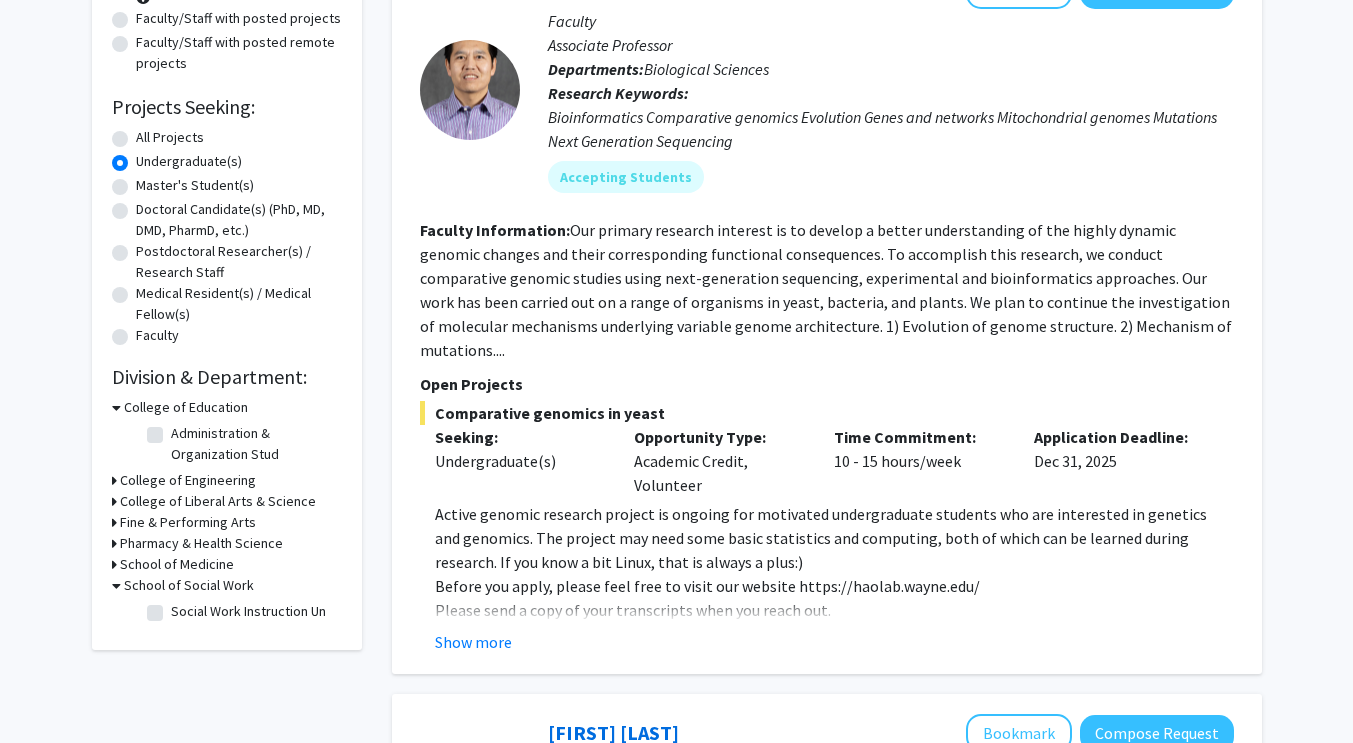 click on "Social Work Instruction Un" 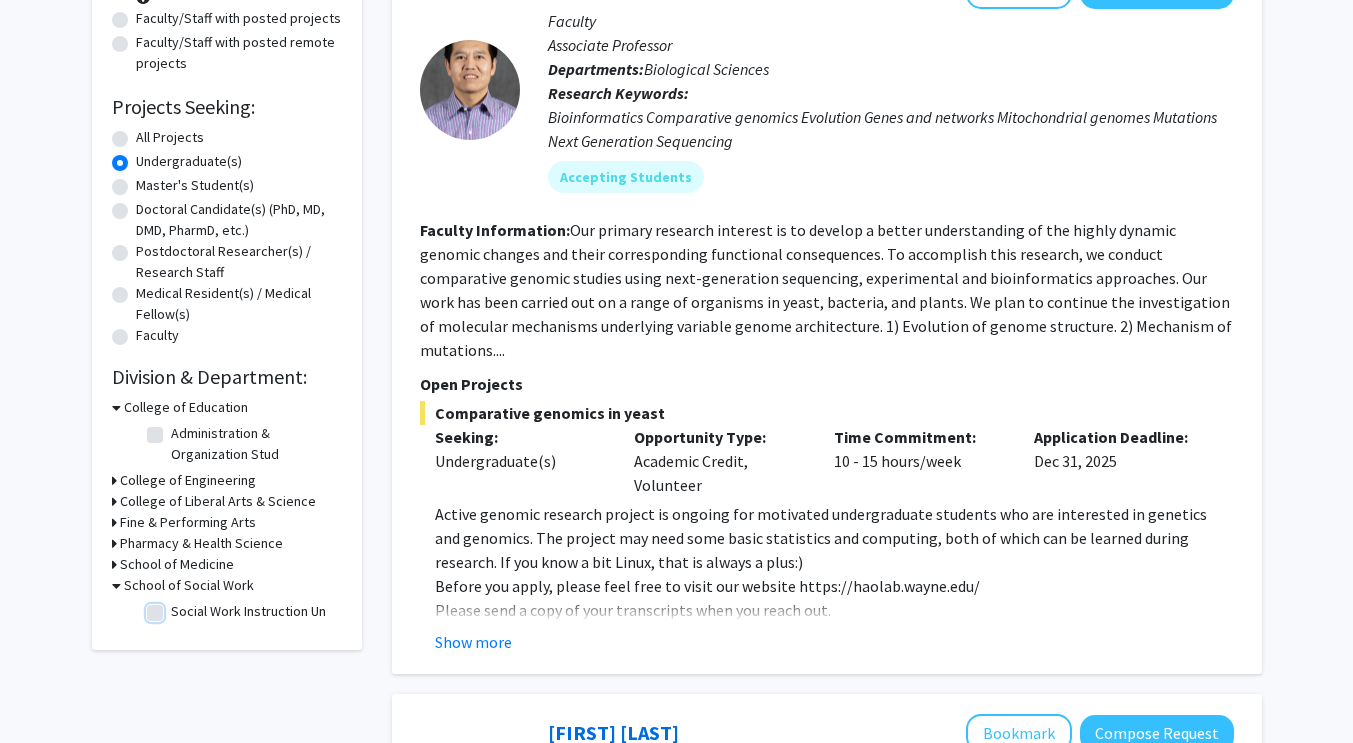 click on "Social Work Instruction Un" at bounding box center [177, 607] 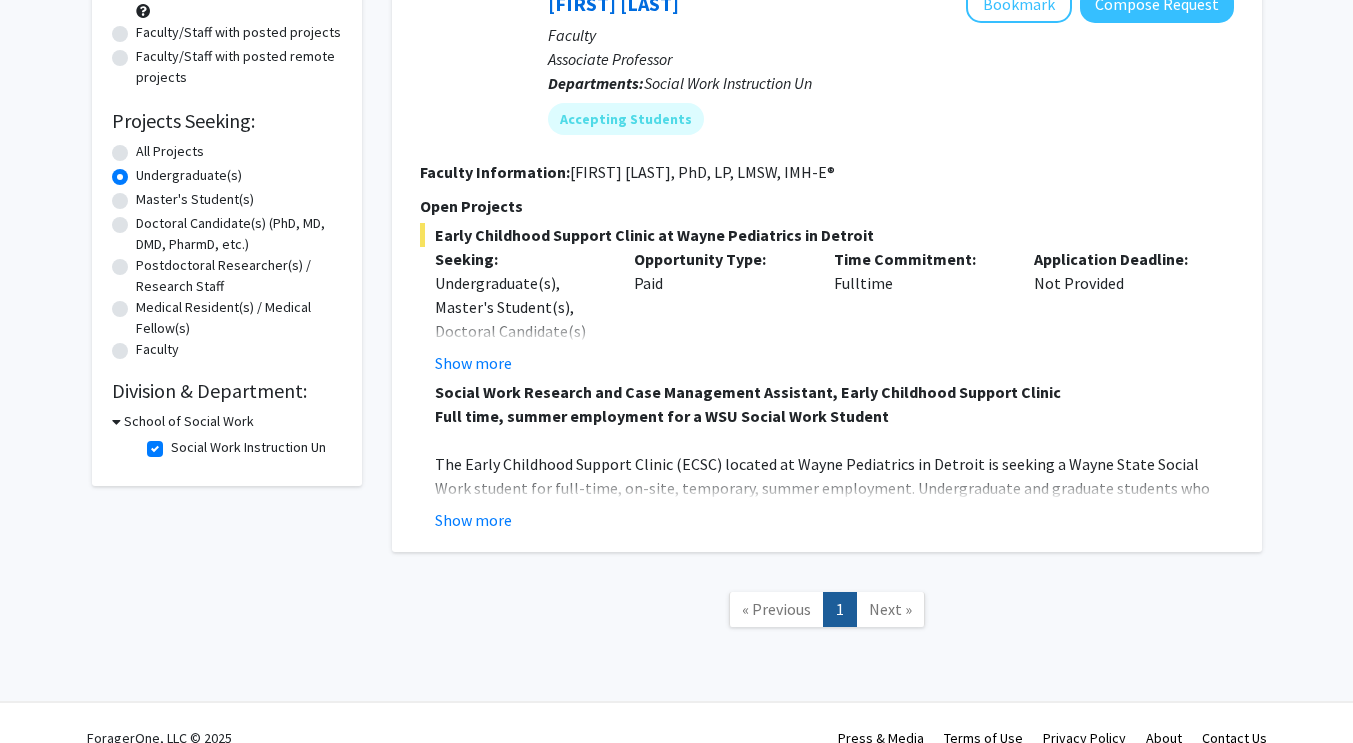 scroll, scrollTop: 238, scrollLeft: 0, axis: vertical 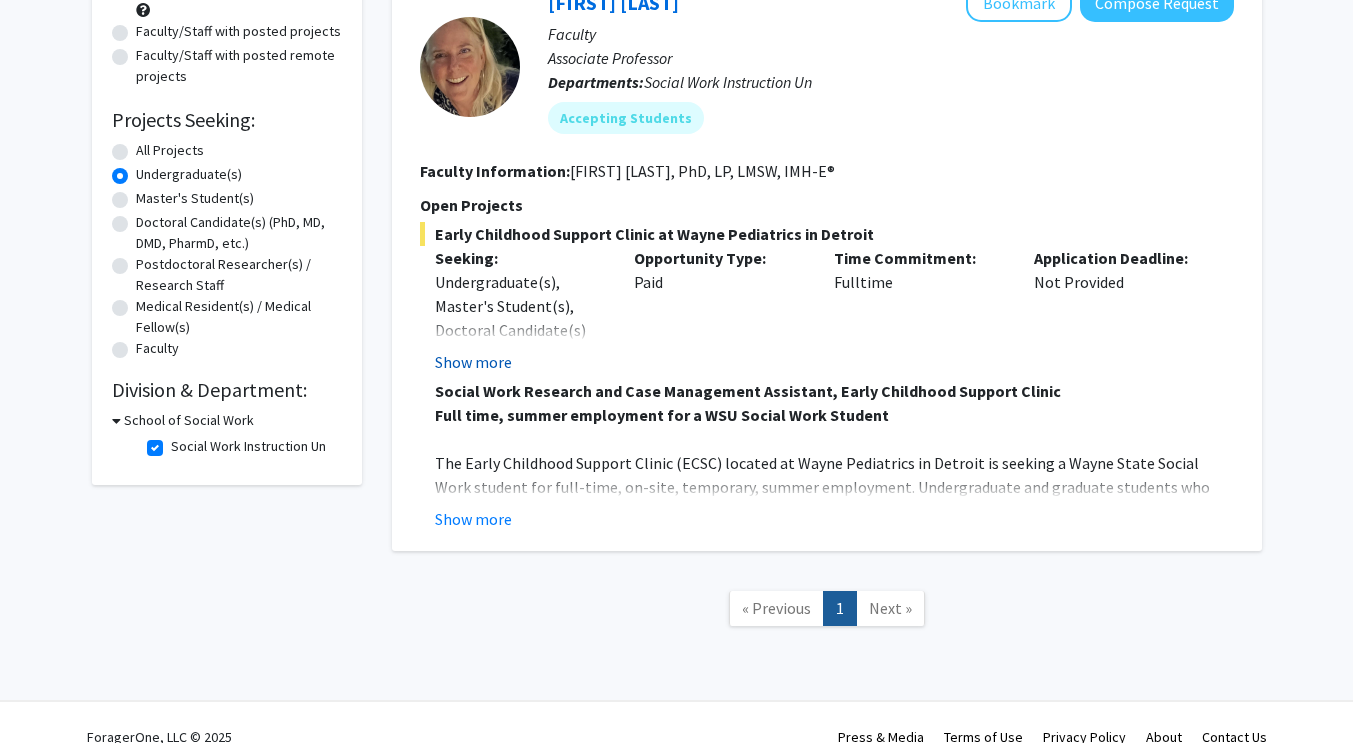 click on "Show more" 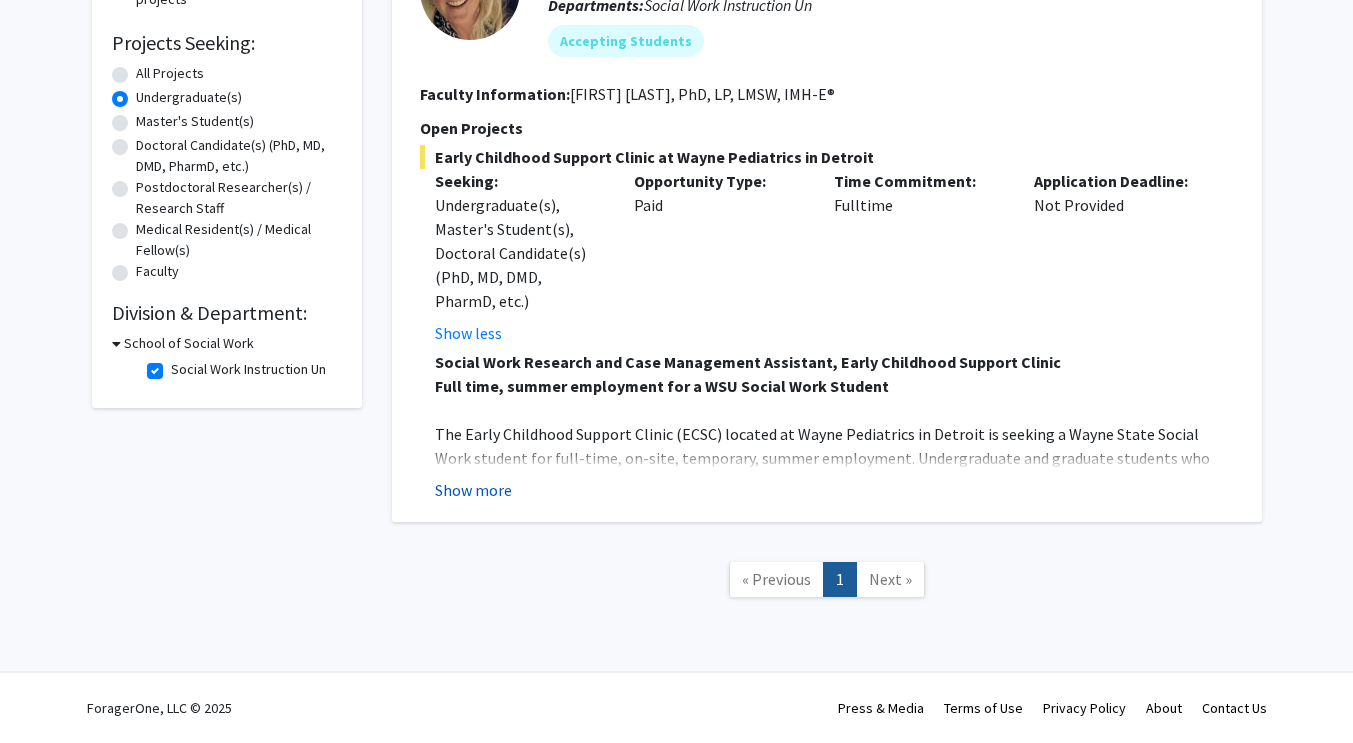 scroll, scrollTop: 329, scrollLeft: 0, axis: vertical 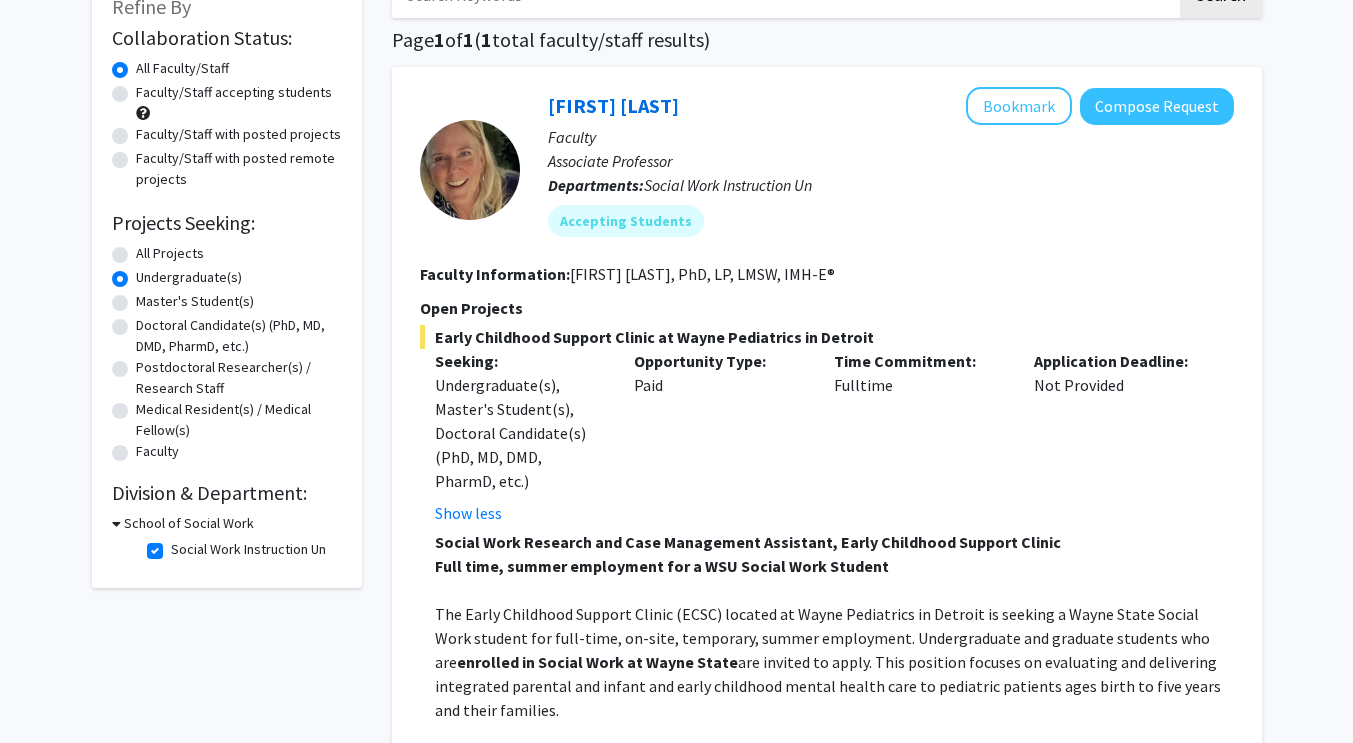 click on "Social Work Instruction Un" 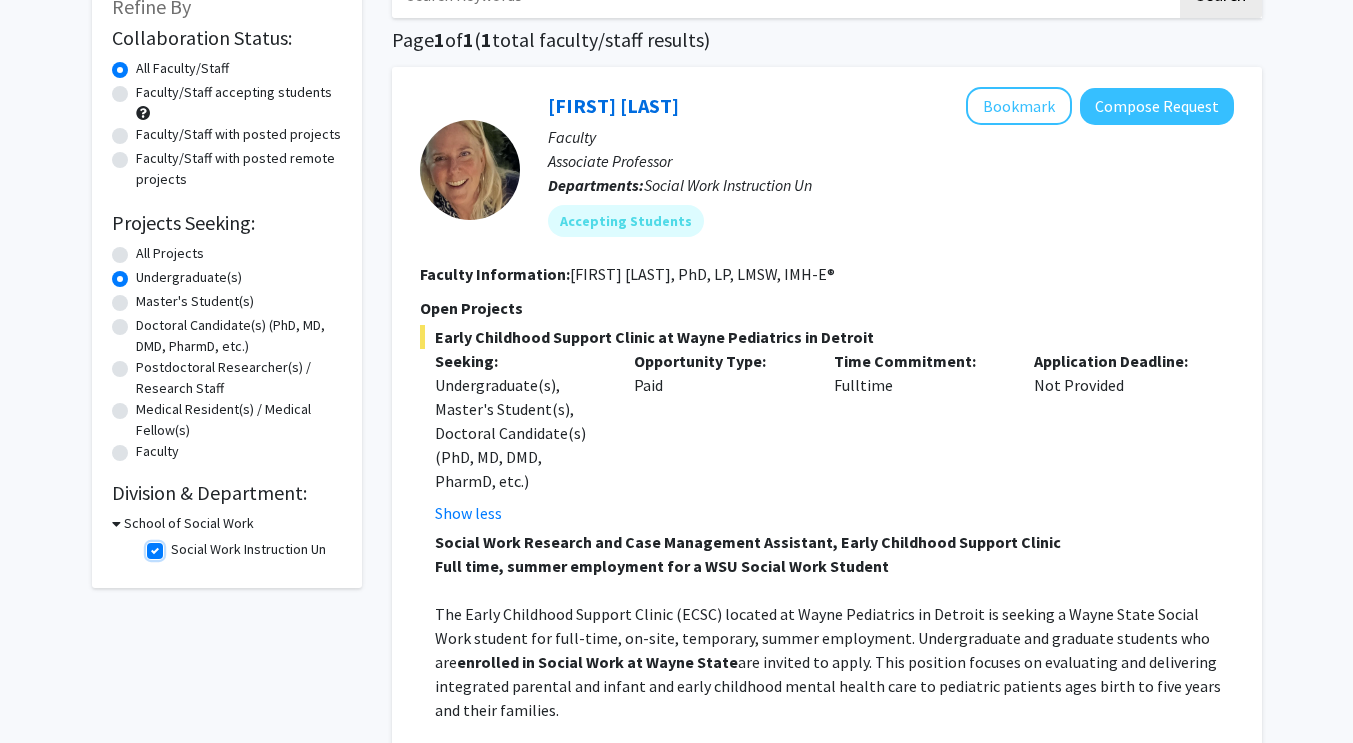 click on "Social Work Instruction Un" at bounding box center (177, 545) 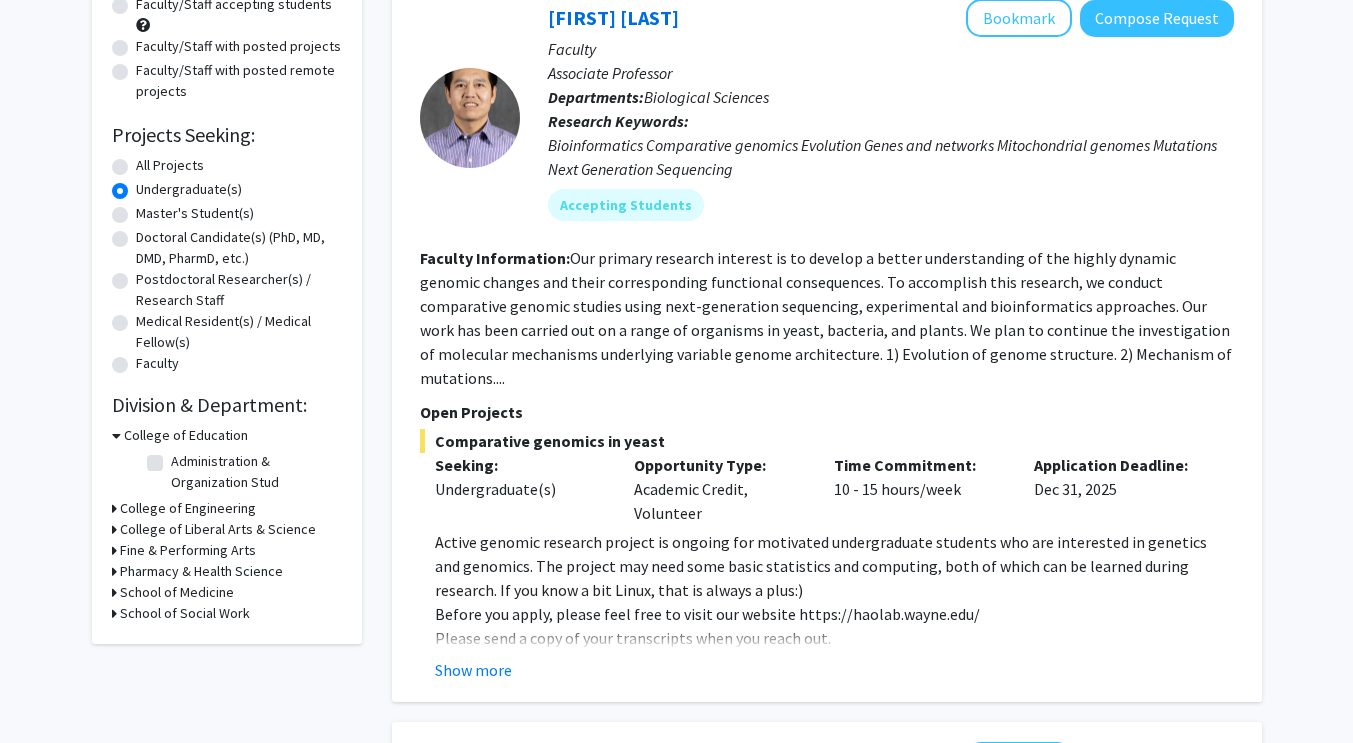 scroll, scrollTop: 224, scrollLeft: 0, axis: vertical 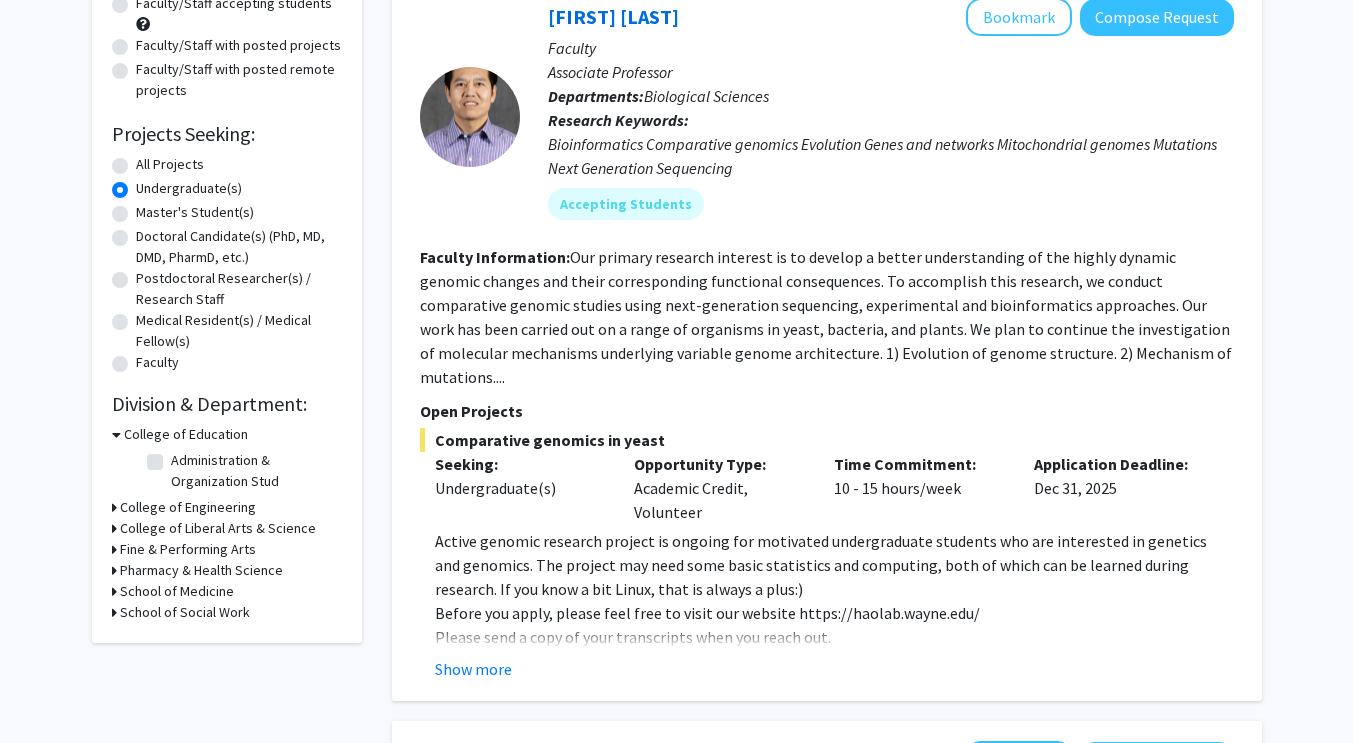 click on "College of Liberal Arts & Science" at bounding box center (218, 528) 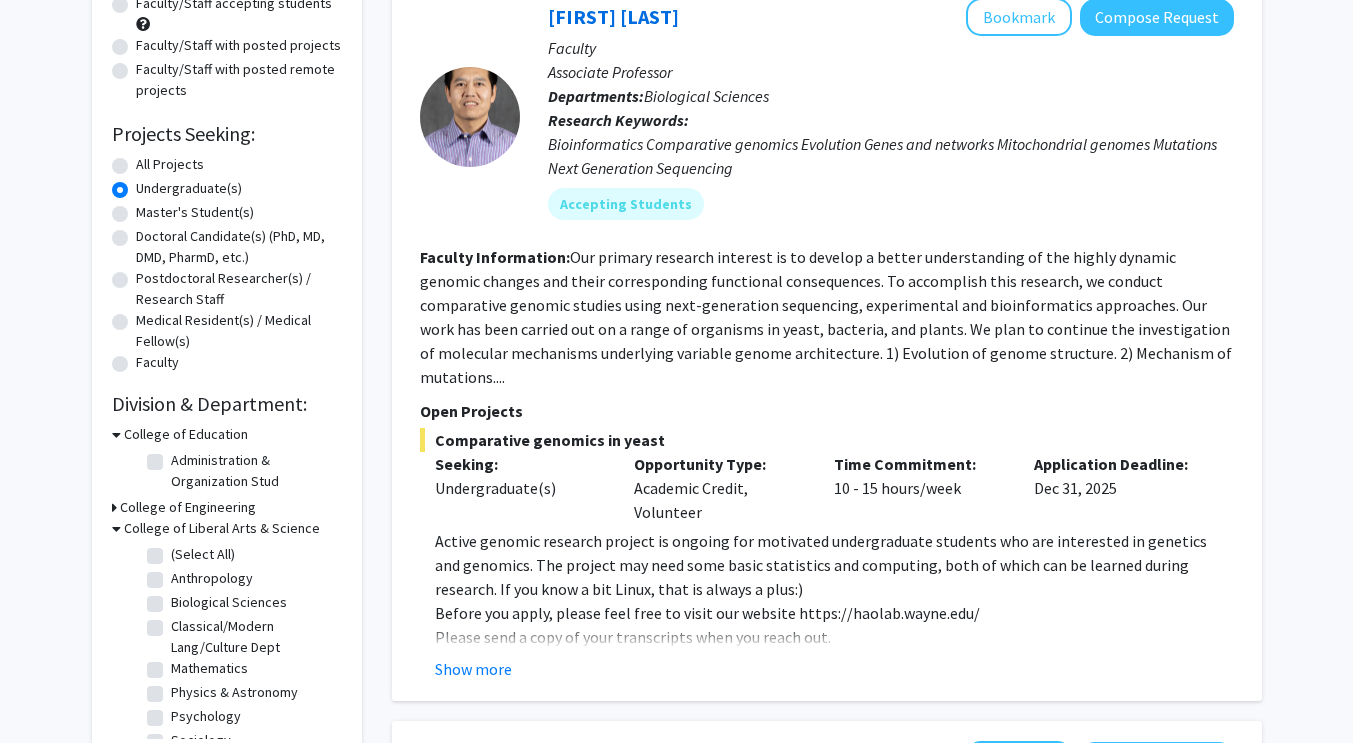 scroll, scrollTop: 20, scrollLeft: 0, axis: vertical 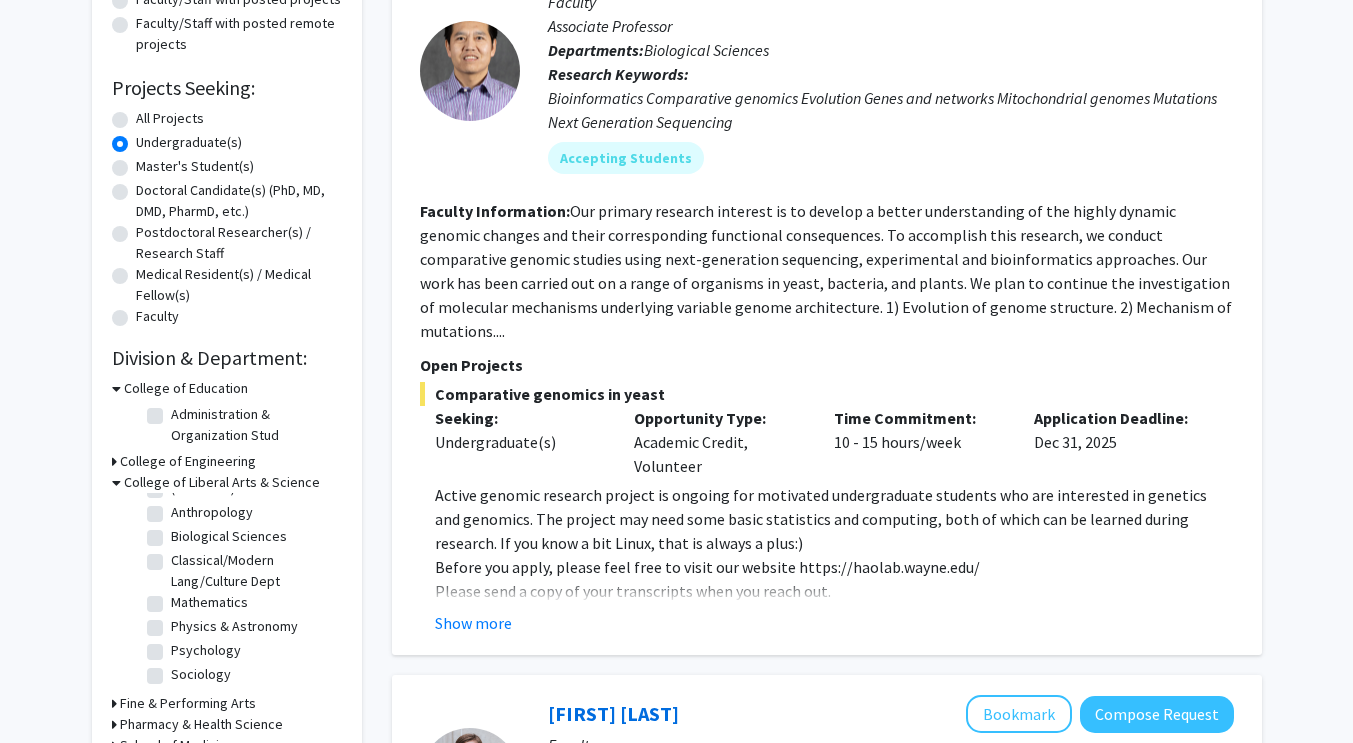 click on "Psychology" 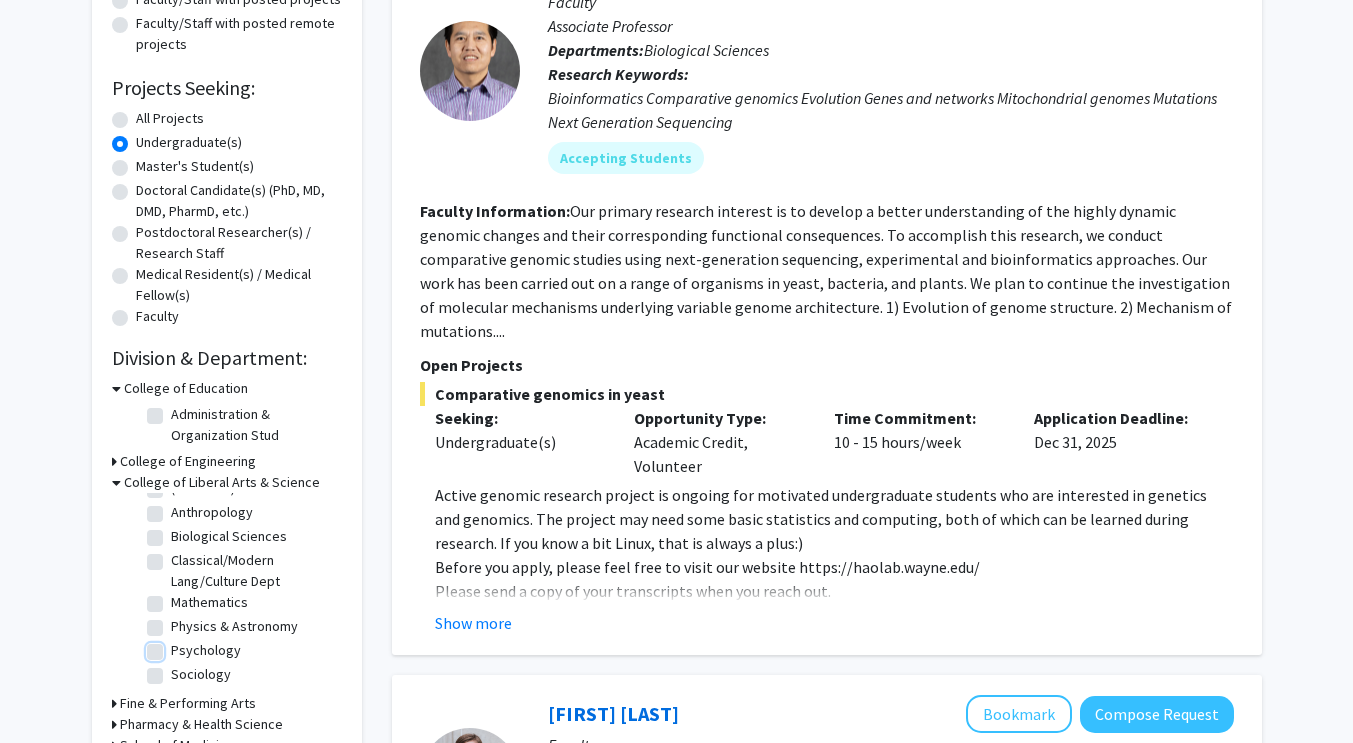 click on "Psychology" at bounding box center [177, 646] 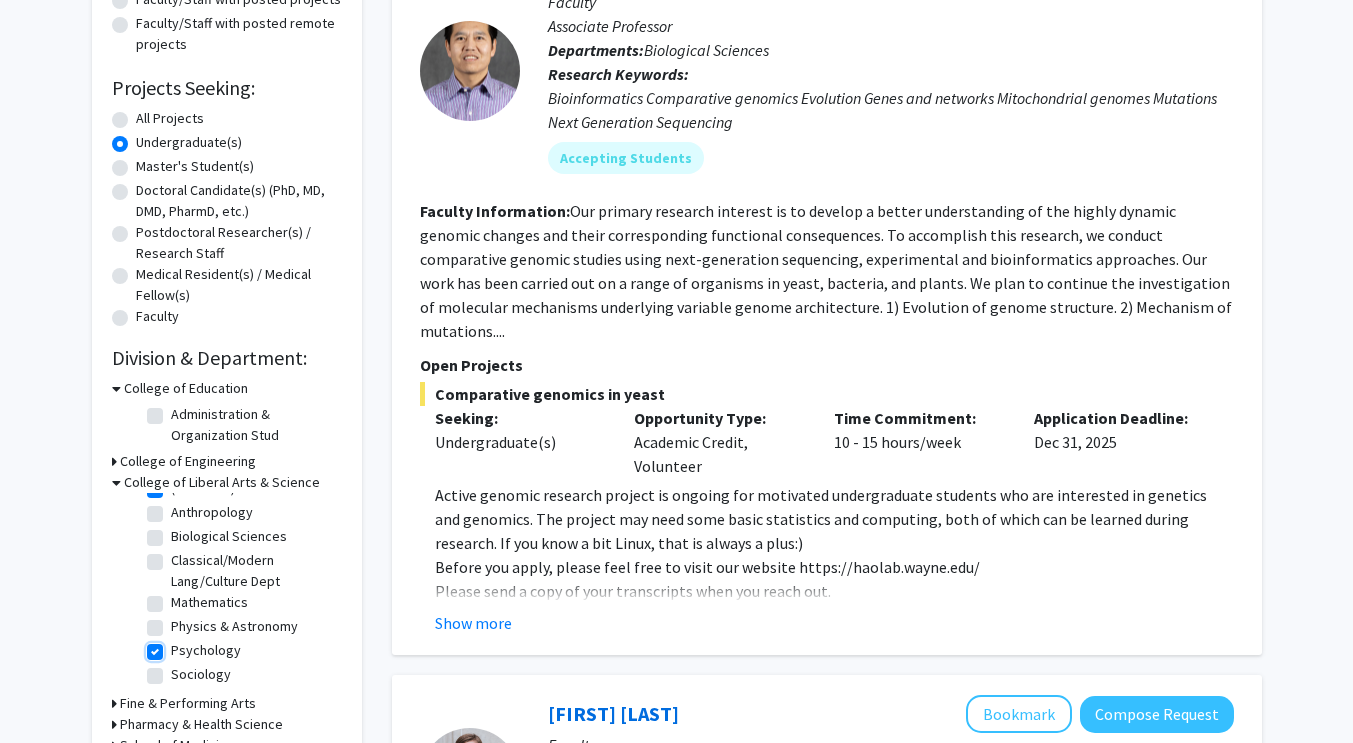 checkbox on "true" 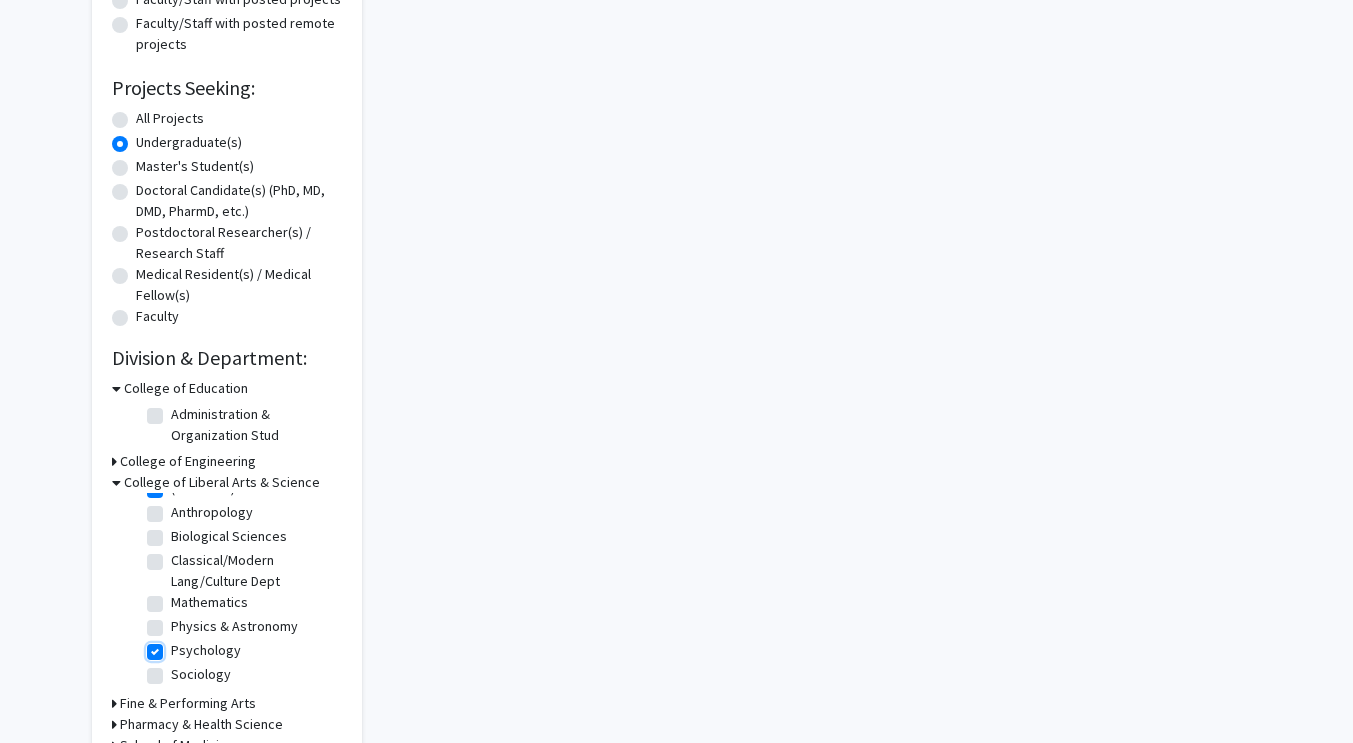 scroll, scrollTop: 0, scrollLeft: 0, axis: both 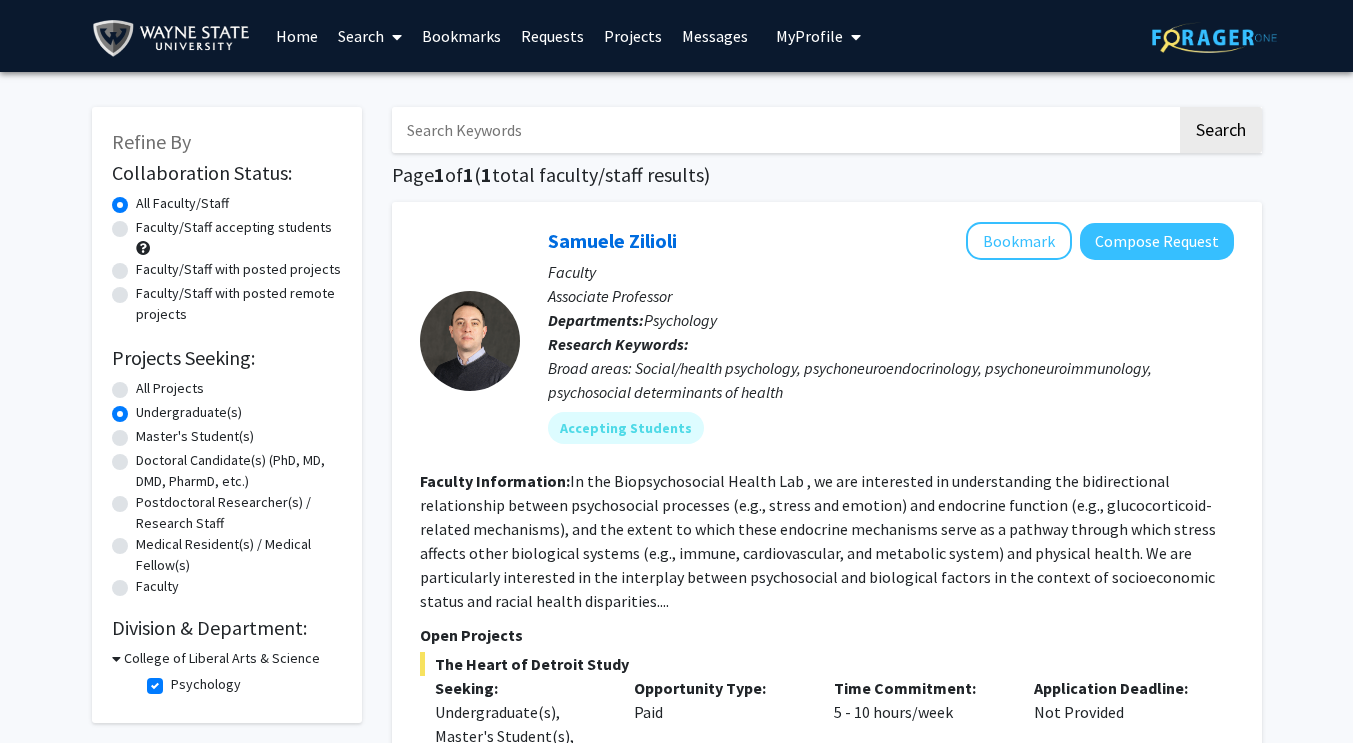 click on "Faculty/Staff with posted remote projects" 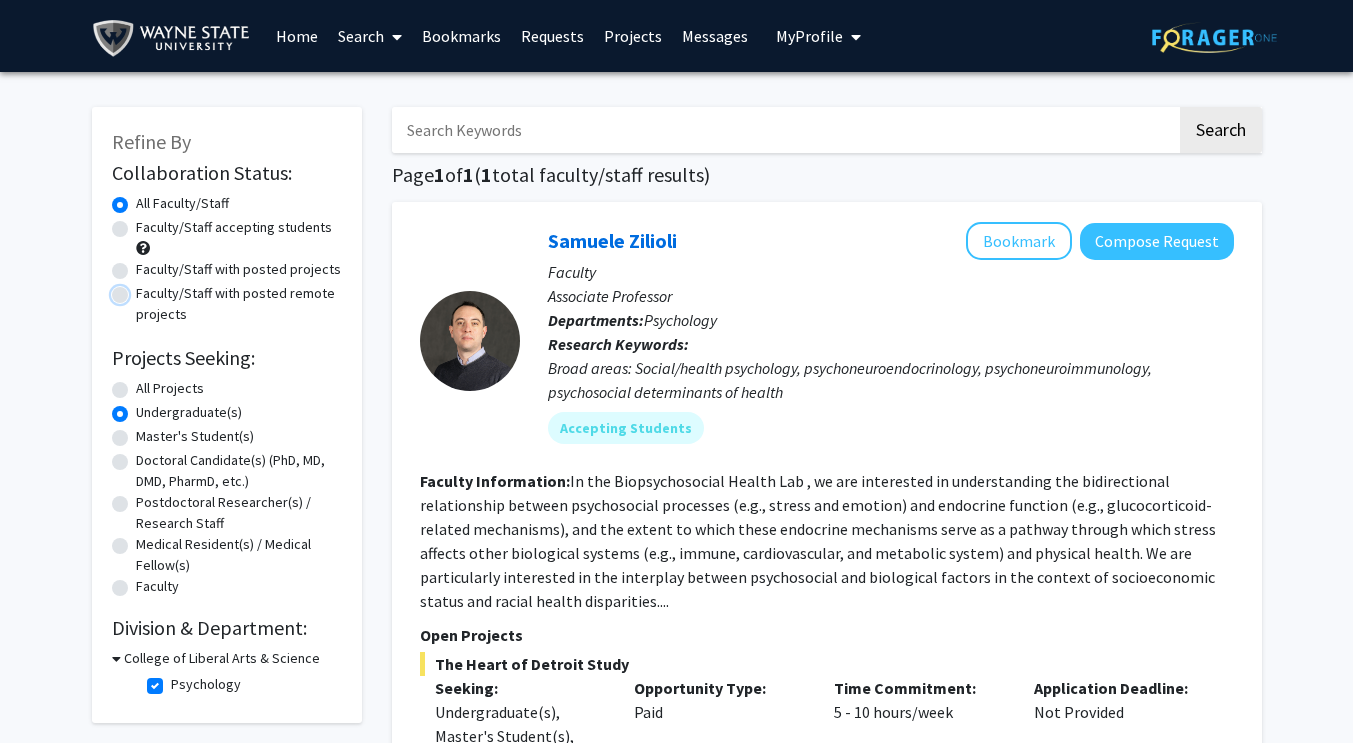 click on "Faculty/Staff with posted remote projects" at bounding box center [142, 289] 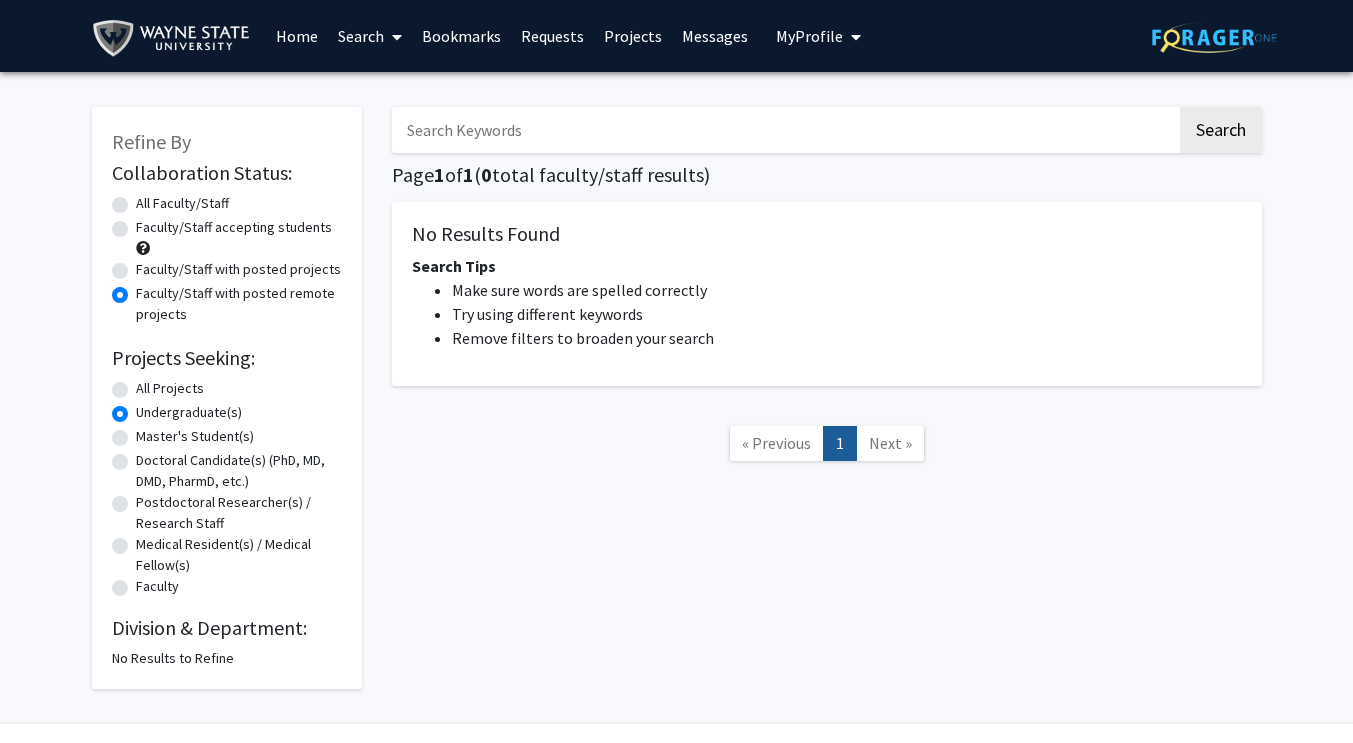 click on "Faculty/Staff with posted projects" 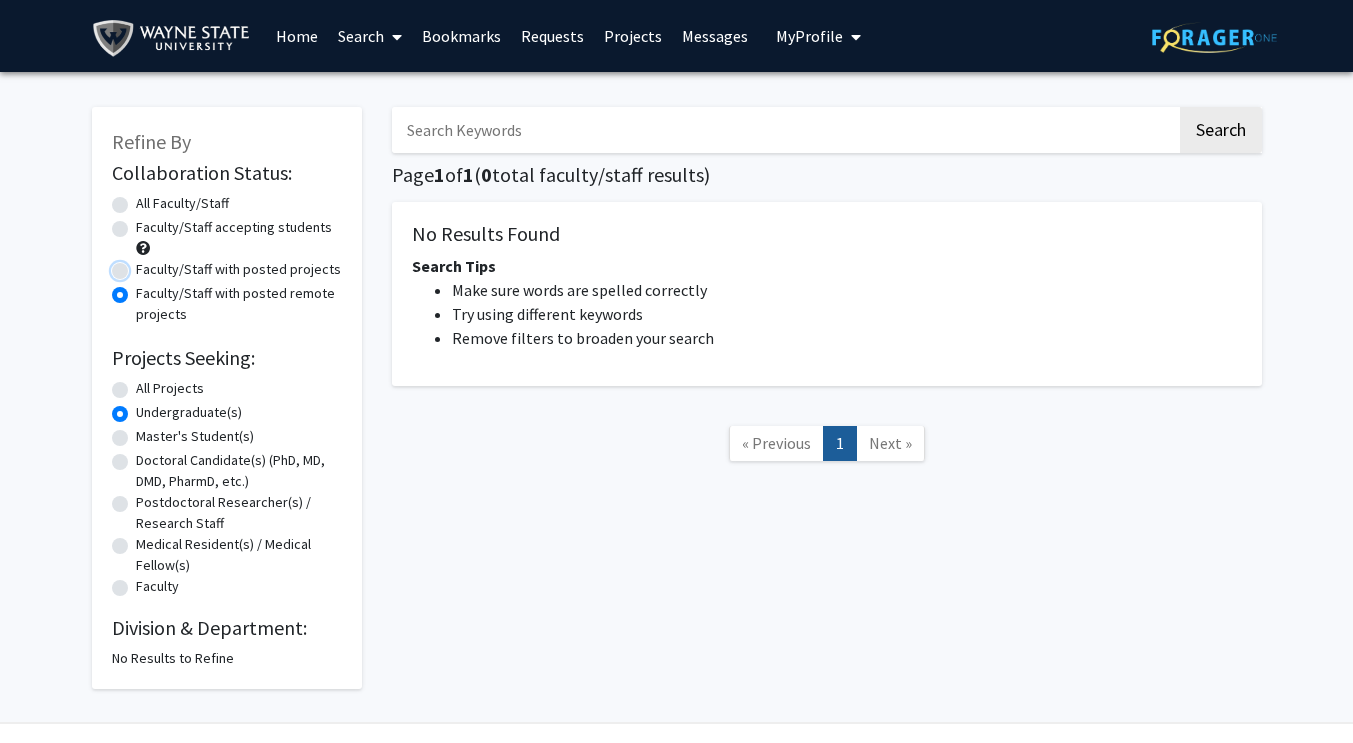 click on "Faculty/Staff with posted projects" at bounding box center (142, 265) 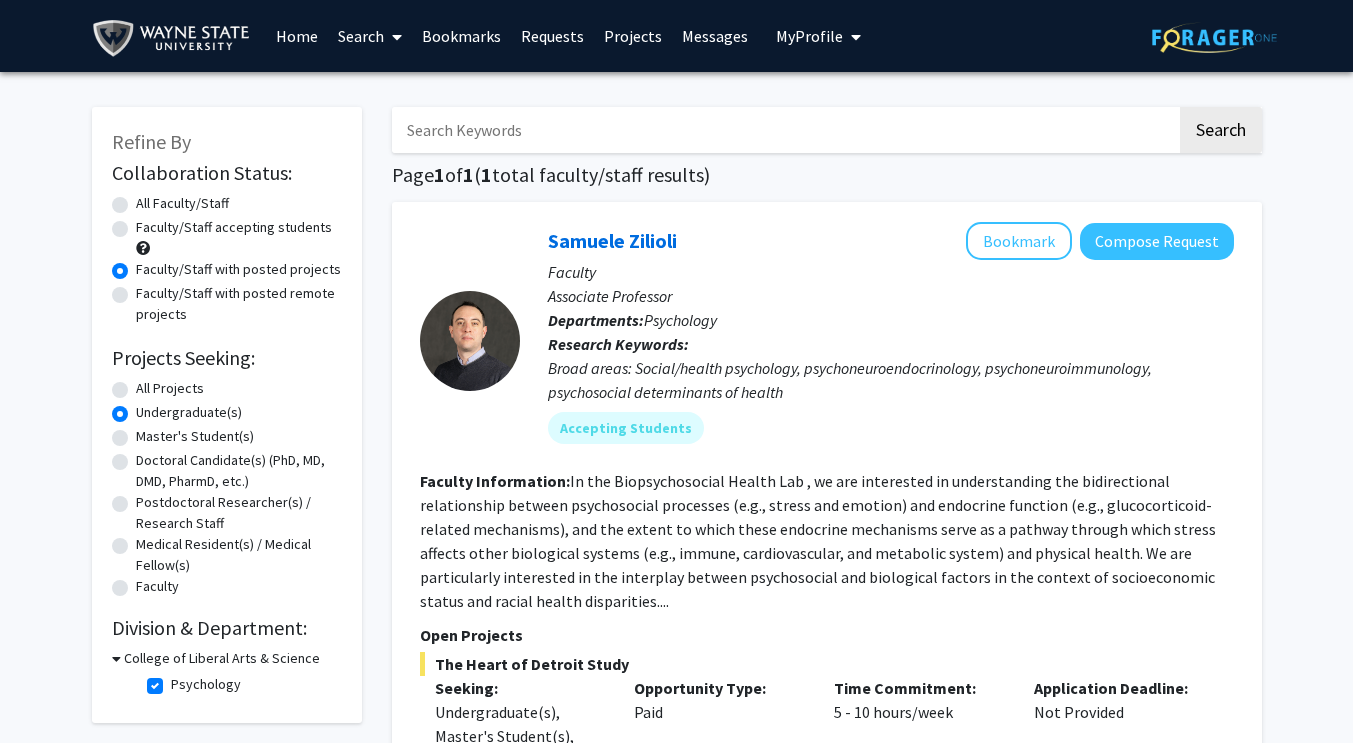 click on "Faculty/Staff accepting students" 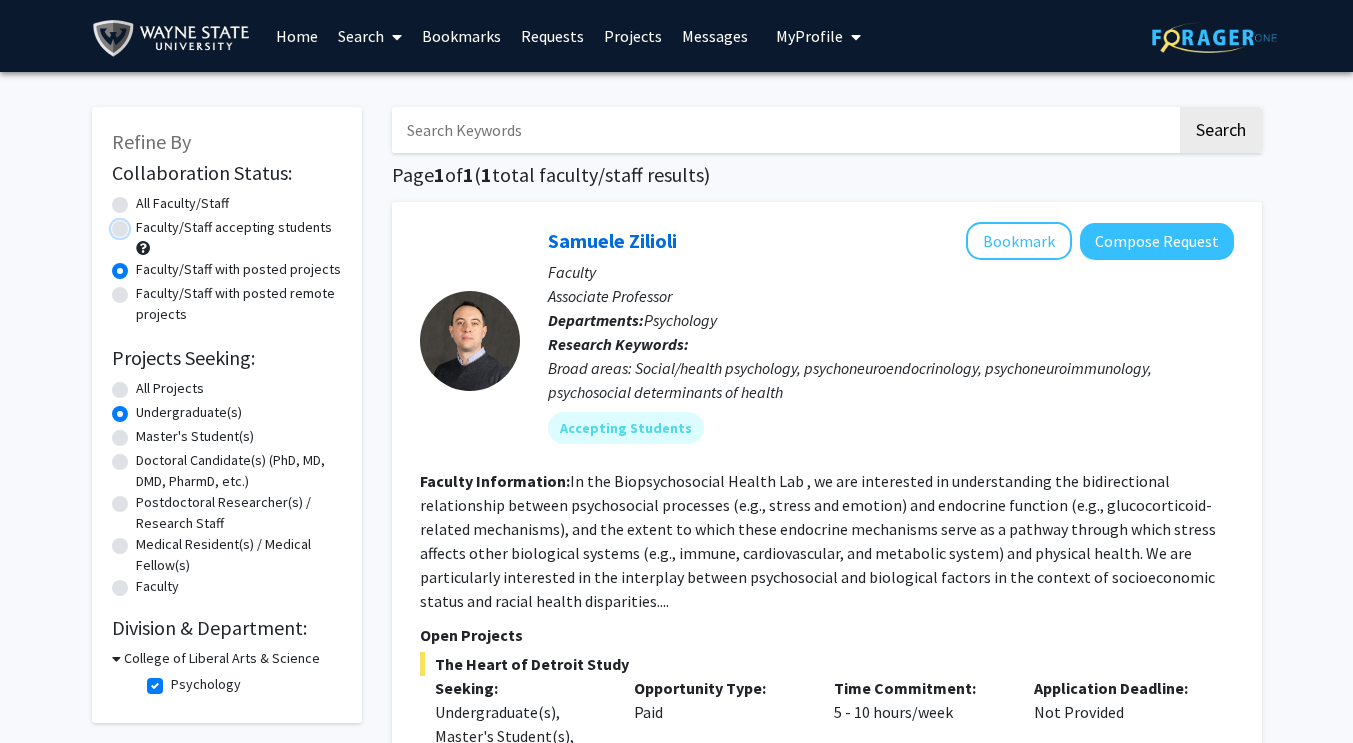 click on "Faculty/Staff accepting students" at bounding box center [142, 223] 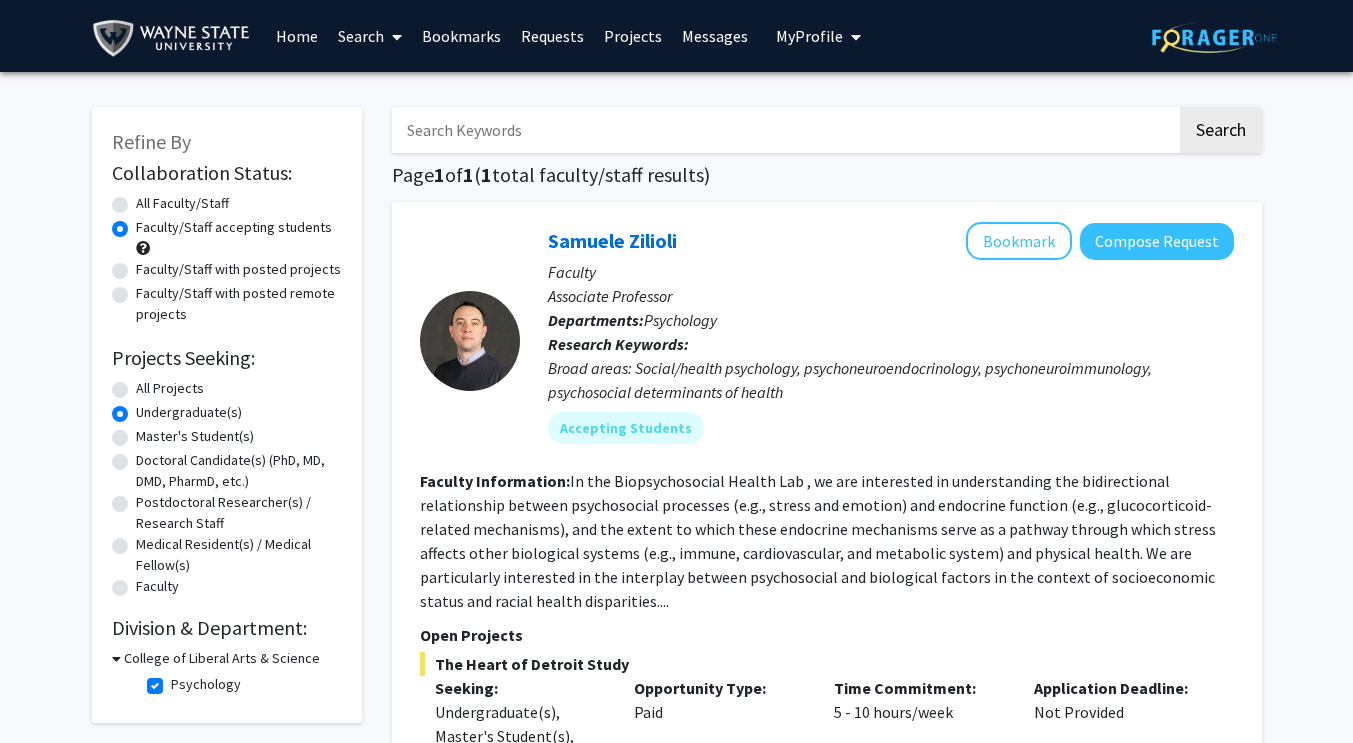 click on "All Faculty/Staff" 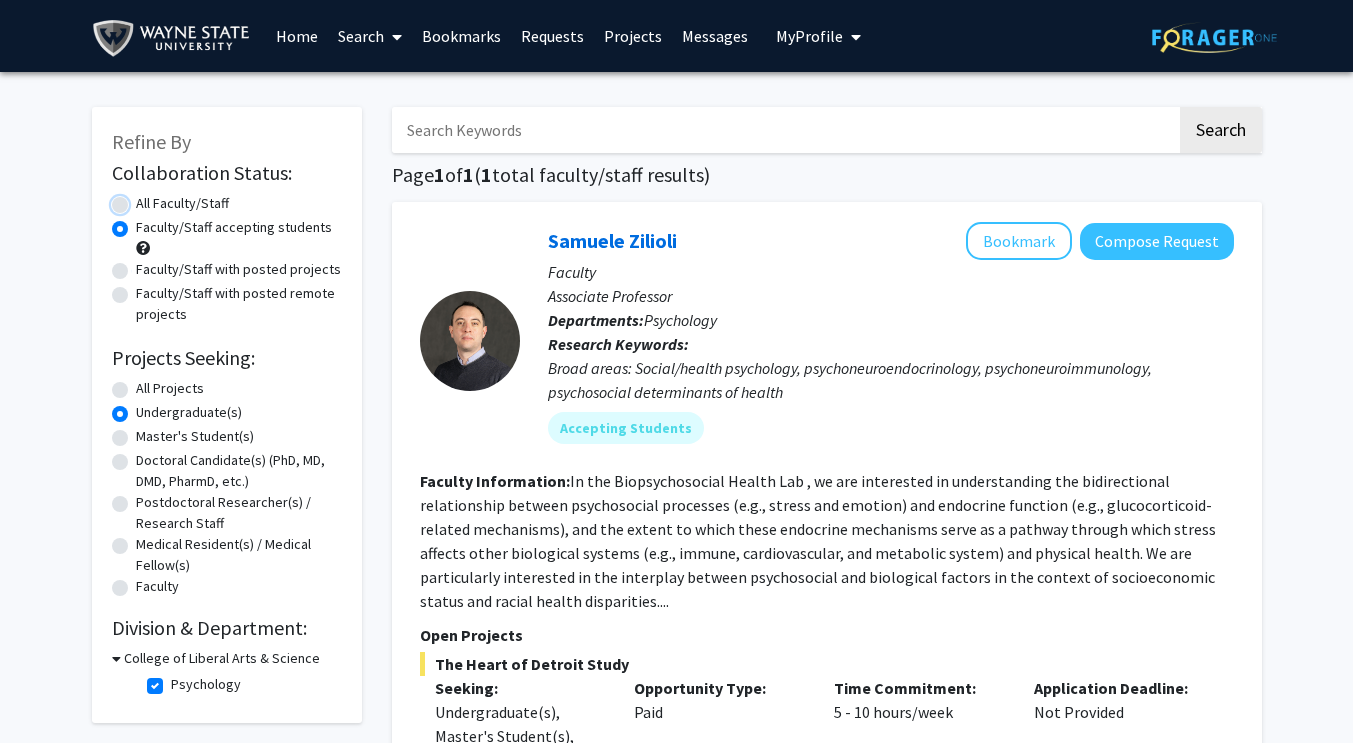 click on "All Faculty/Staff" at bounding box center (142, 199) 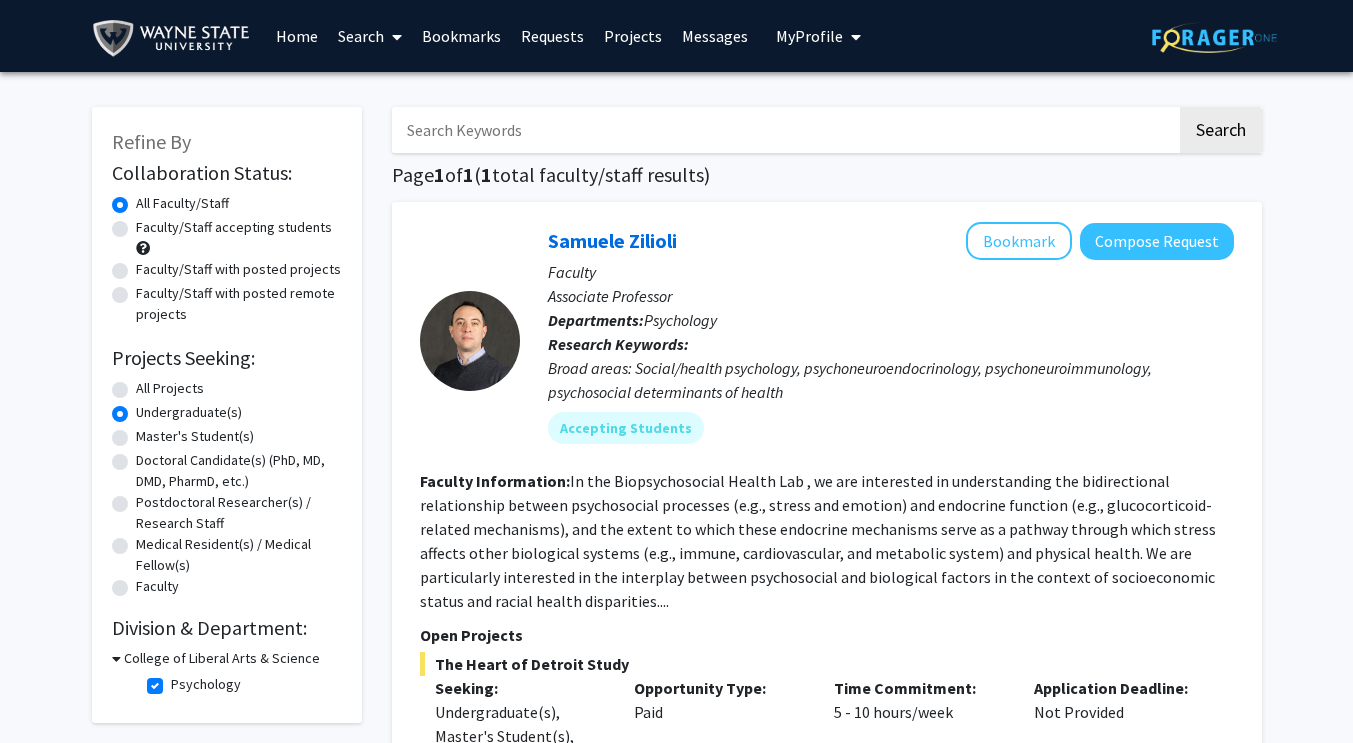 click on "Psychology" 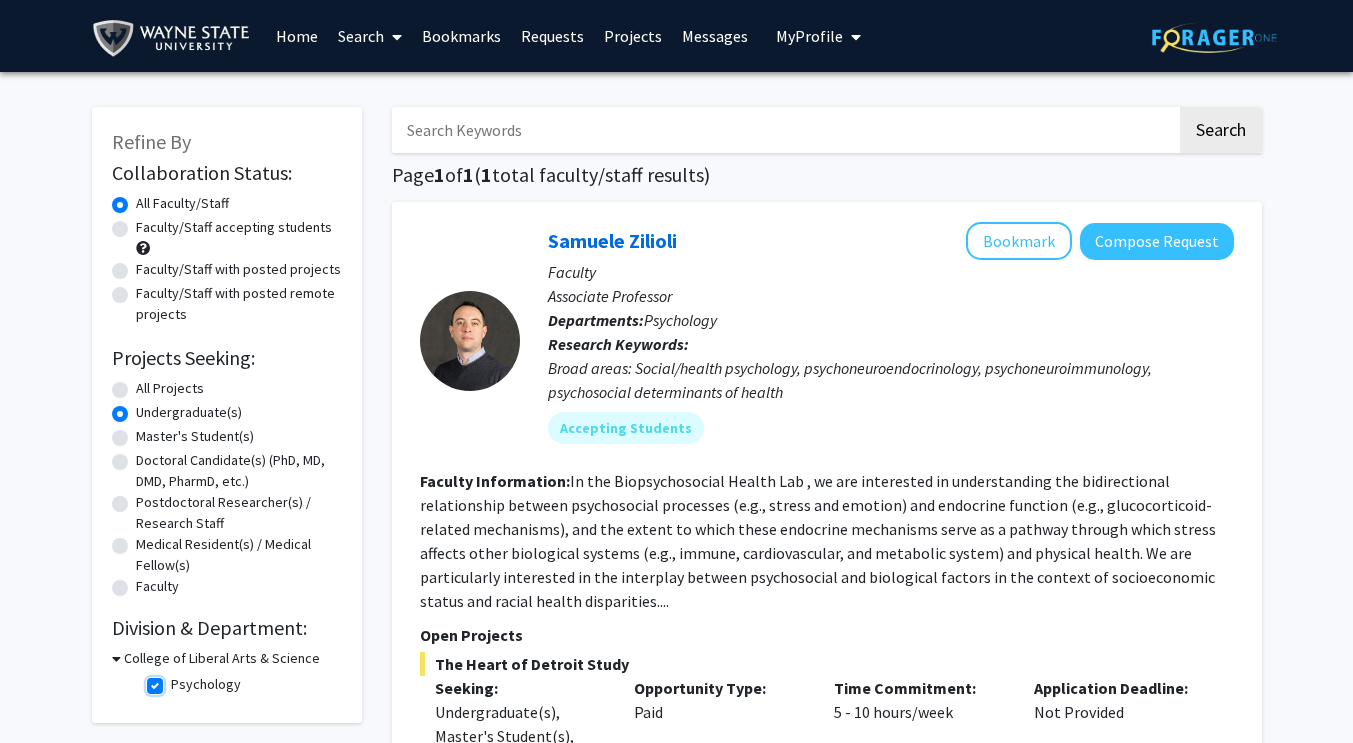 click on "Psychology" at bounding box center [177, 680] 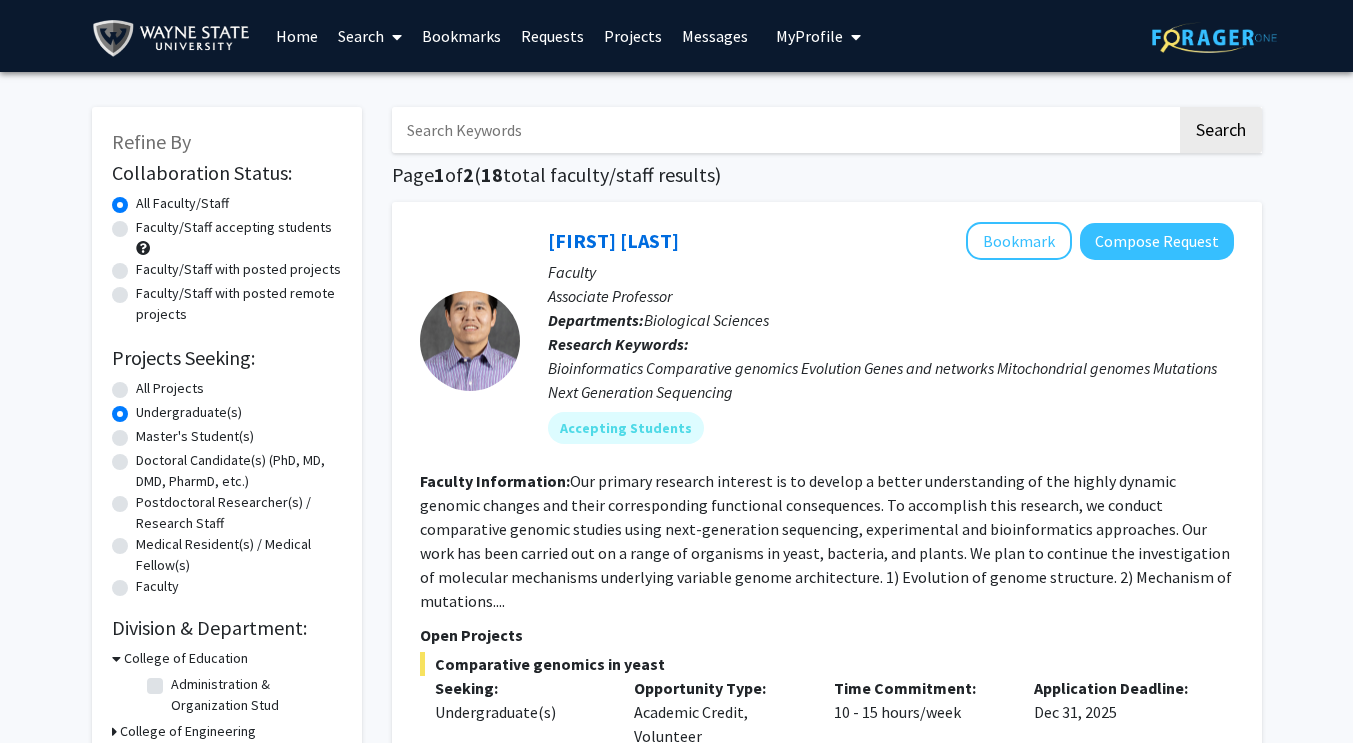 click on "Administration & Organization Stud" 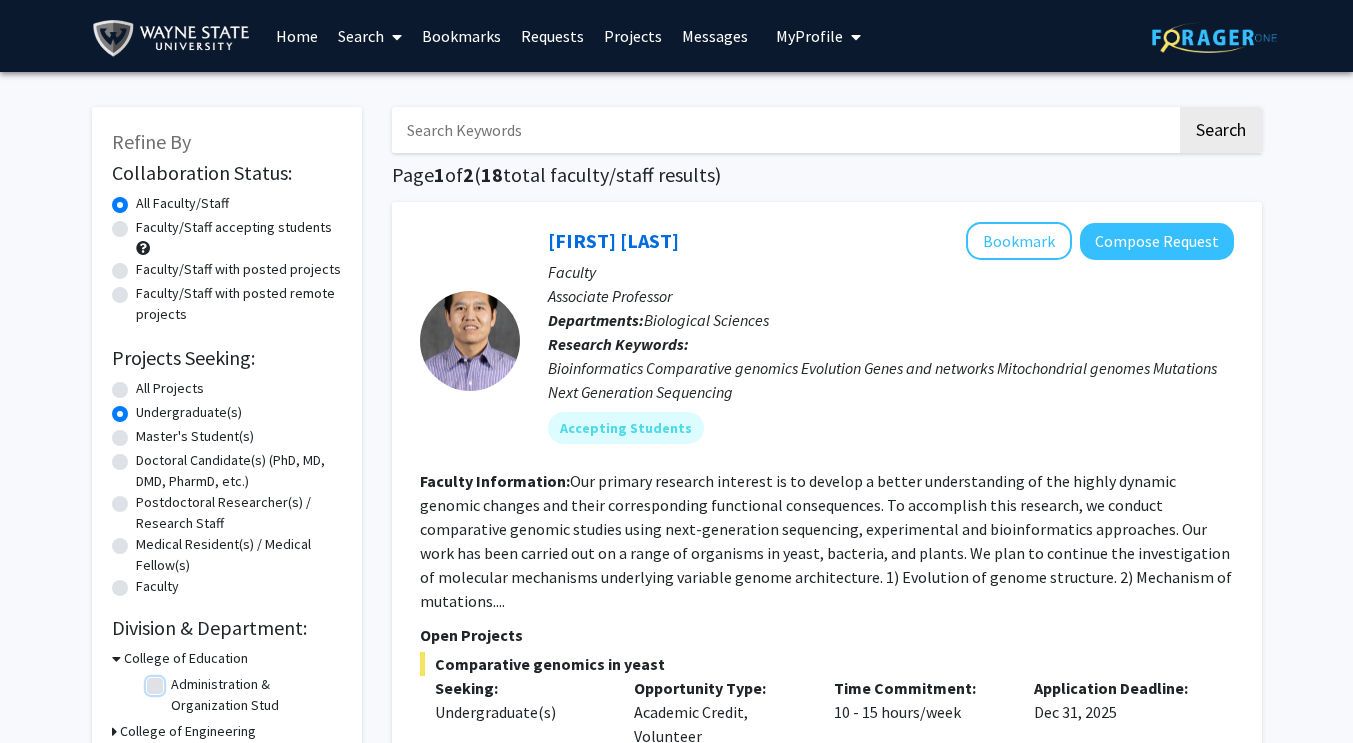 click on "Administration & Organization Stud" at bounding box center (177, 680) 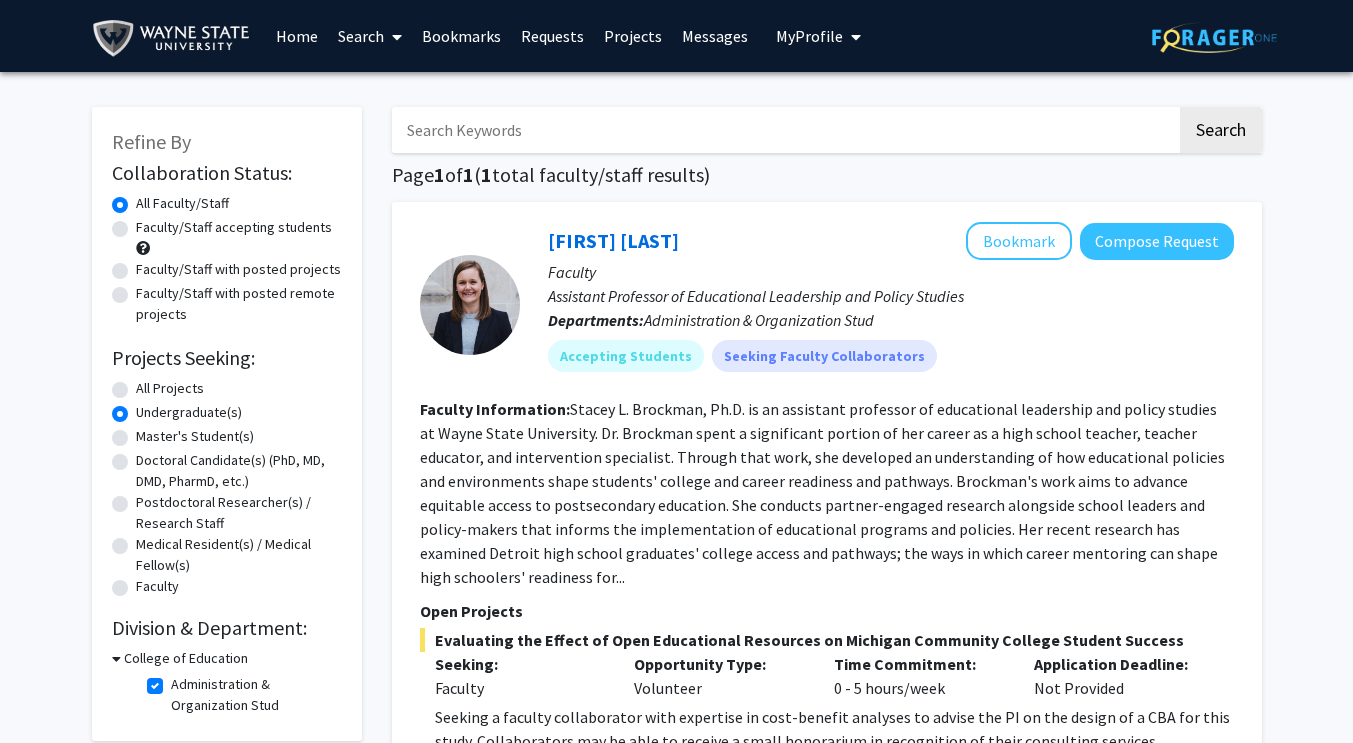 click on "Administration & Organization Stud" 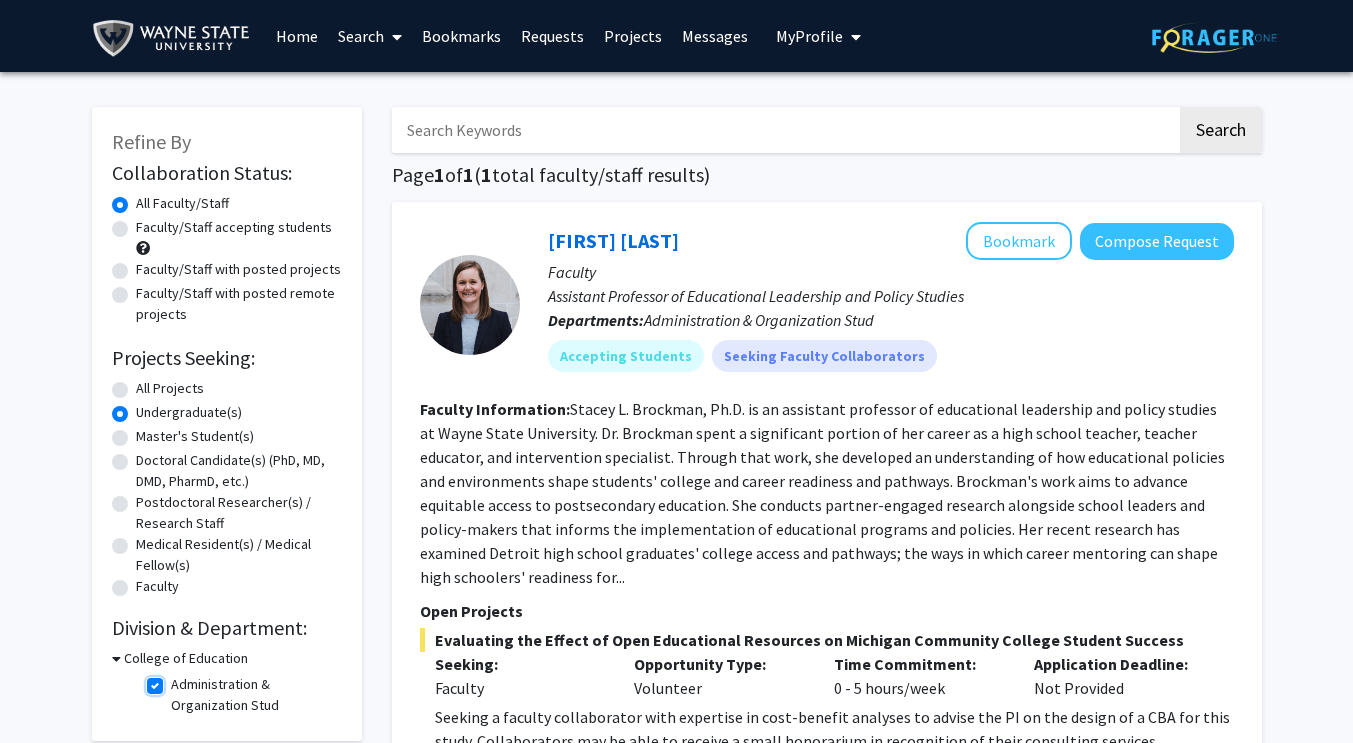 click on "Administration & Organization Stud" at bounding box center (177, 680) 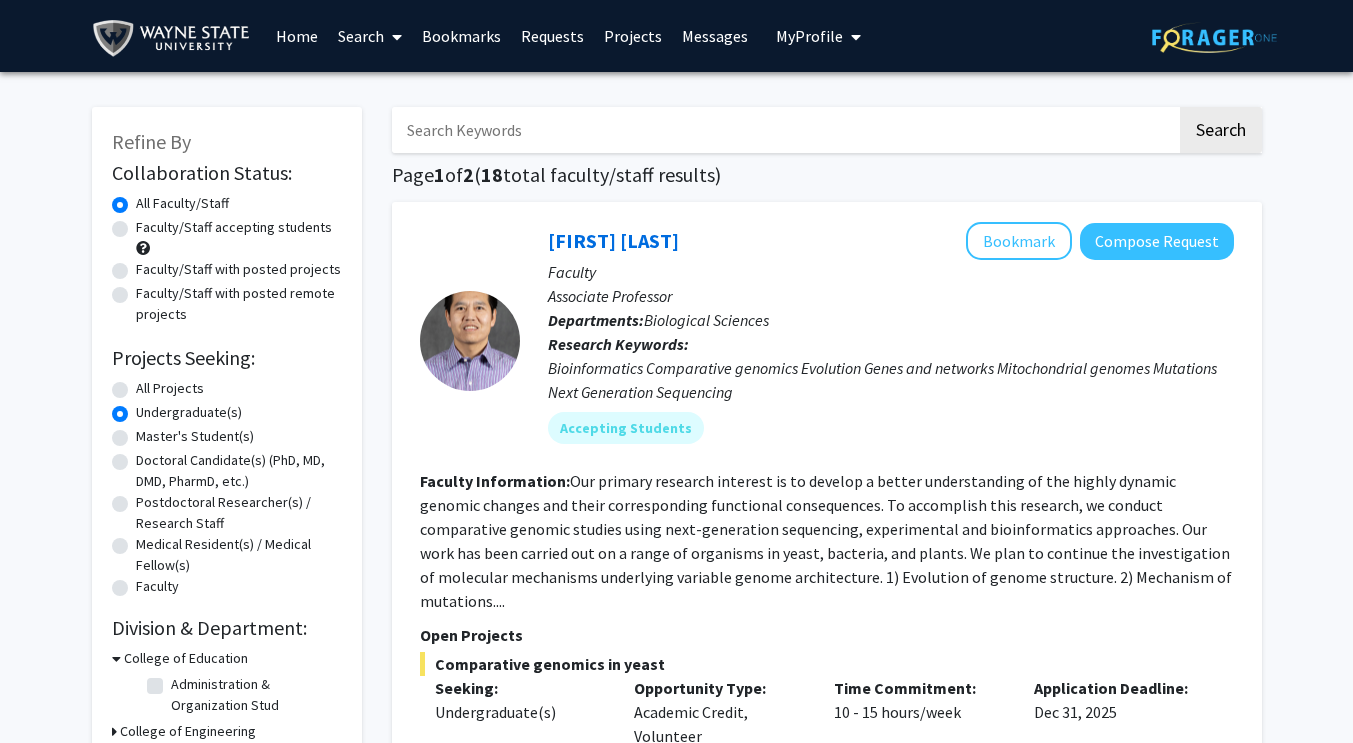 click on "Faculty/Staff with posted projects" 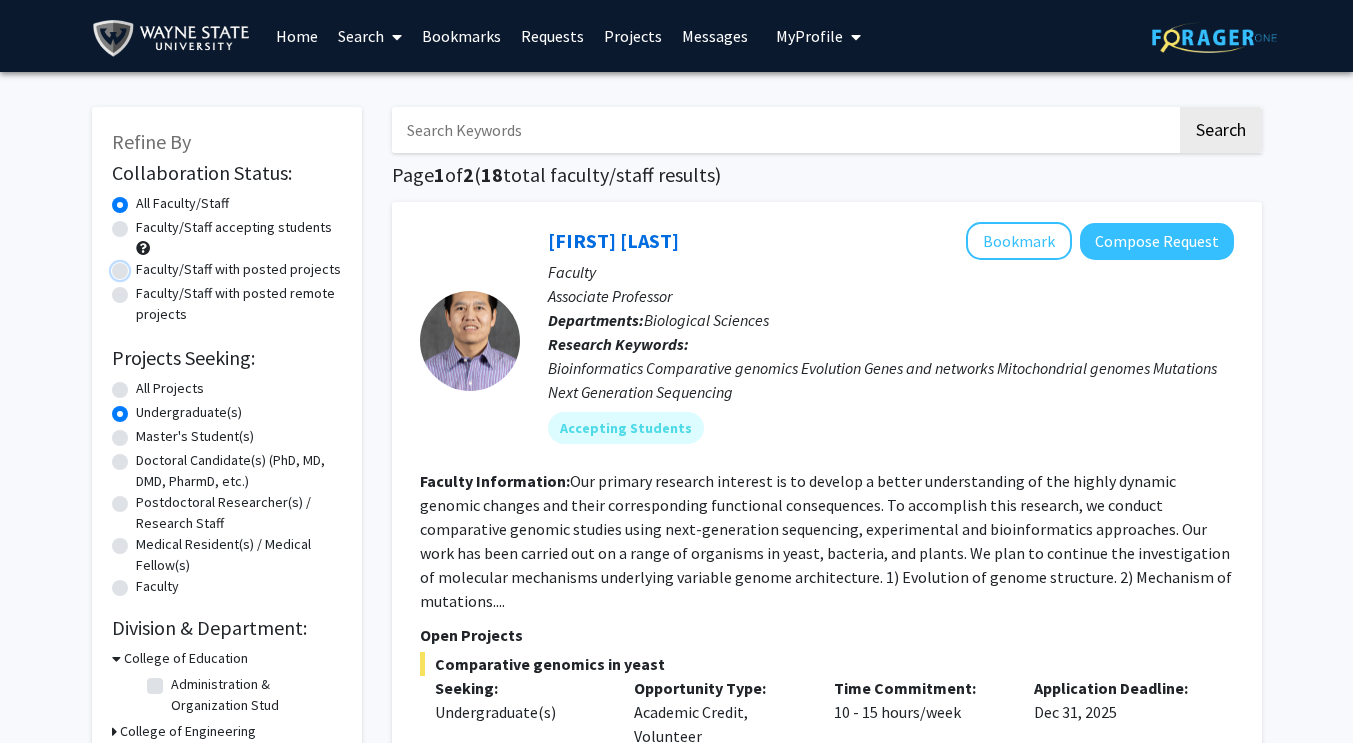 click on "Faculty/Staff with posted projects" at bounding box center [142, 265] 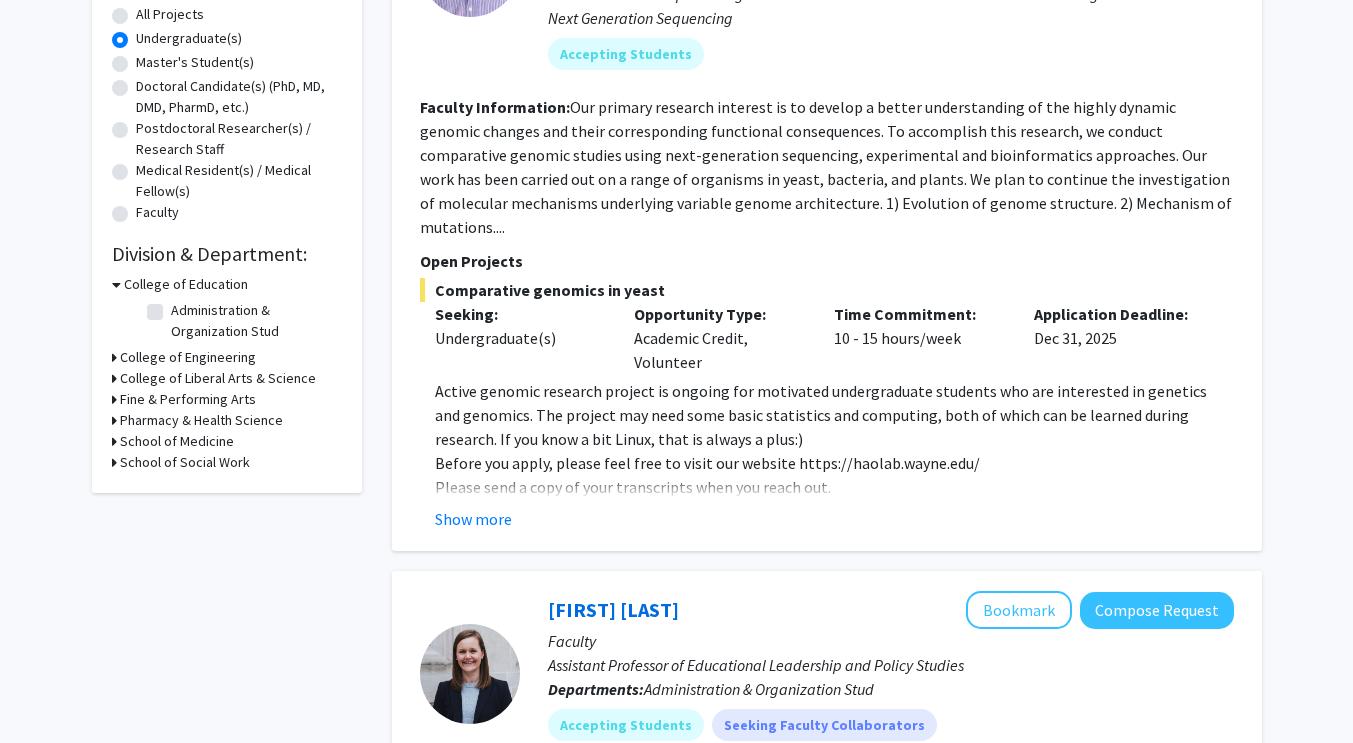 scroll, scrollTop: 375, scrollLeft: 0, axis: vertical 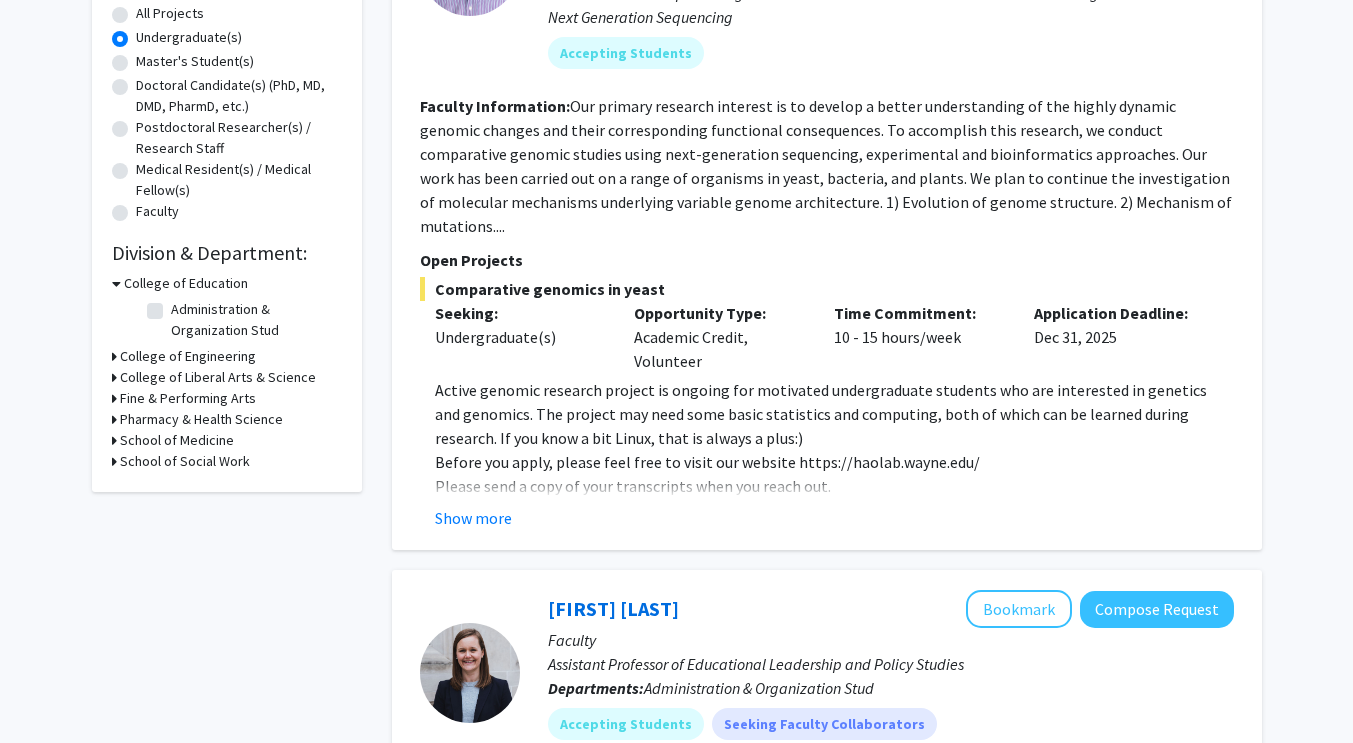 click on "Pharmacy & Health Science" at bounding box center (201, 419) 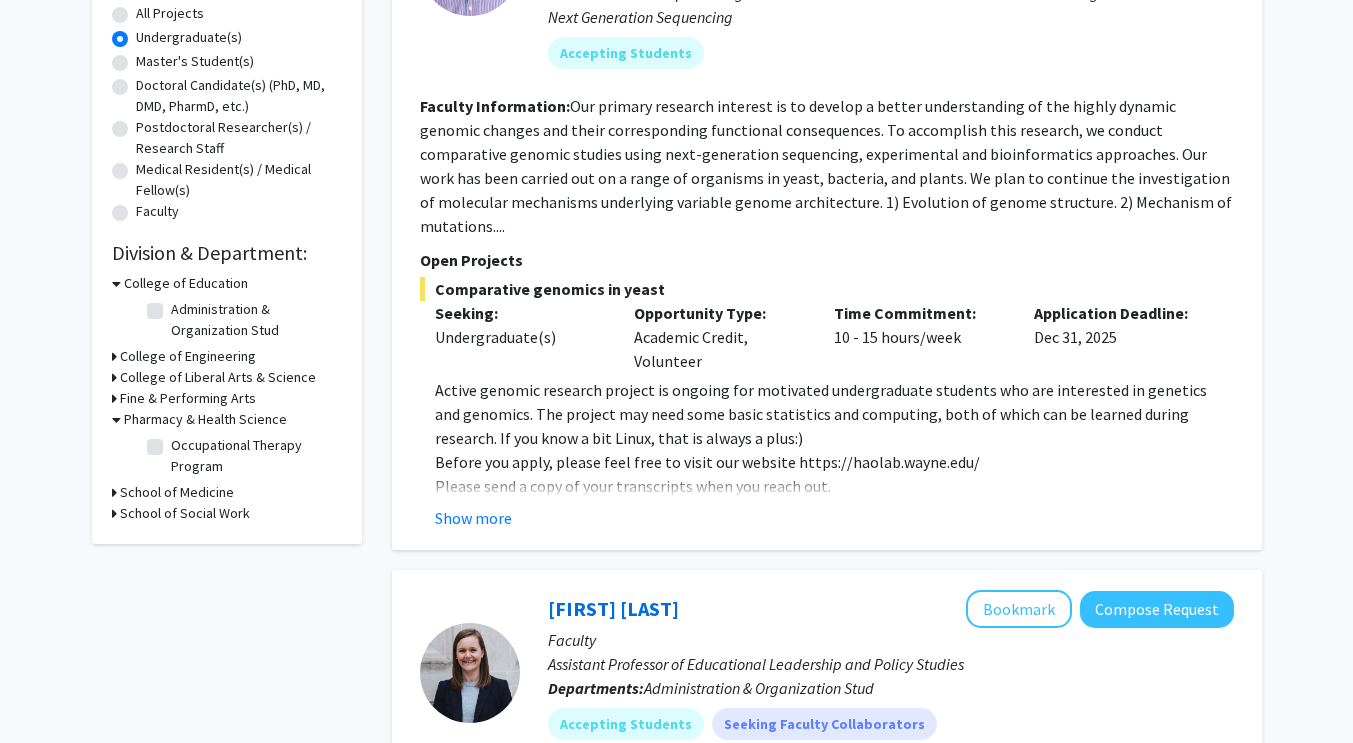 click on "College of Liberal Arts & Science" at bounding box center [218, 377] 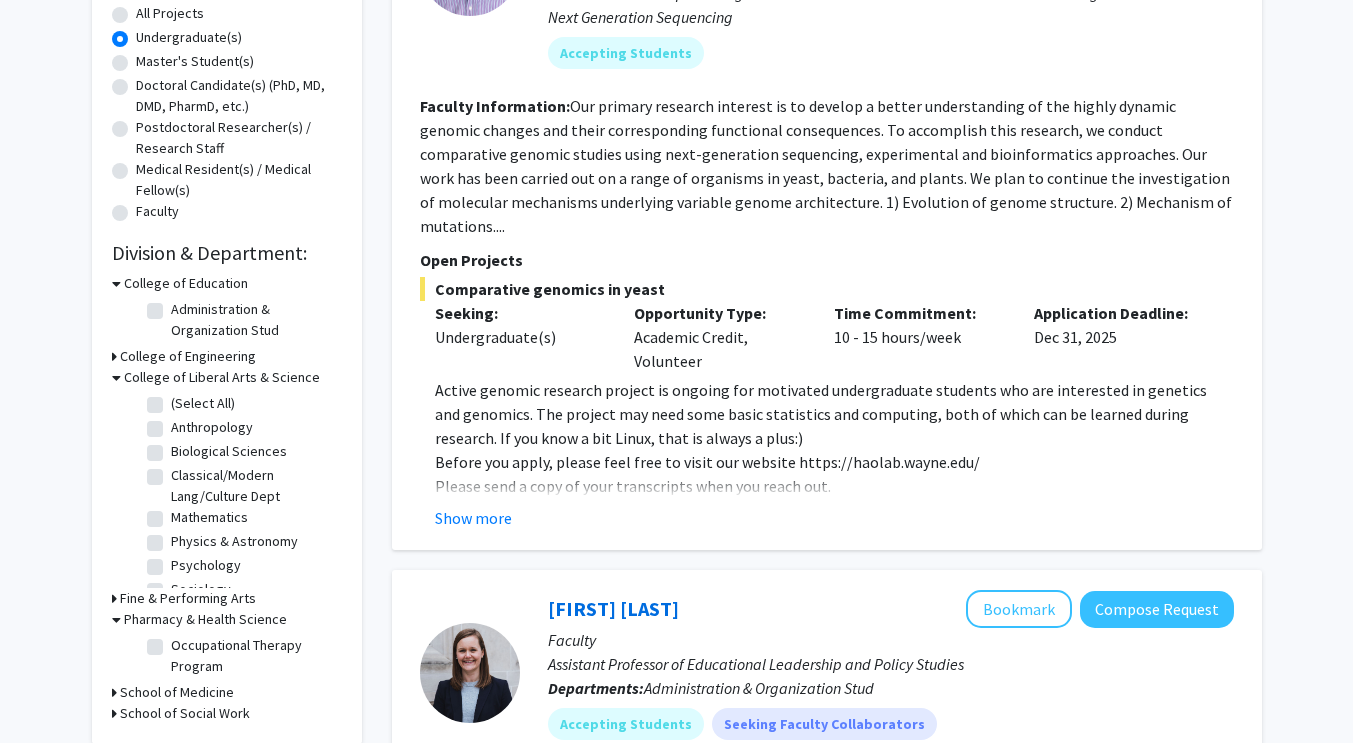 scroll, scrollTop: 20, scrollLeft: 0, axis: vertical 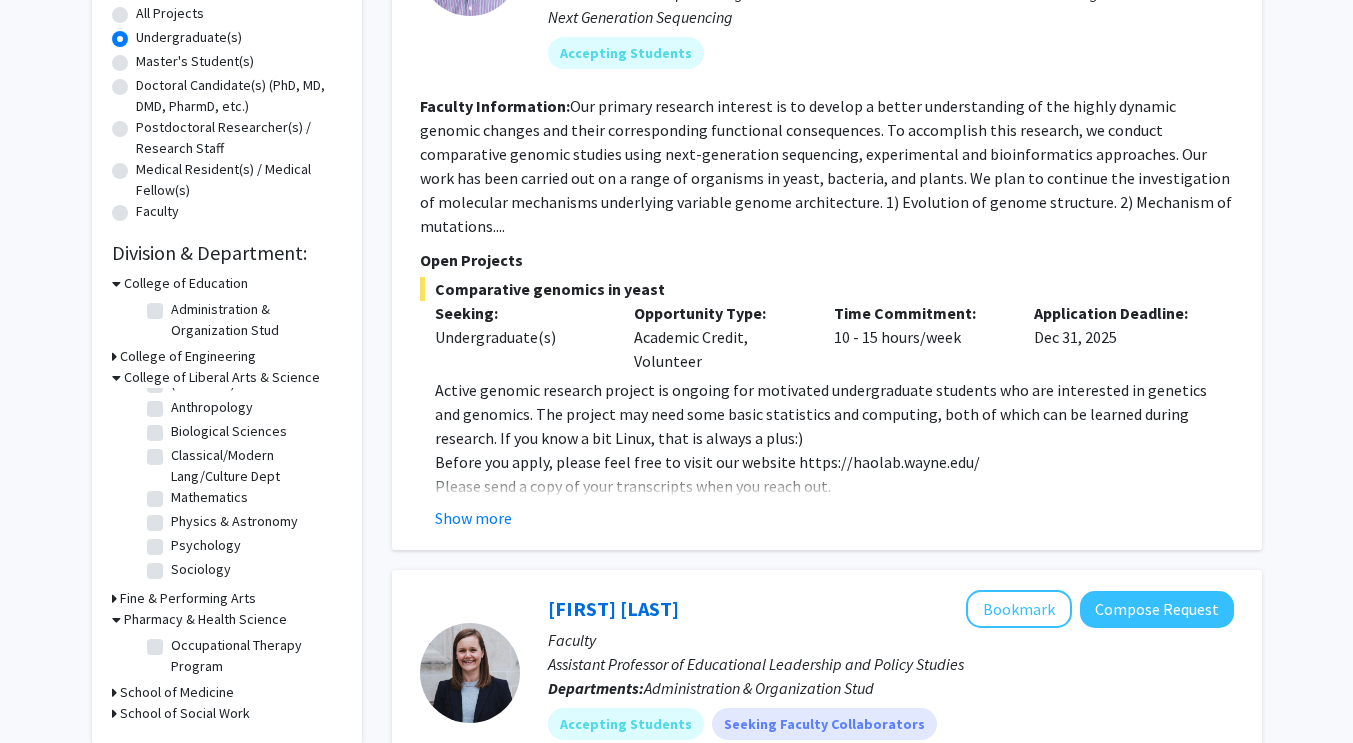 click on "Psychology" 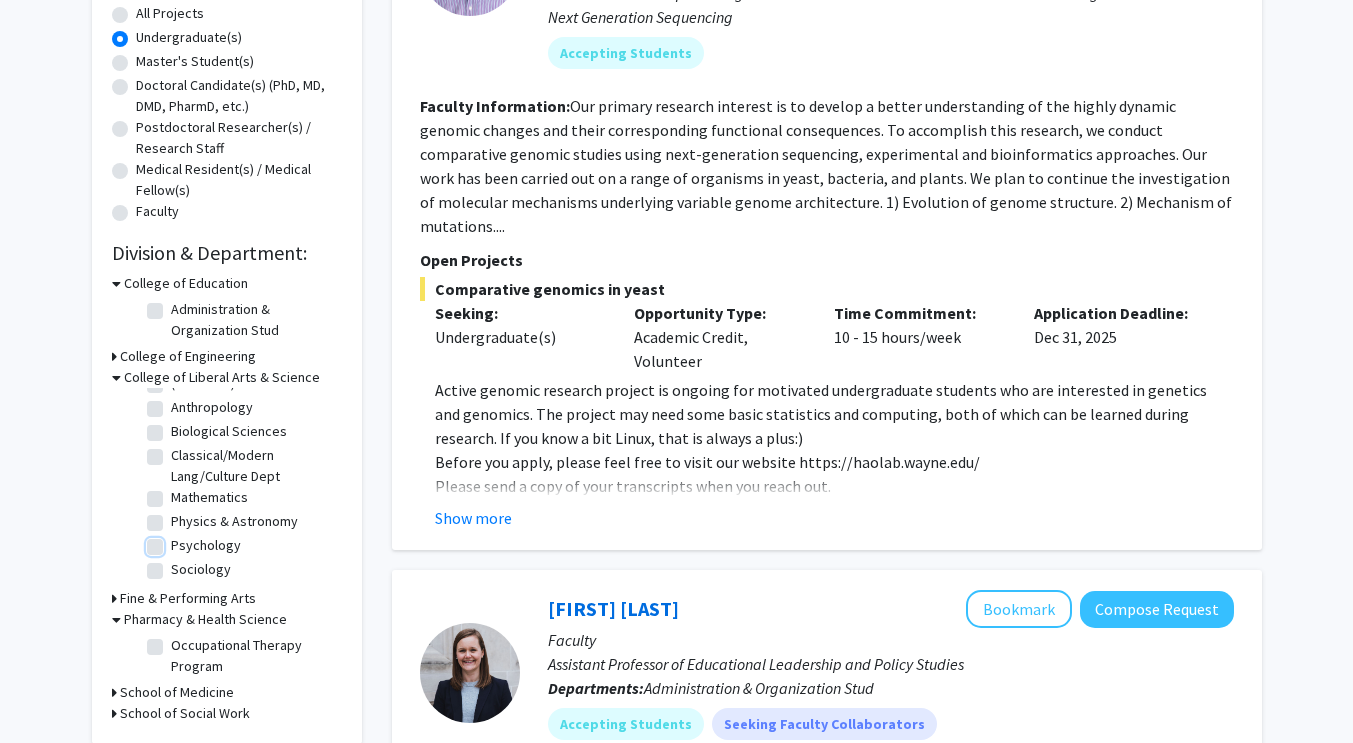 click on "Psychology" at bounding box center [177, 541] 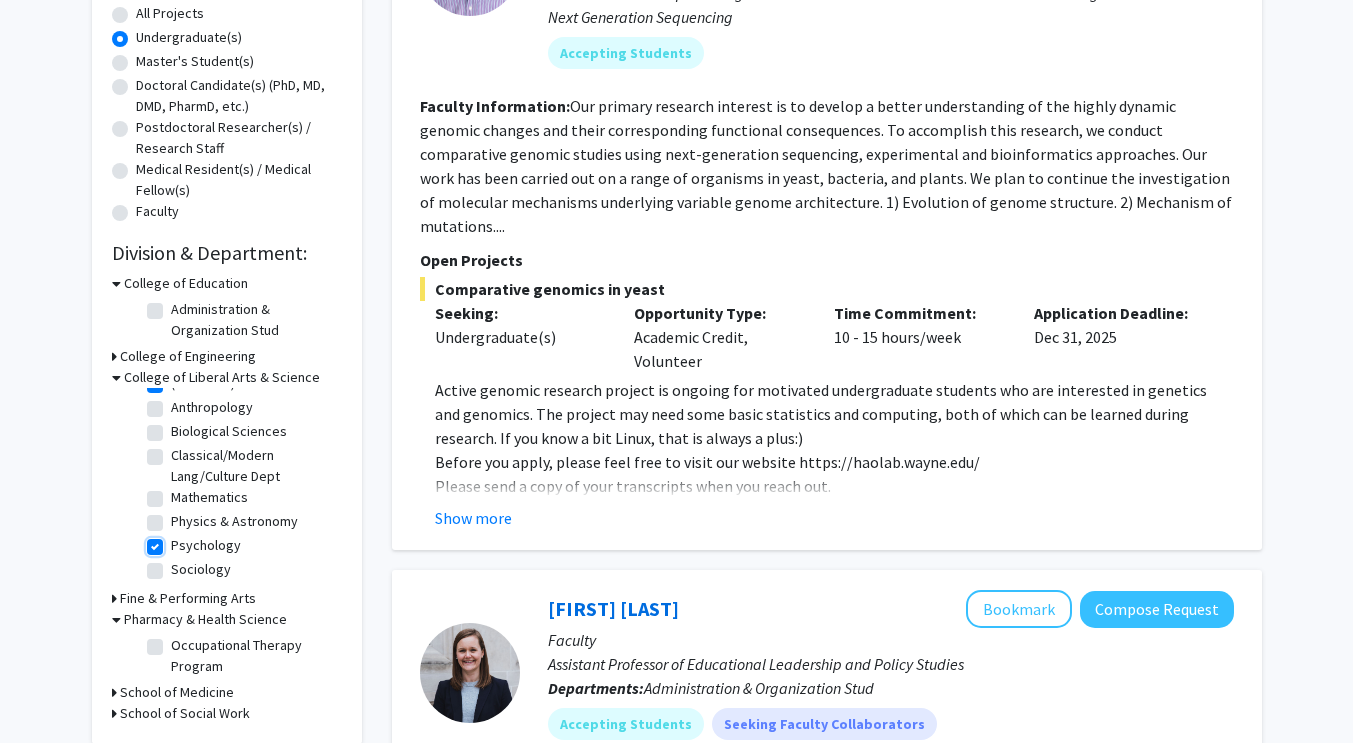 checkbox on "true" 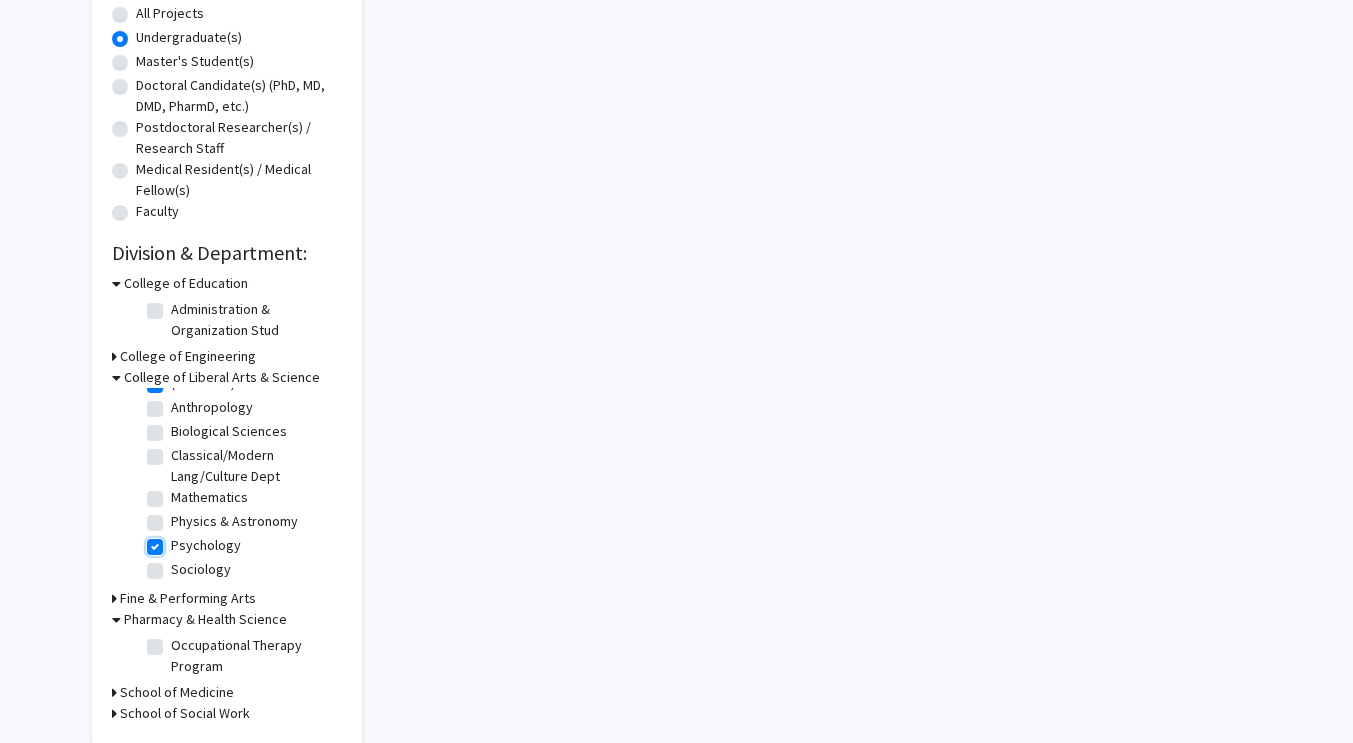 scroll, scrollTop: 0, scrollLeft: 0, axis: both 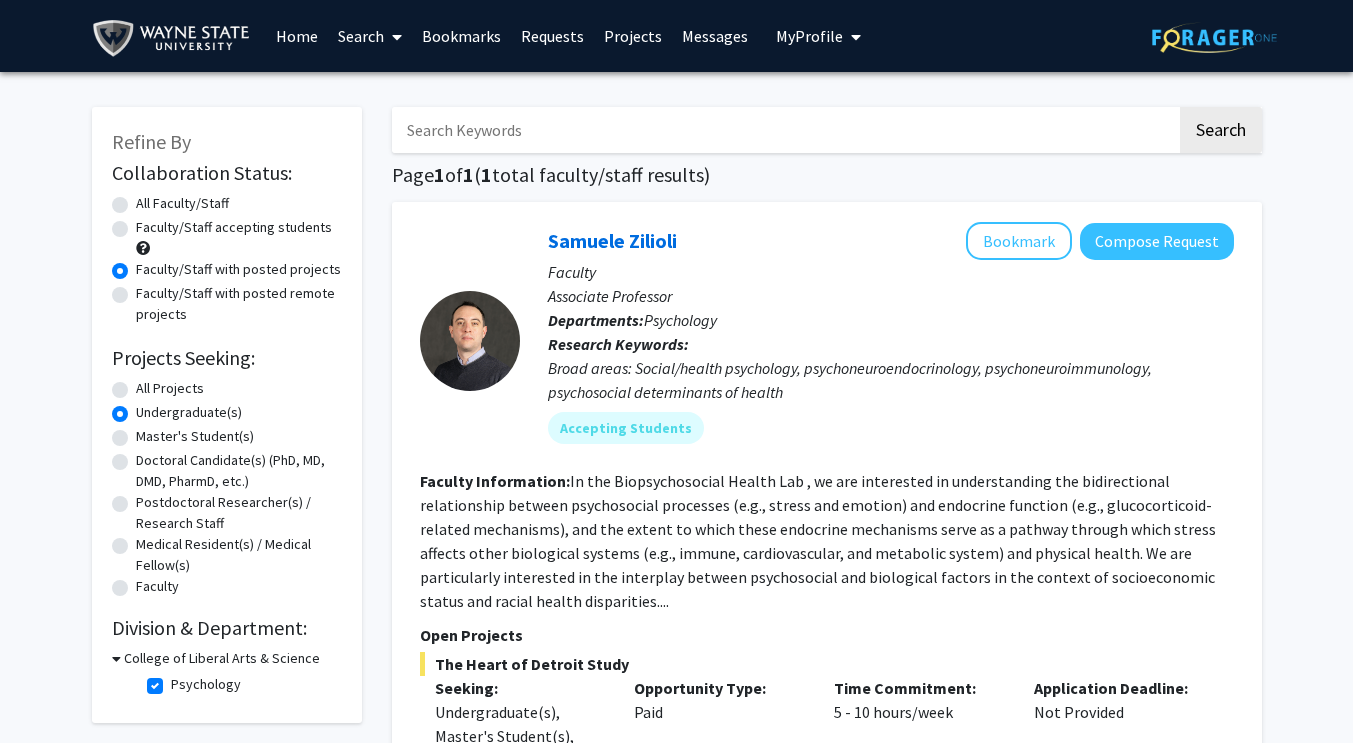 click on "Search" at bounding box center (370, 36) 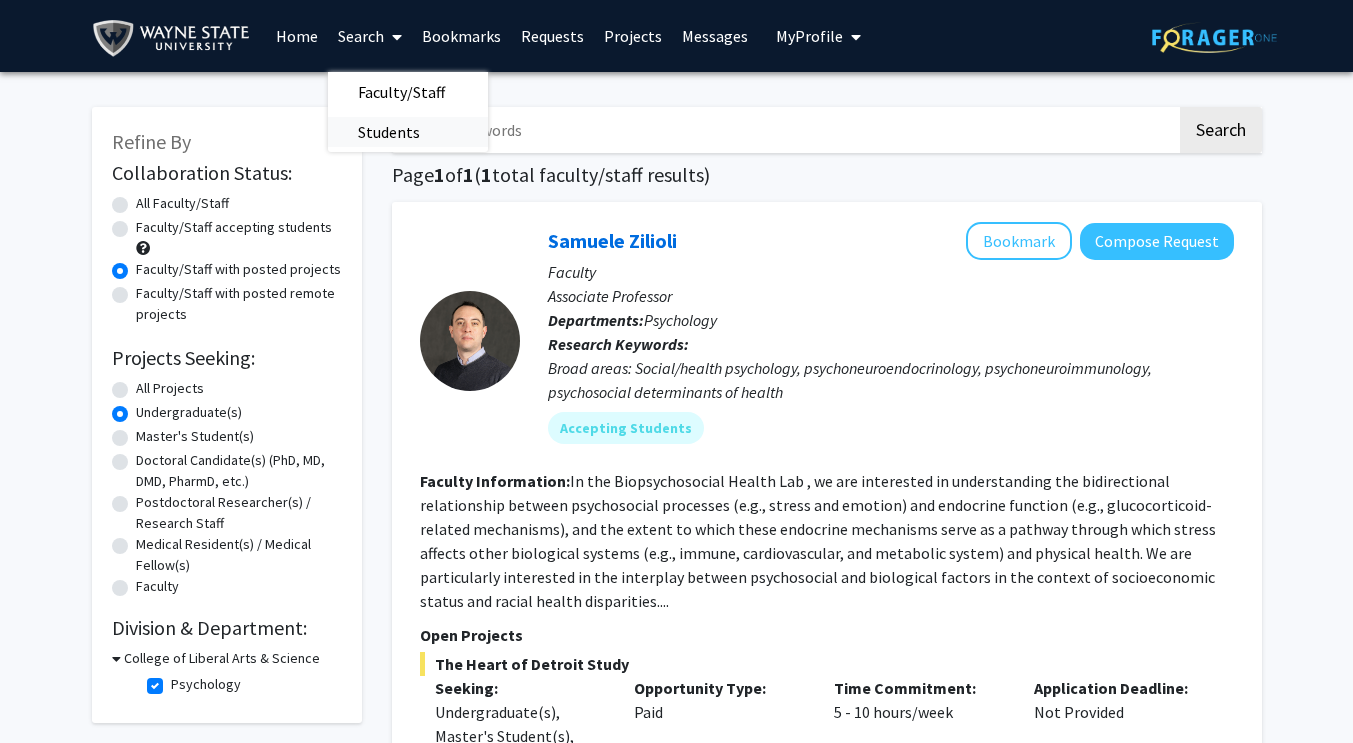 click on "Students" at bounding box center [389, 132] 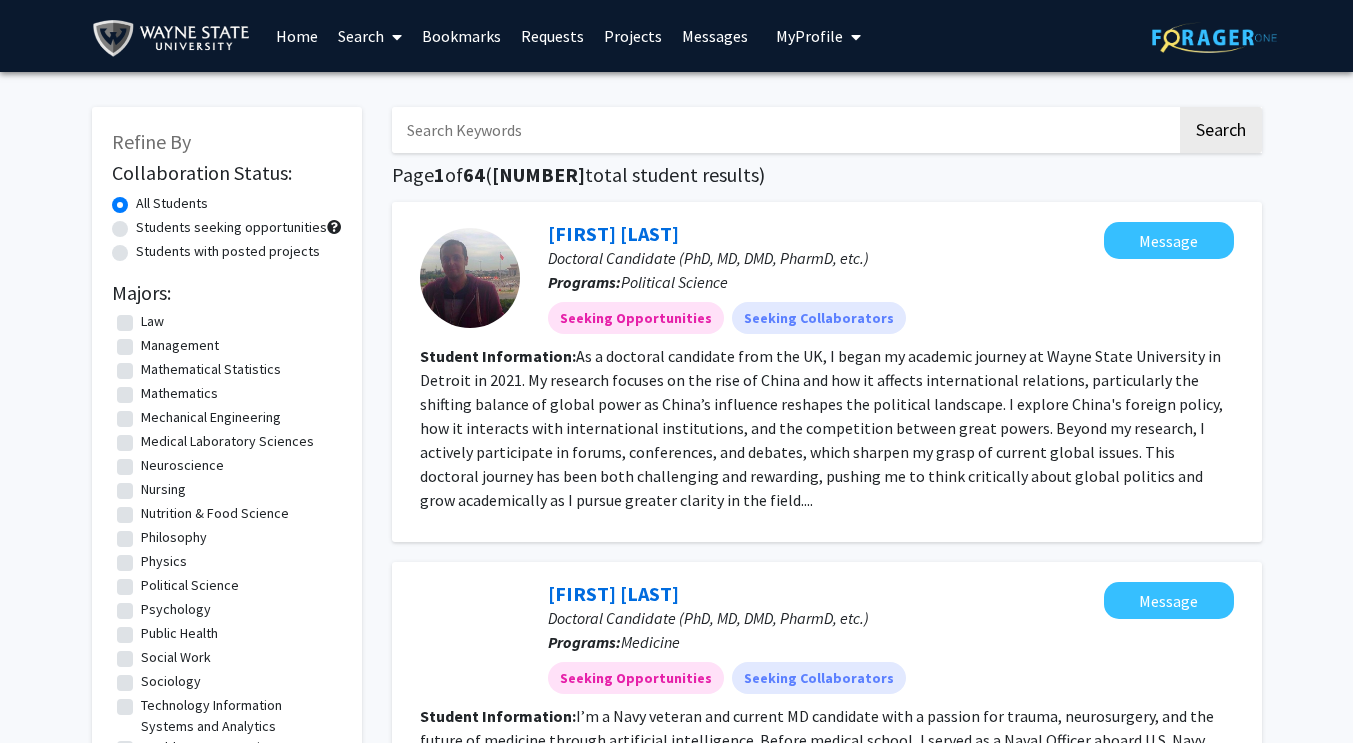 scroll, scrollTop: 750, scrollLeft: 0, axis: vertical 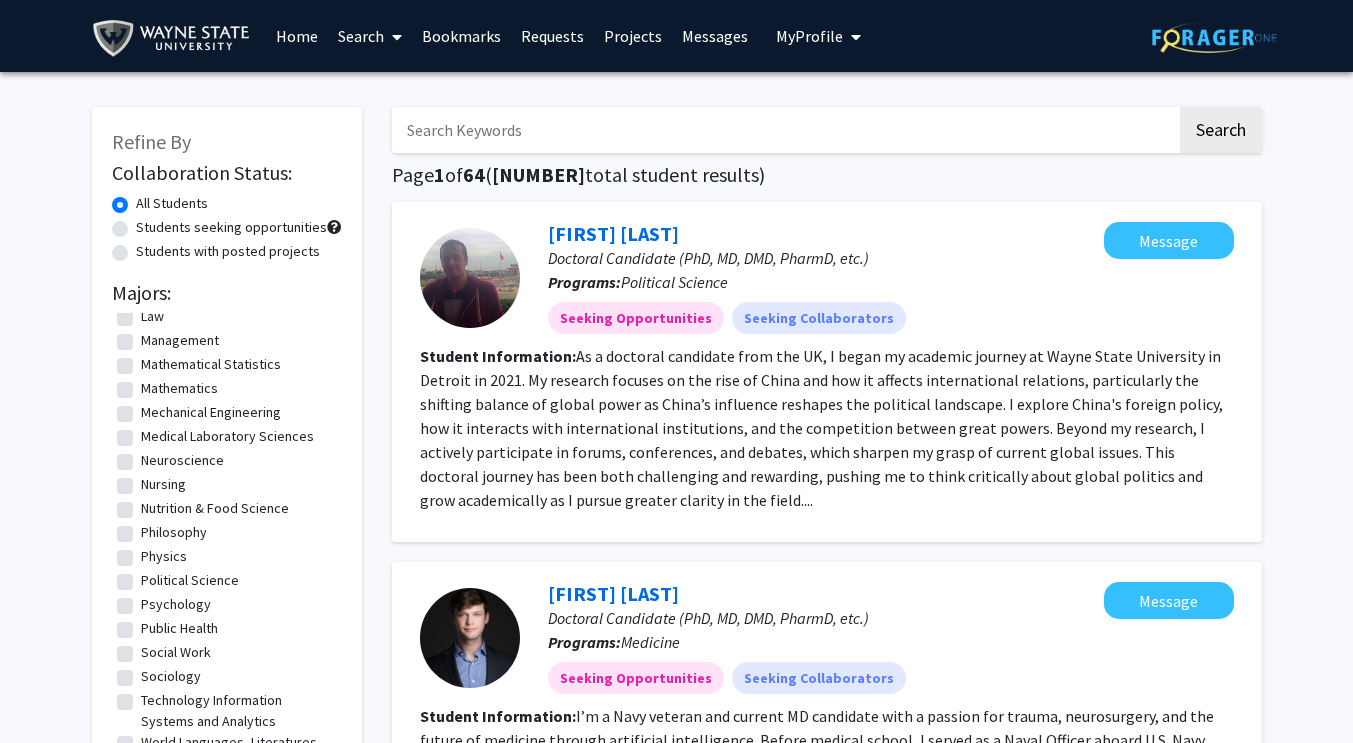 click on "Psychology" 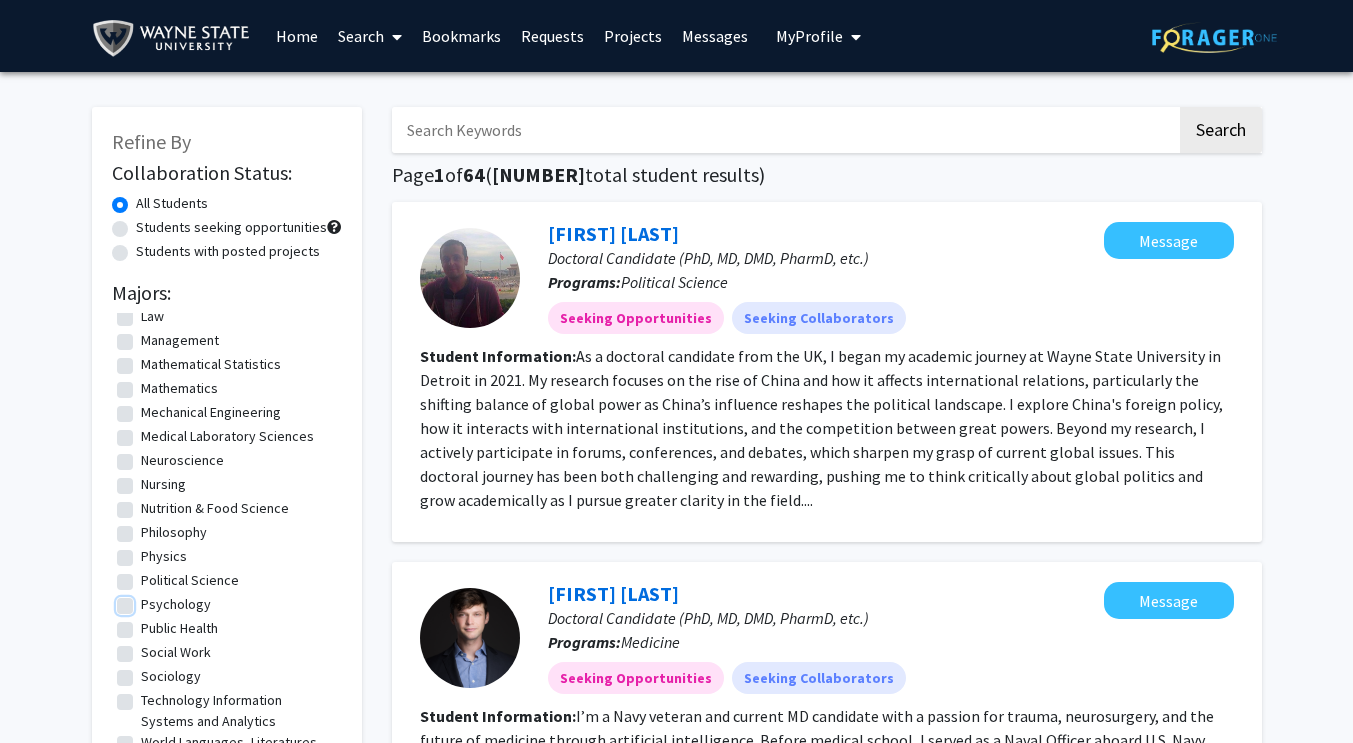 click on "Psychology" at bounding box center [147, 600] 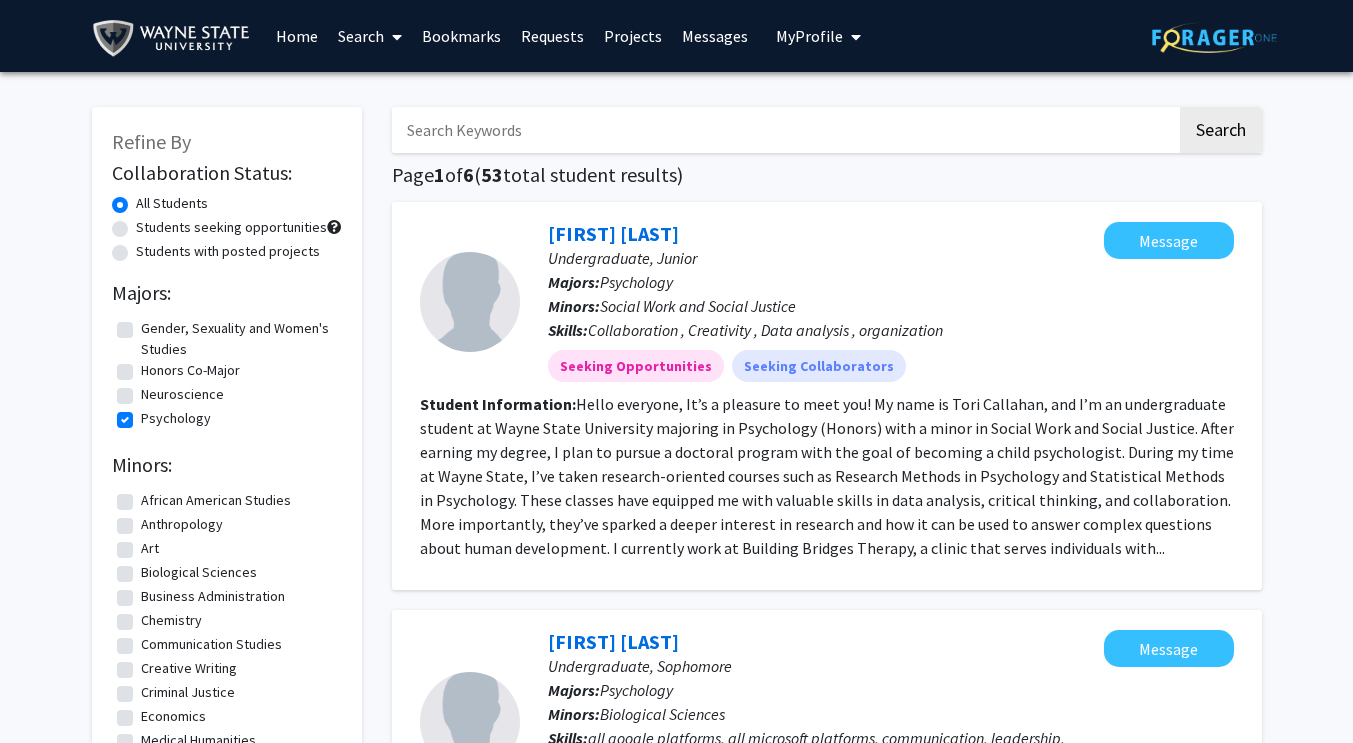 scroll, scrollTop: 0, scrollLeft: 0, axis: both 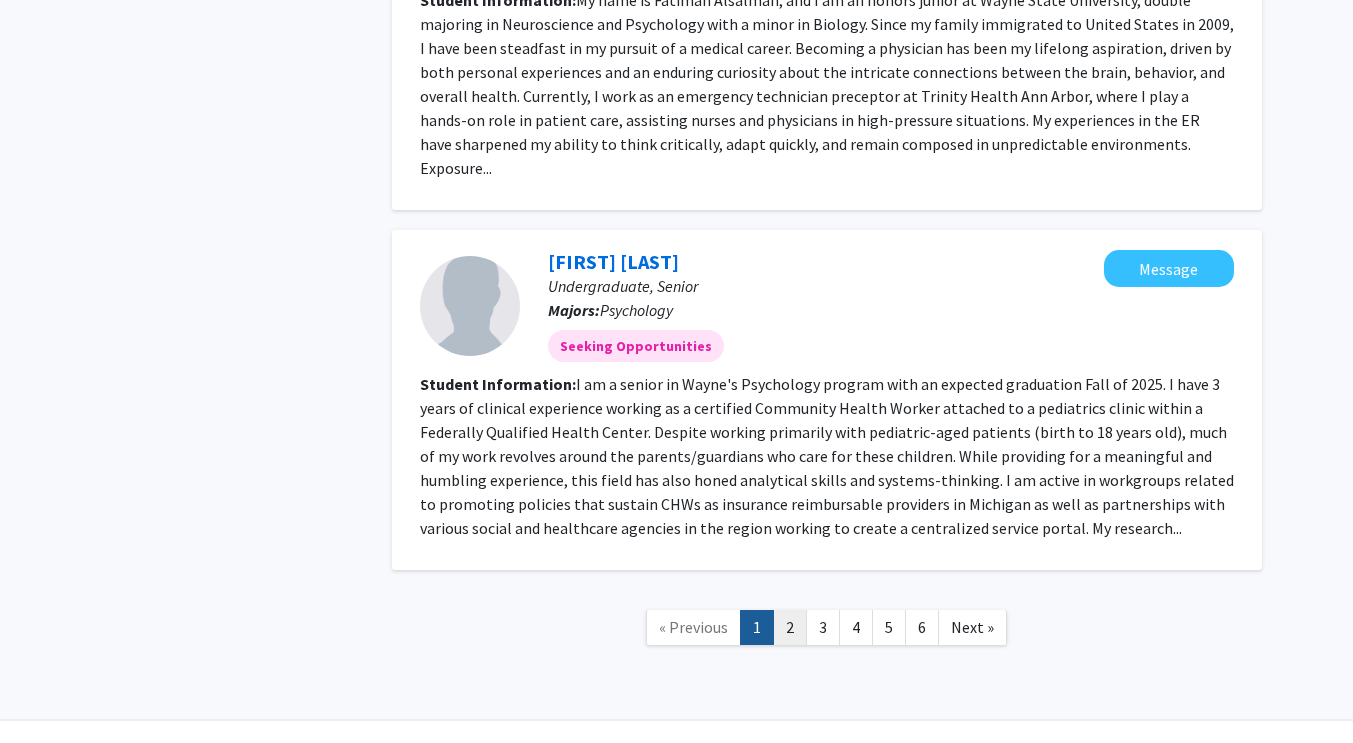 click on "2" 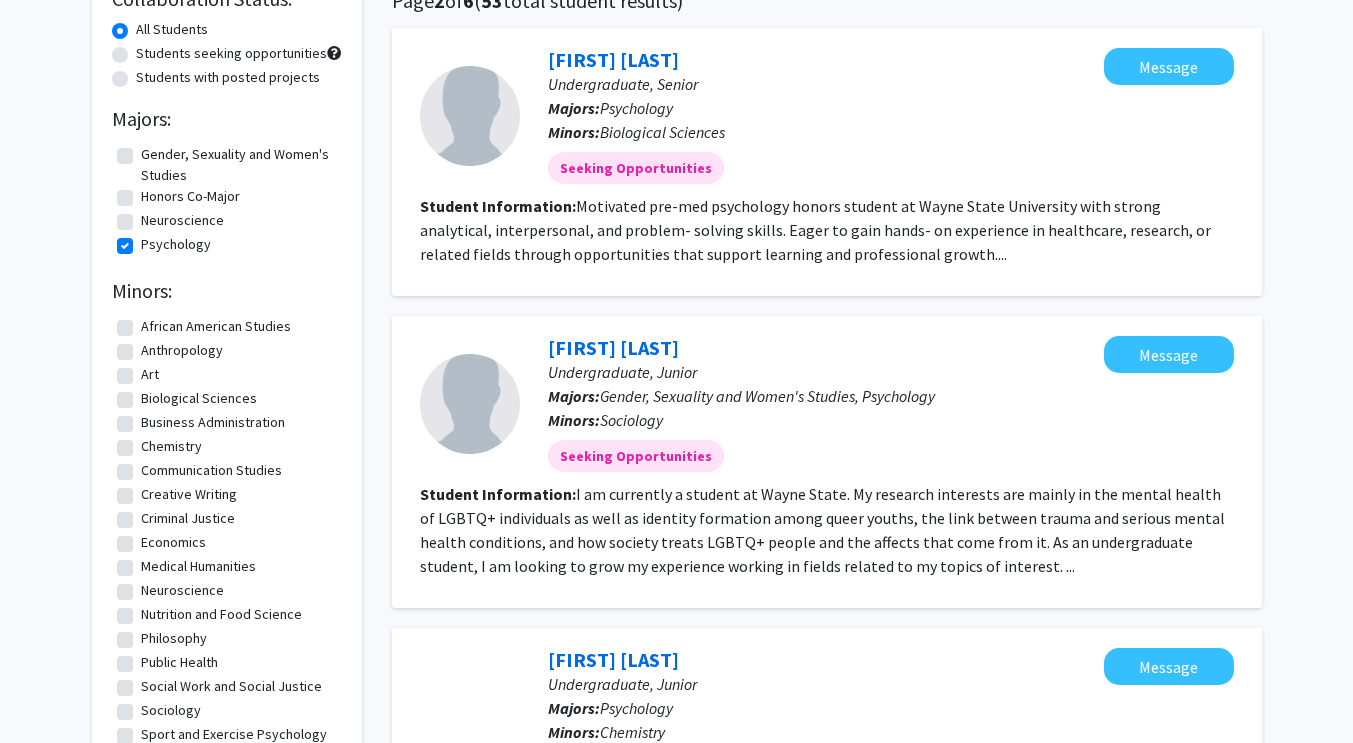 scroll, scrollTop: 0, scrollLeft: 0, axis: both 